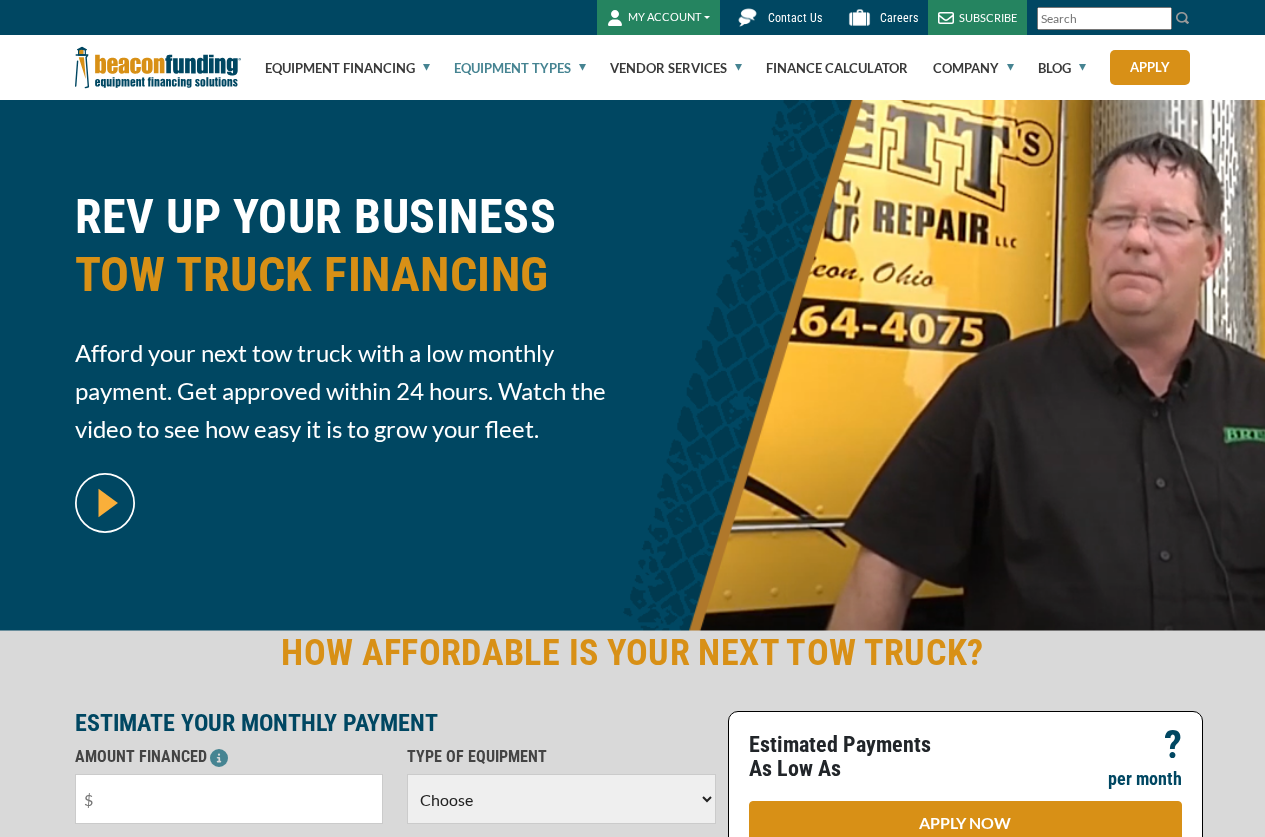 scroll, scrollTop: 0, scrollLeft: 0, axis: both 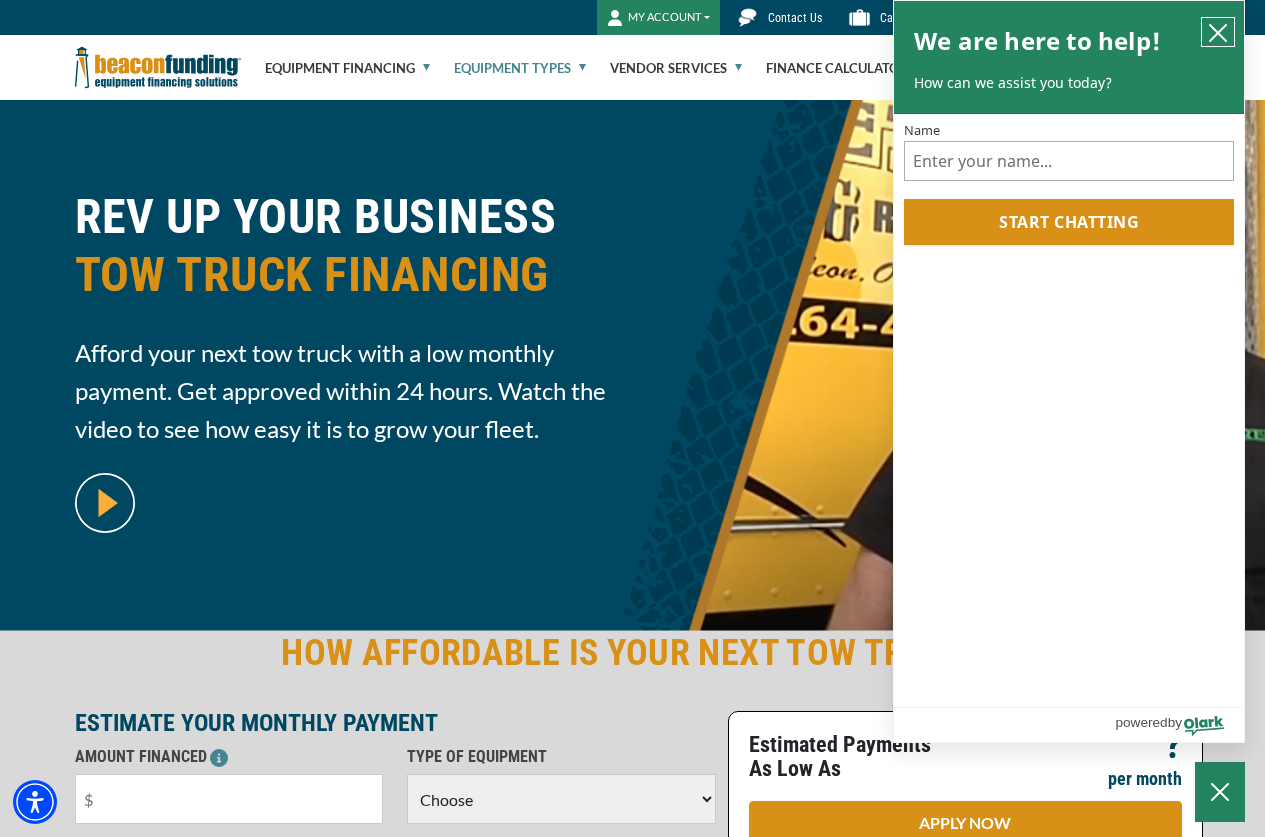 click 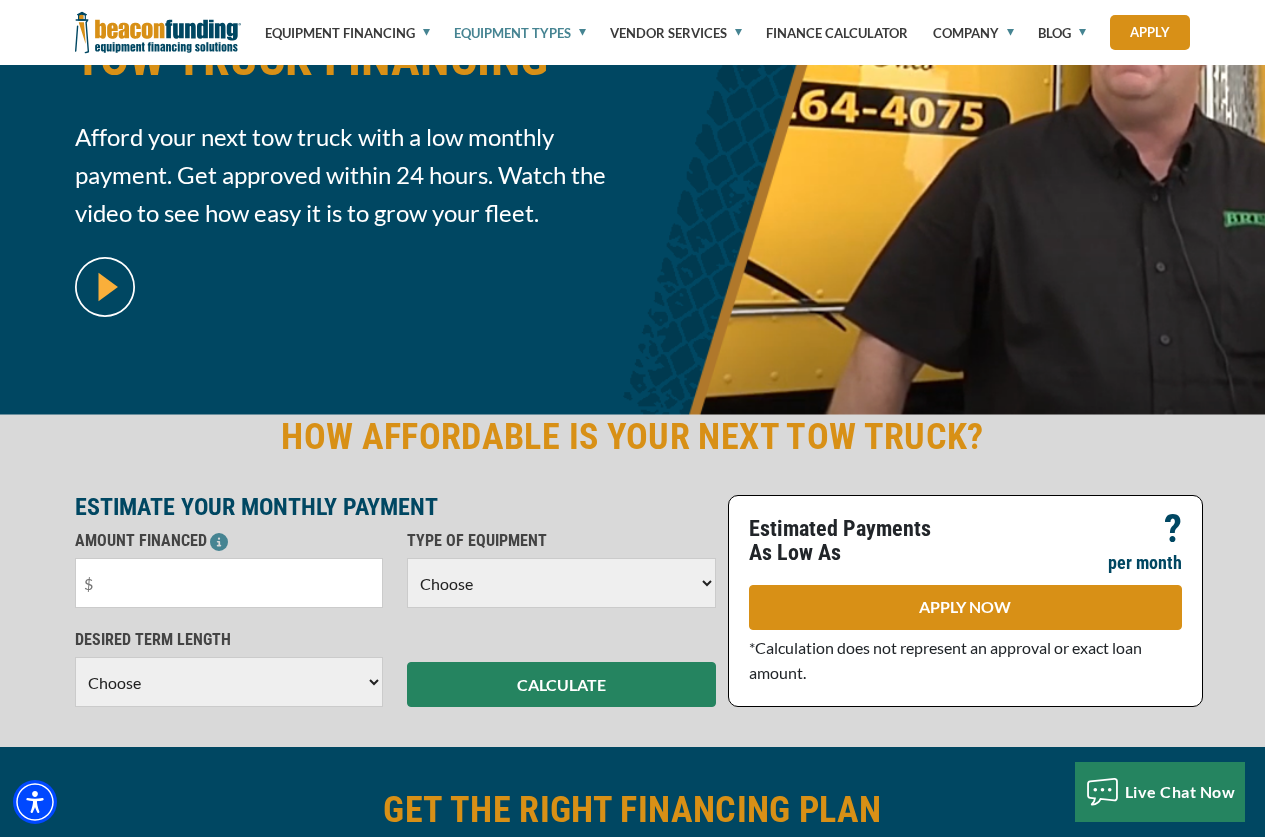scroll, scrollTop: 300, scrollLeft: 0, axis: vertical 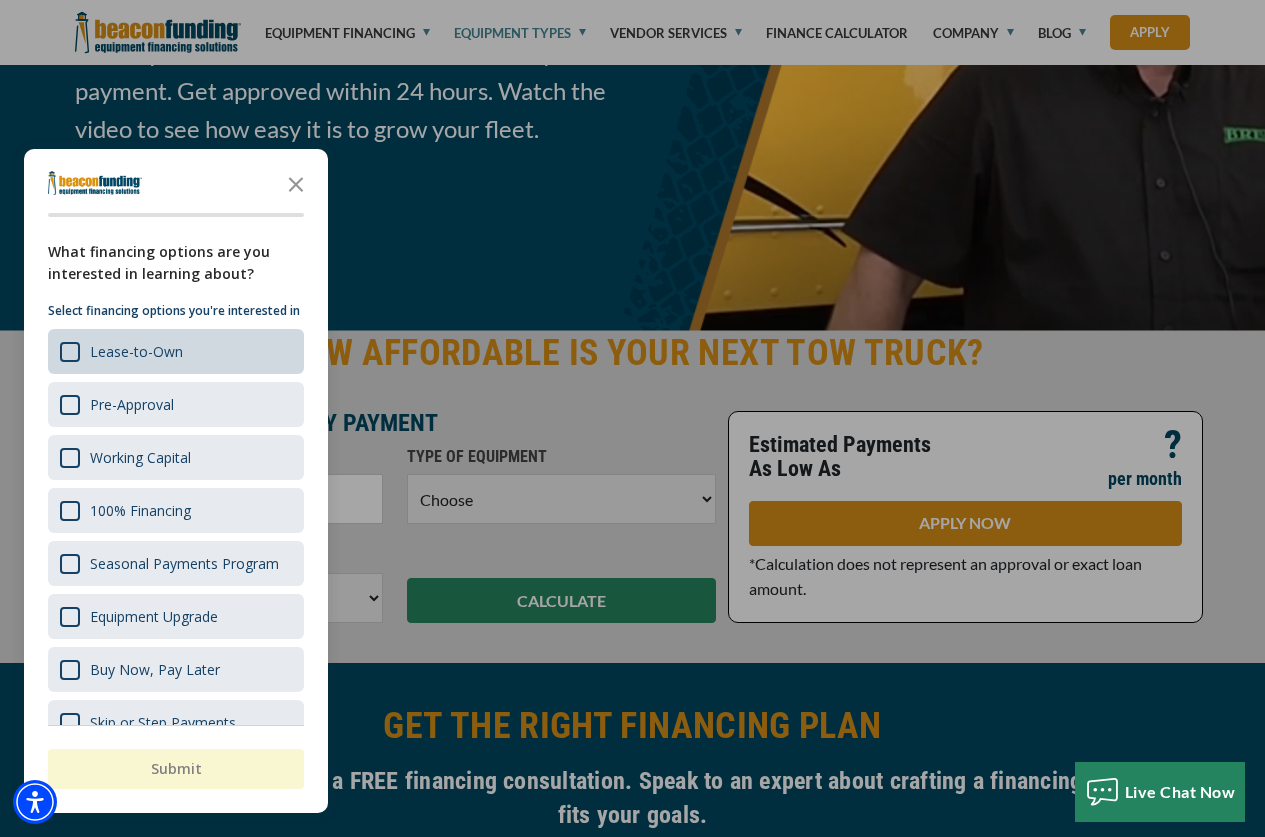 click on "Lease-to-Own" at bounding box center (176, 351) 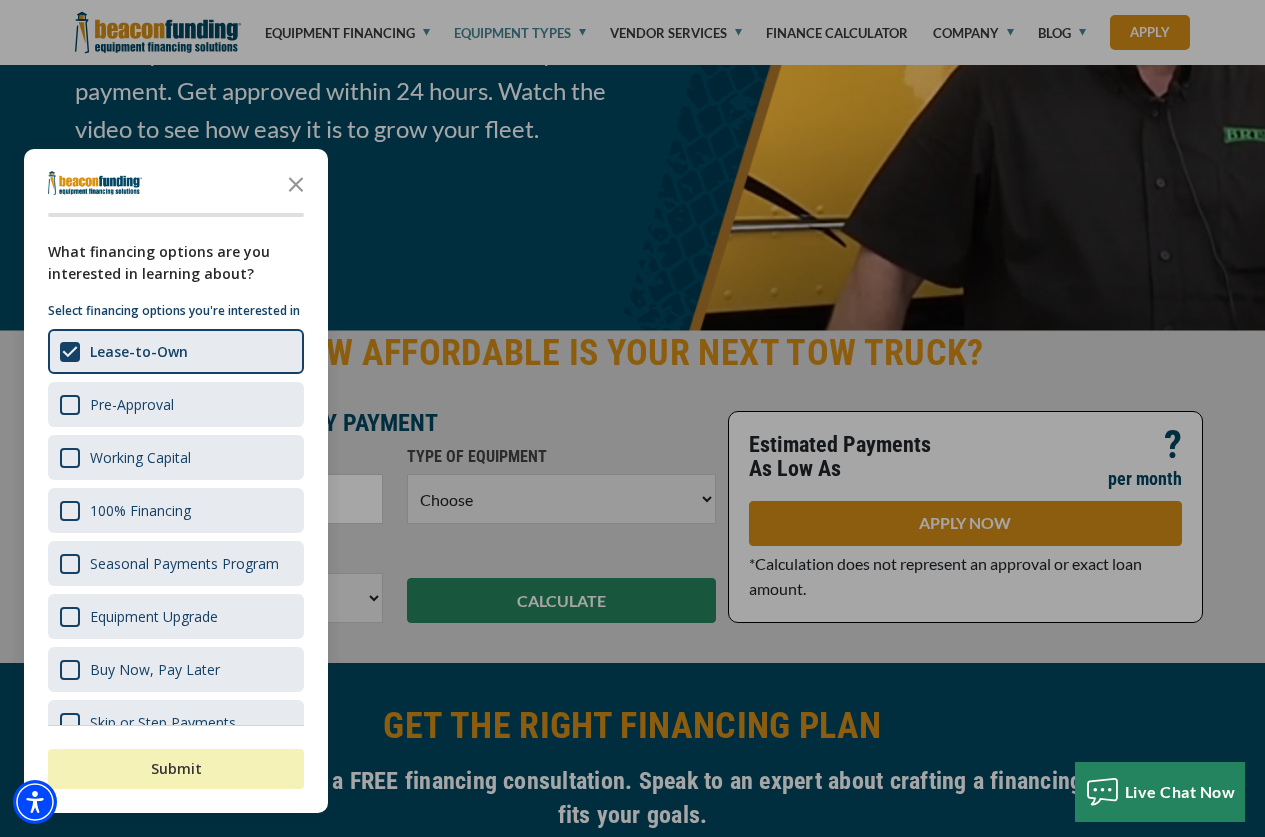 click on "Submit" at bounding box center (176, 769) 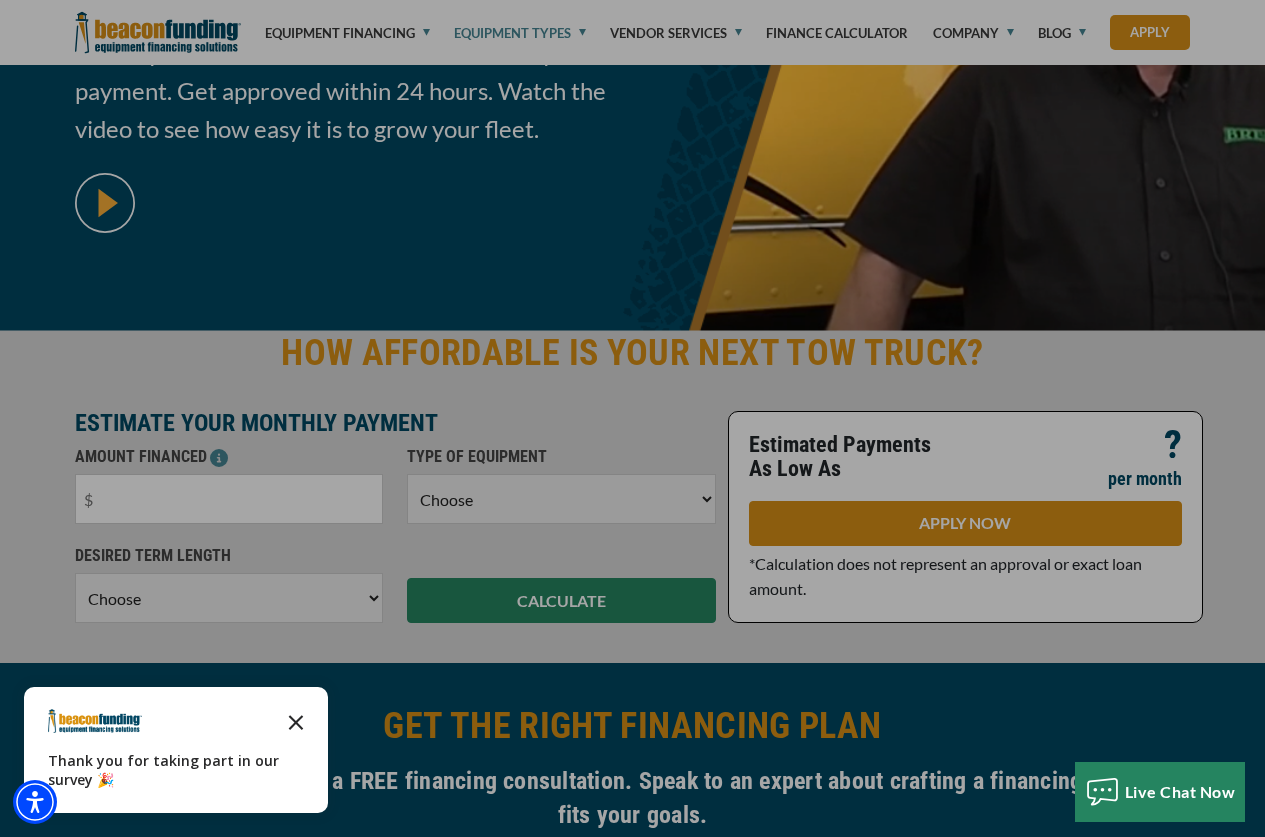 click 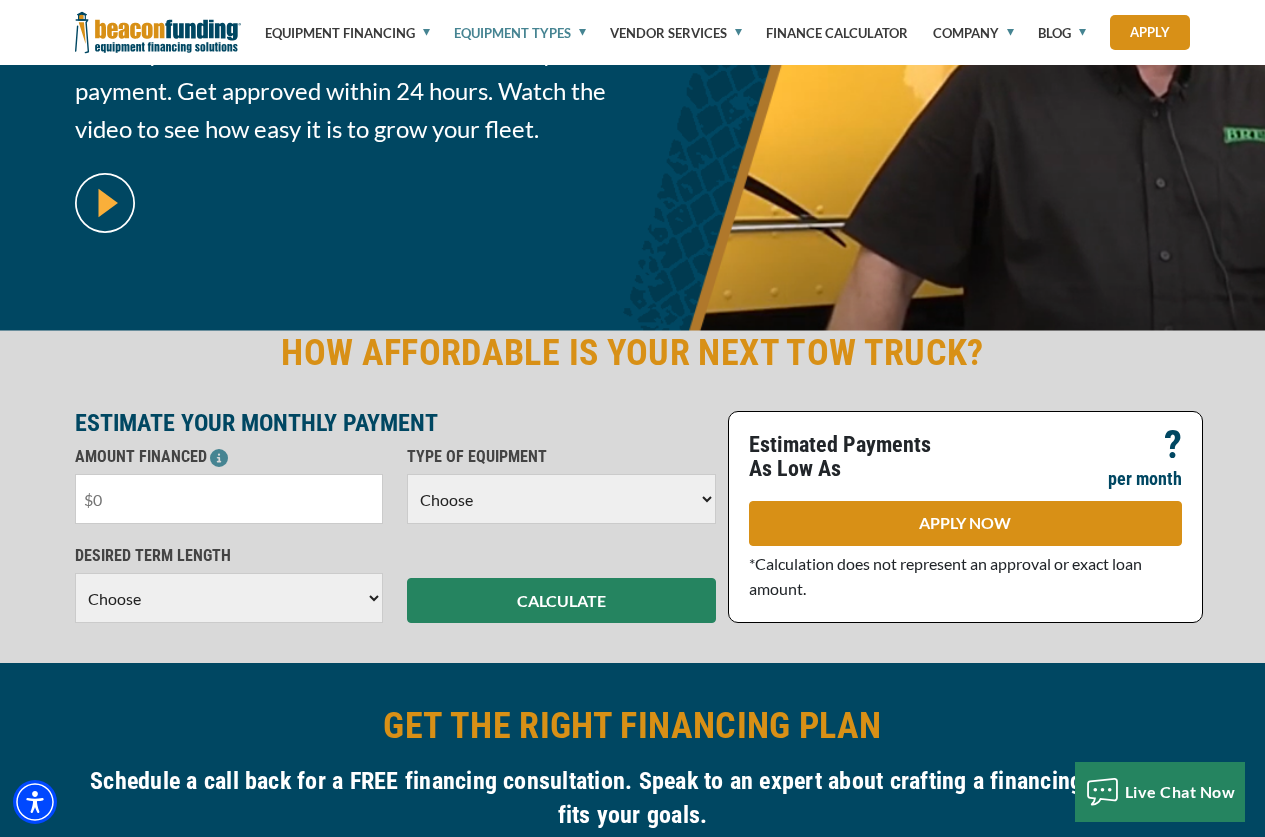 click at bounding box center (229, 499) 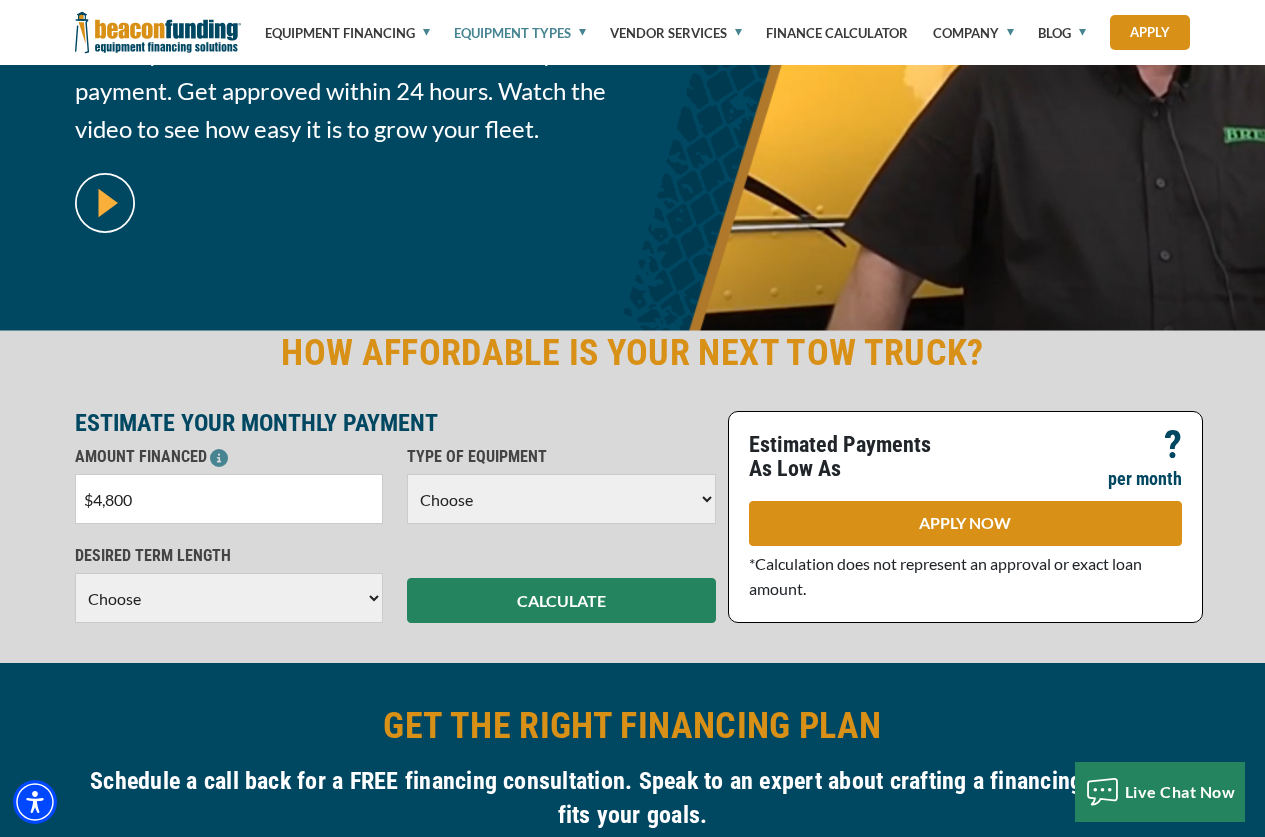 type on "$48,000" 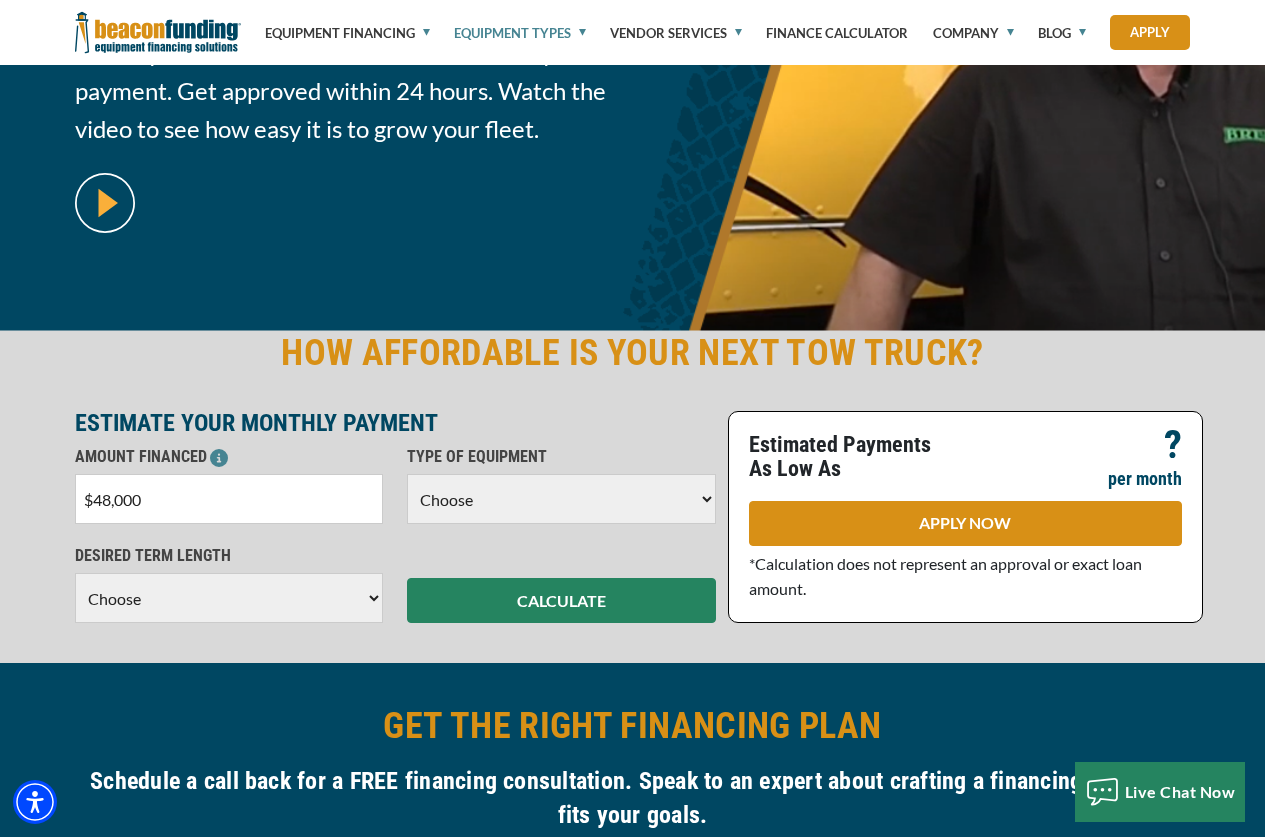 click on "Choose Backhoe Boom/Bucket Truck Chipper Commercial Mower Crane DTG/DTF Printing Embroidery Excavator Landscape Truck/Equipment Other Other Commercial Truck Other Decorated Apparel Screen Printing Septic Pumper Truck Skid Steer Stump Grinder Tow Truck Tractor Trailer Trencher Wheel Loader" at bounding box center [561, 499] 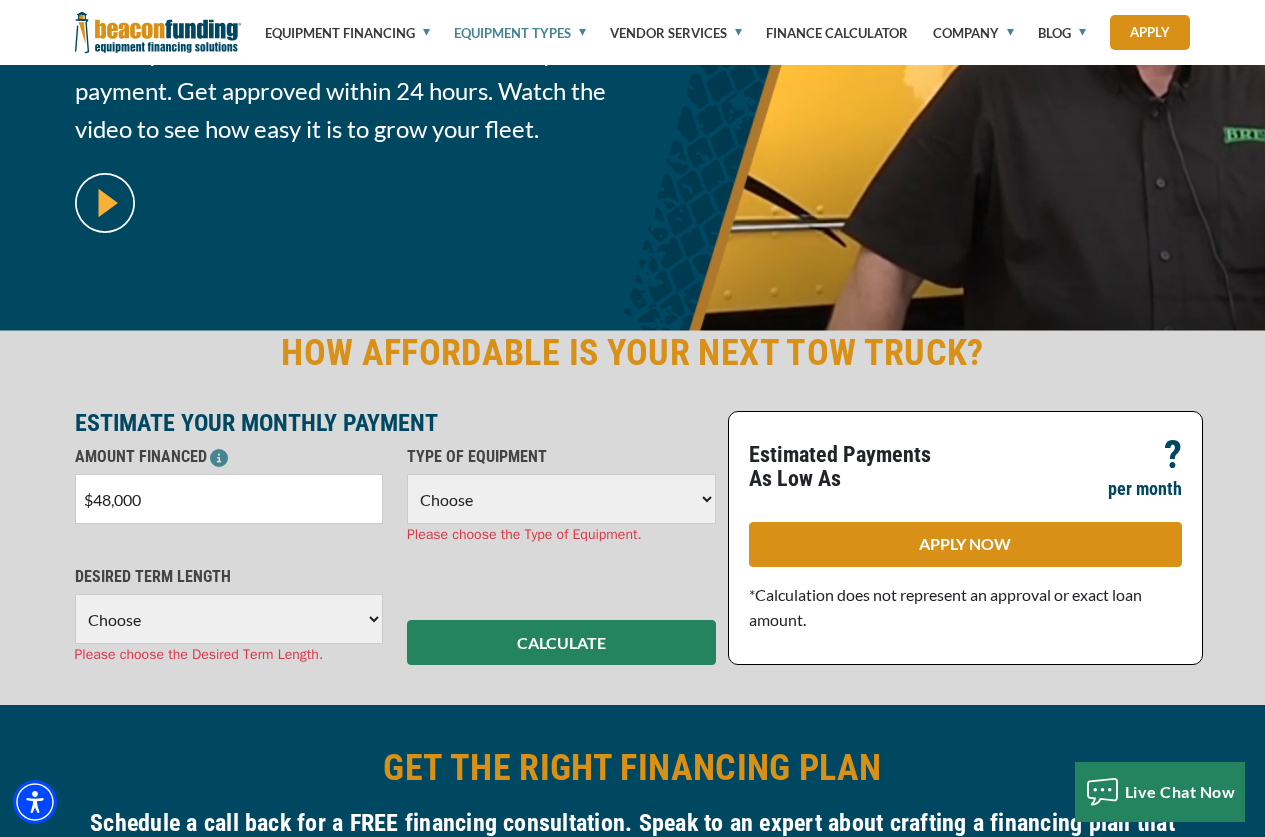 select on "5" 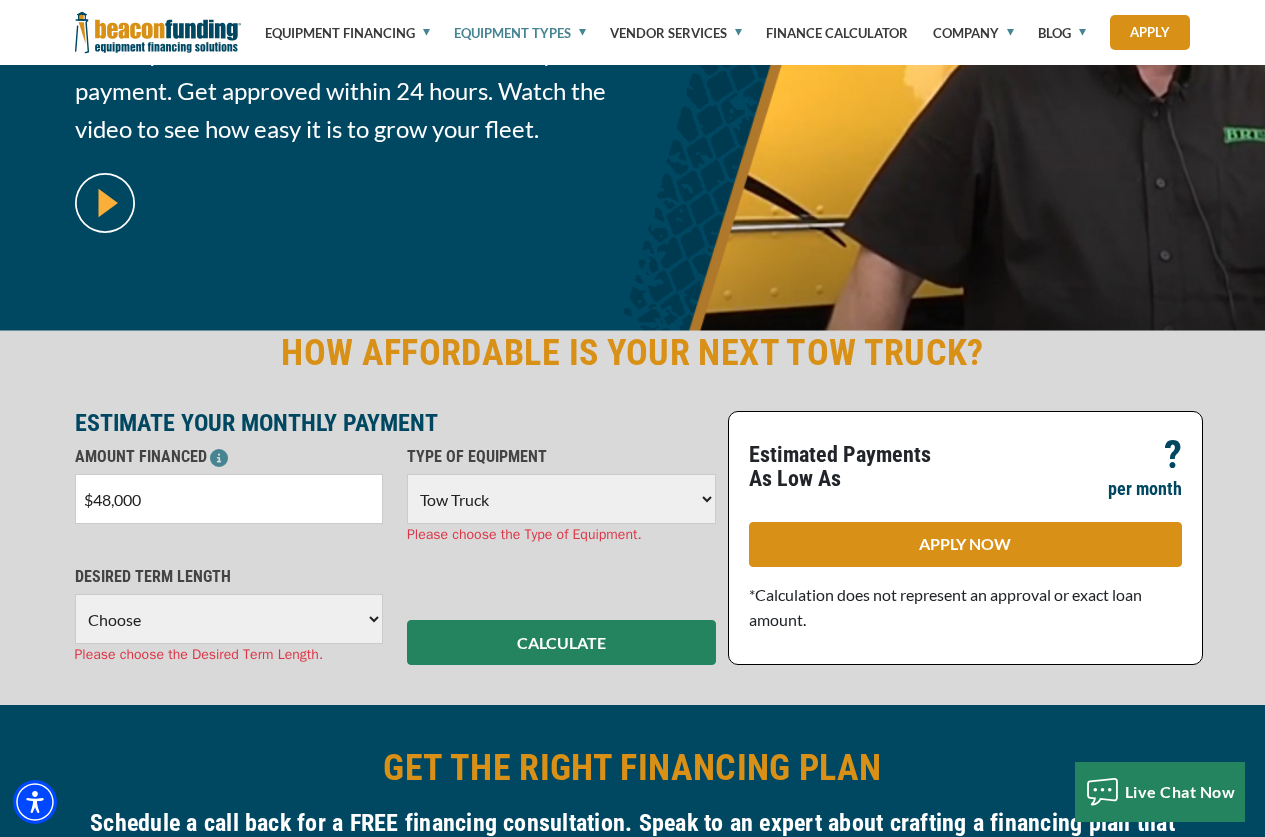 click on "Choose Backhoe Boom/Bucket Truck Chipper Commercial Mower Crane DTG/DTF Printing Embroidery Excavator Landscape Truck/Equipment Other Other Commercial Truck Other Decorated Apparel Screen Printing Septic Pumper Truck Skid Steer Stump Grinder Tow Truck Tractor Trailer Trencher Wheel Loader" at bounding box center [561, 499] 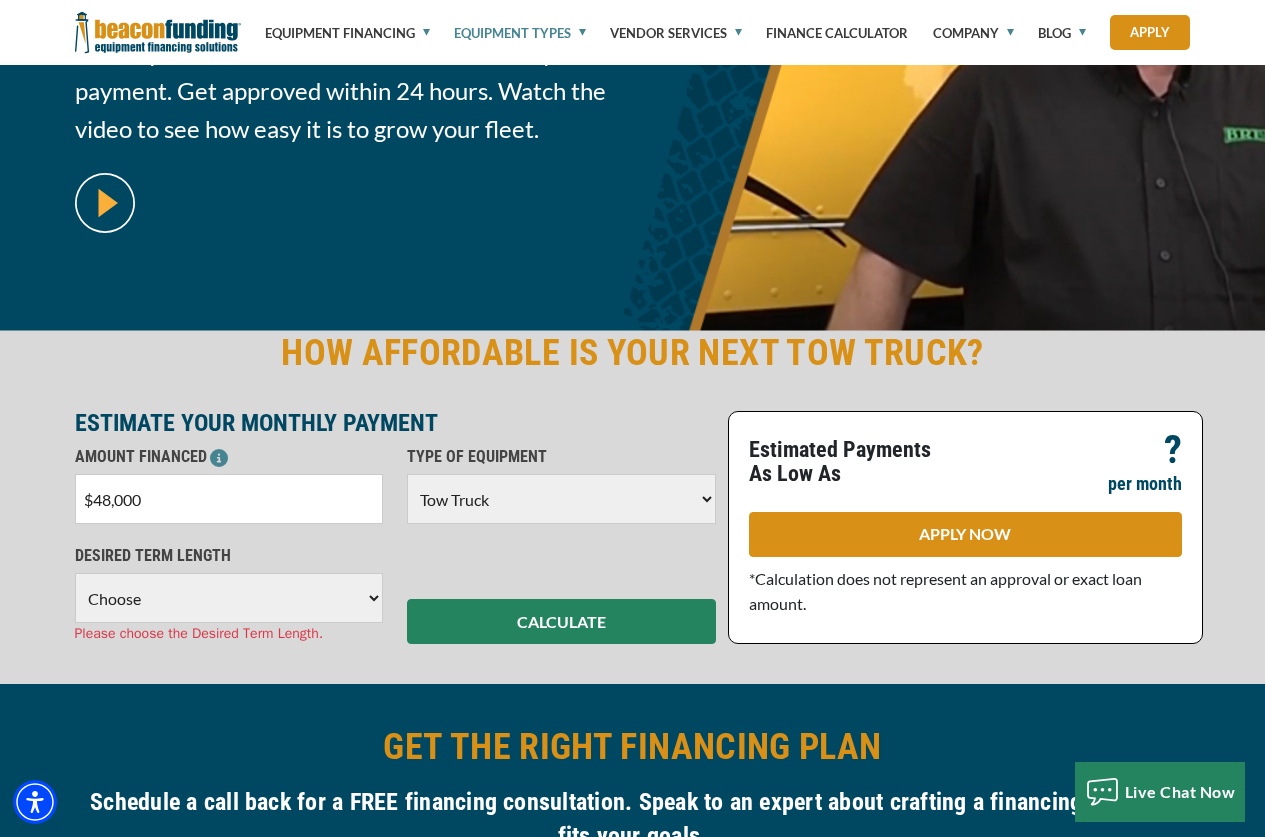 click on "Choose
36 Months
48 Months
60 Months" at bounding box center (229, 598) 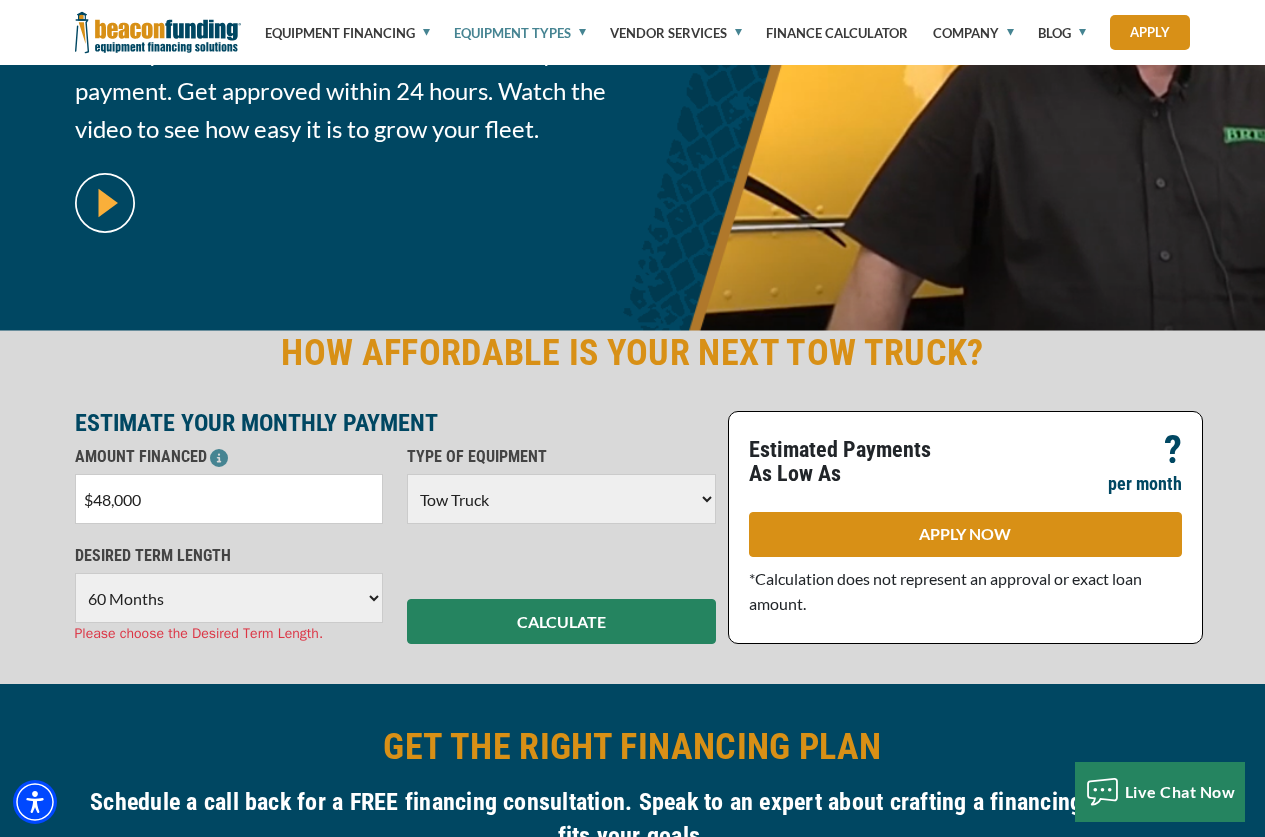 click on "Choose
36 Months
48 Months
60 Months" at bounding box center (229, 598) 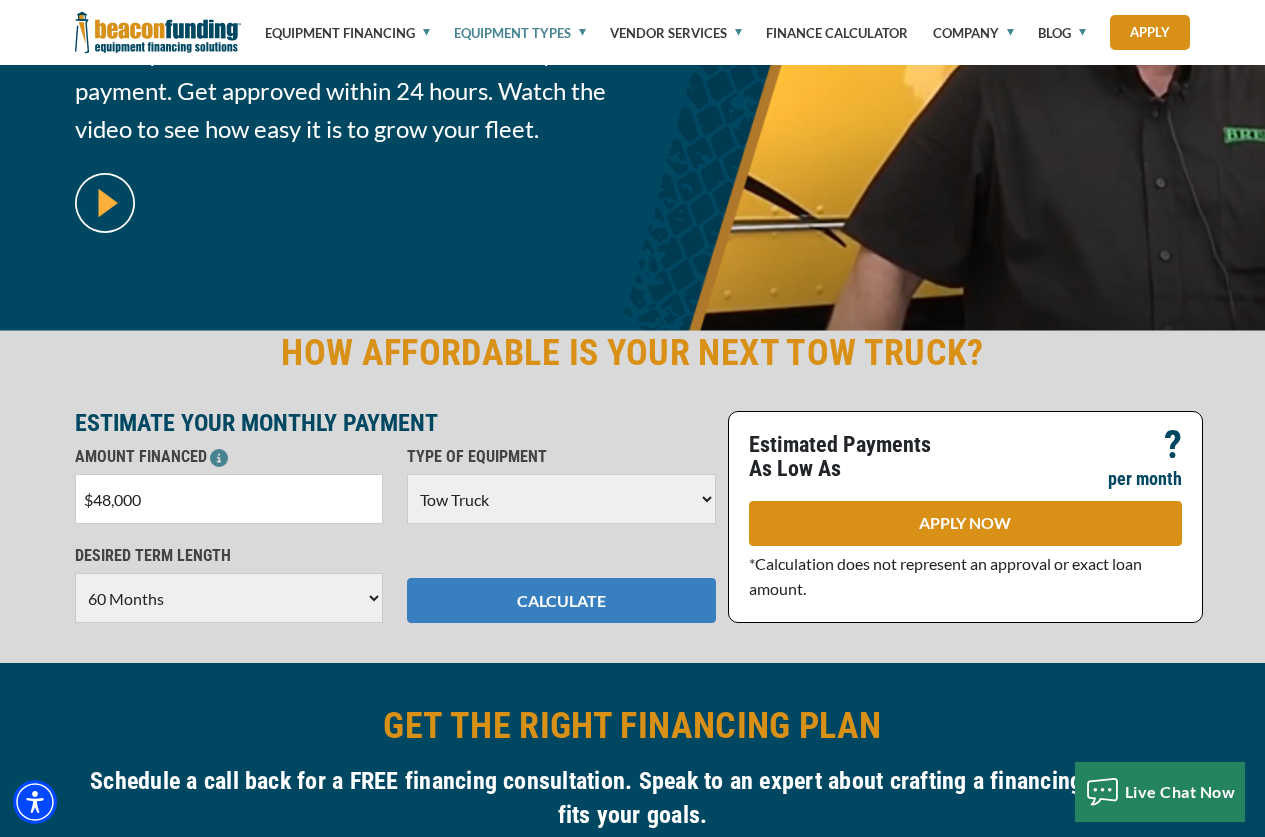 click on "CALCULATE" at bounding box center (561, 600) 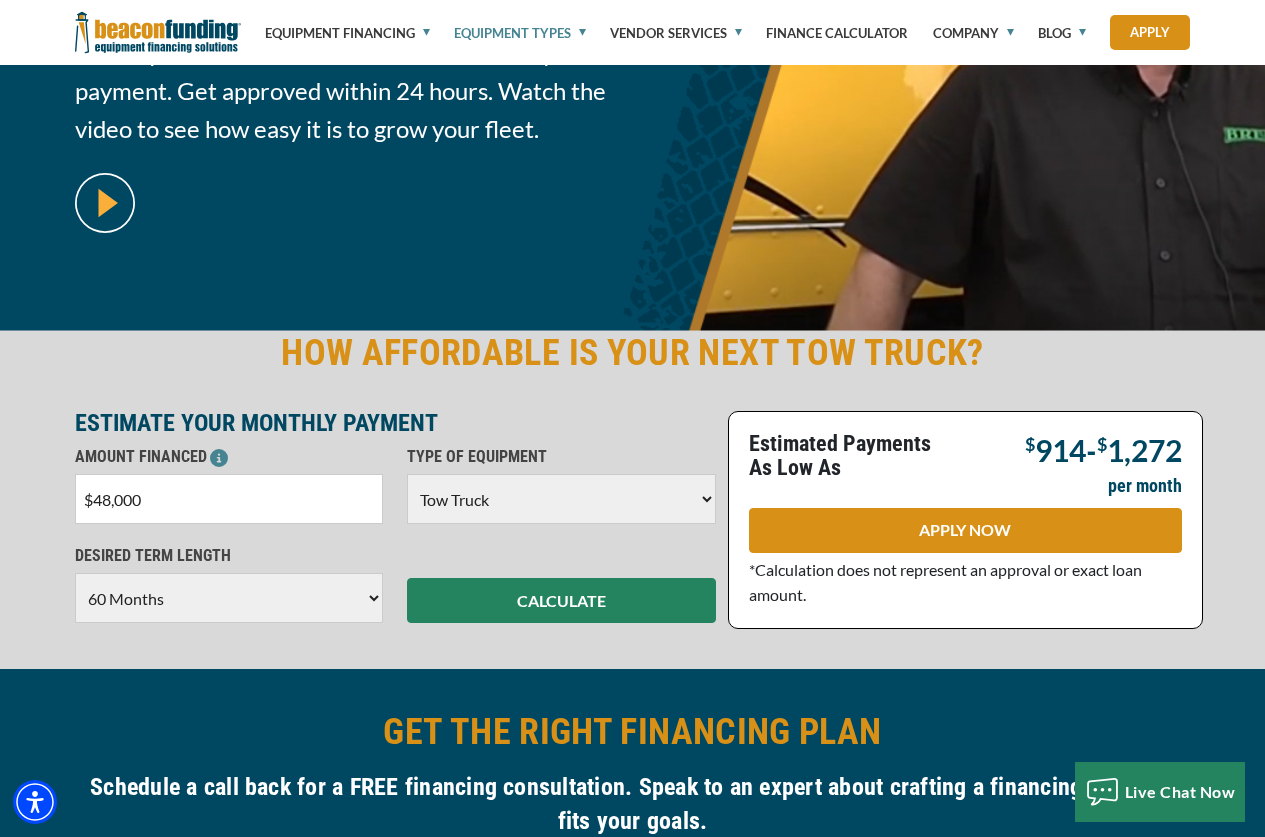click on "$48,000" at bounding box center [229, 499] 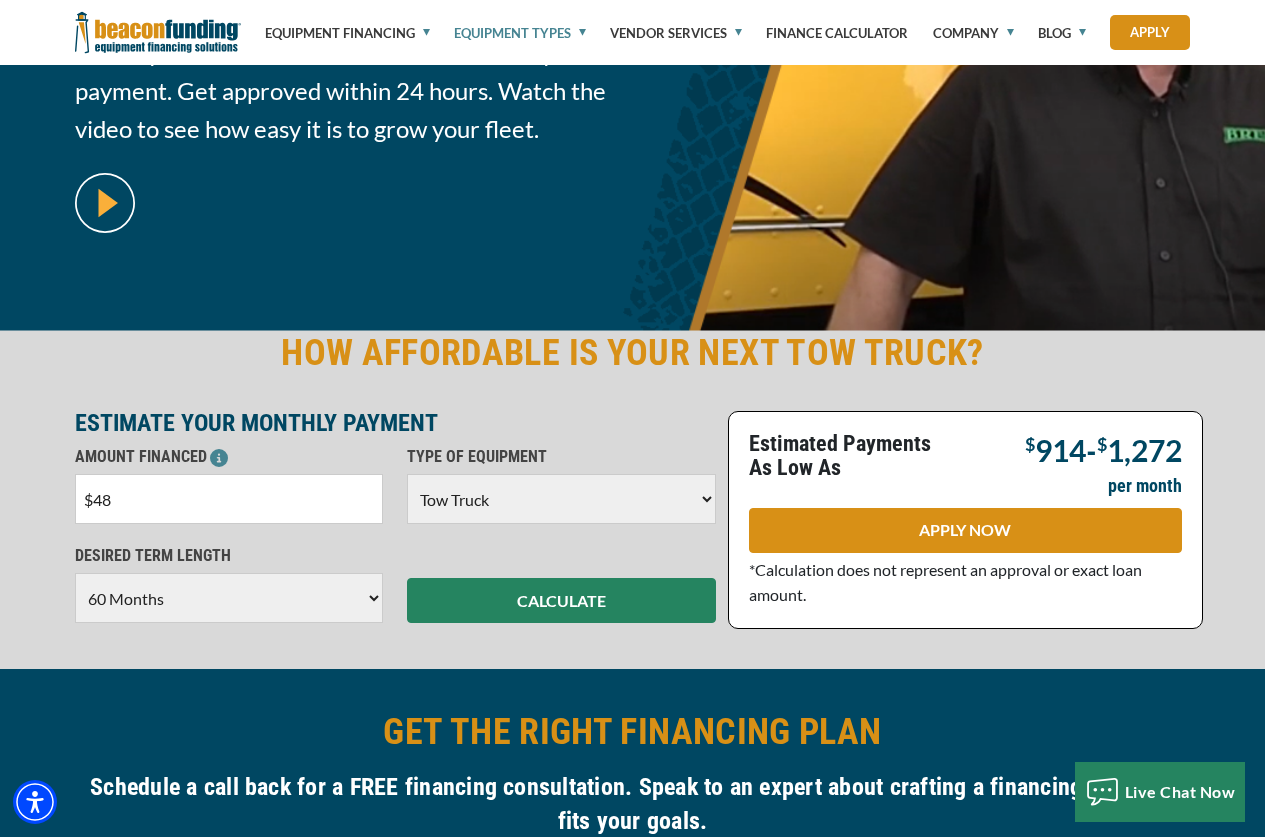 type on "$4" 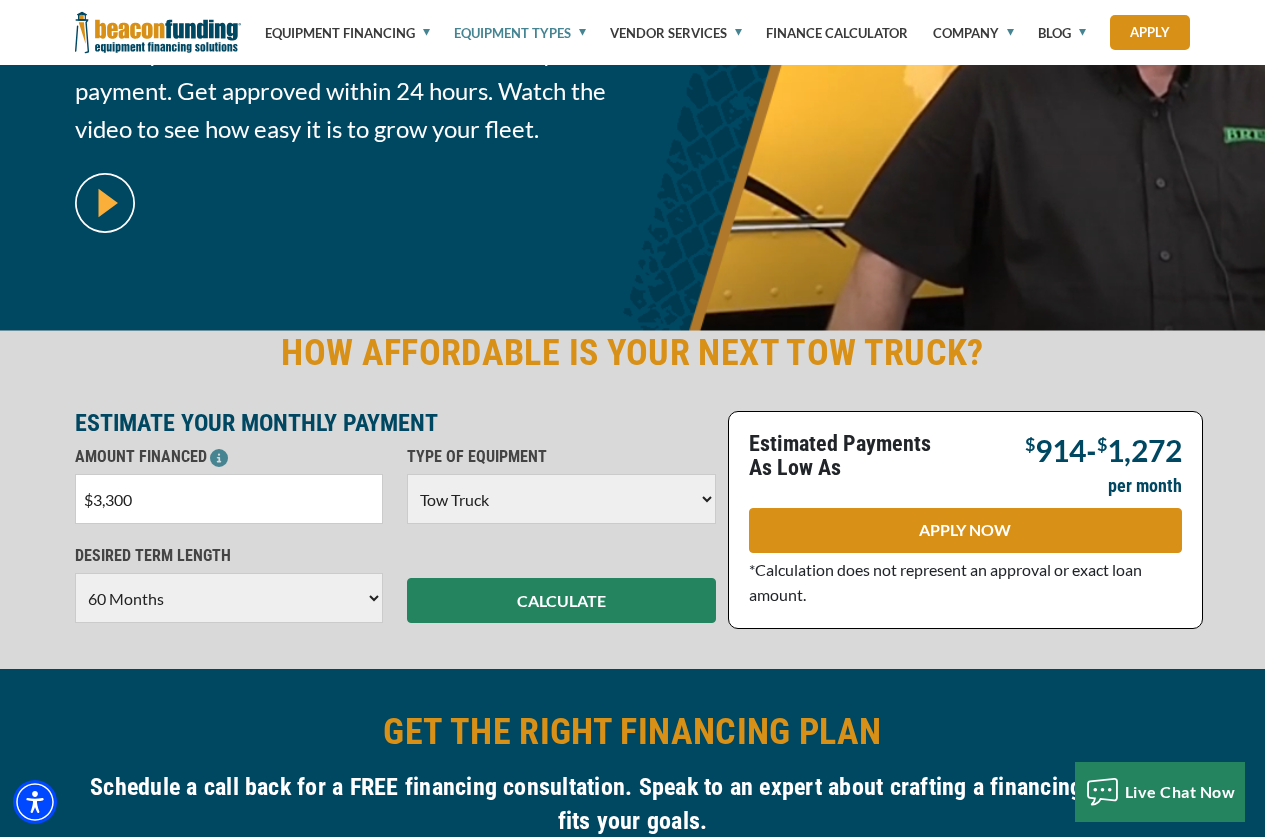 type on "$33,000" 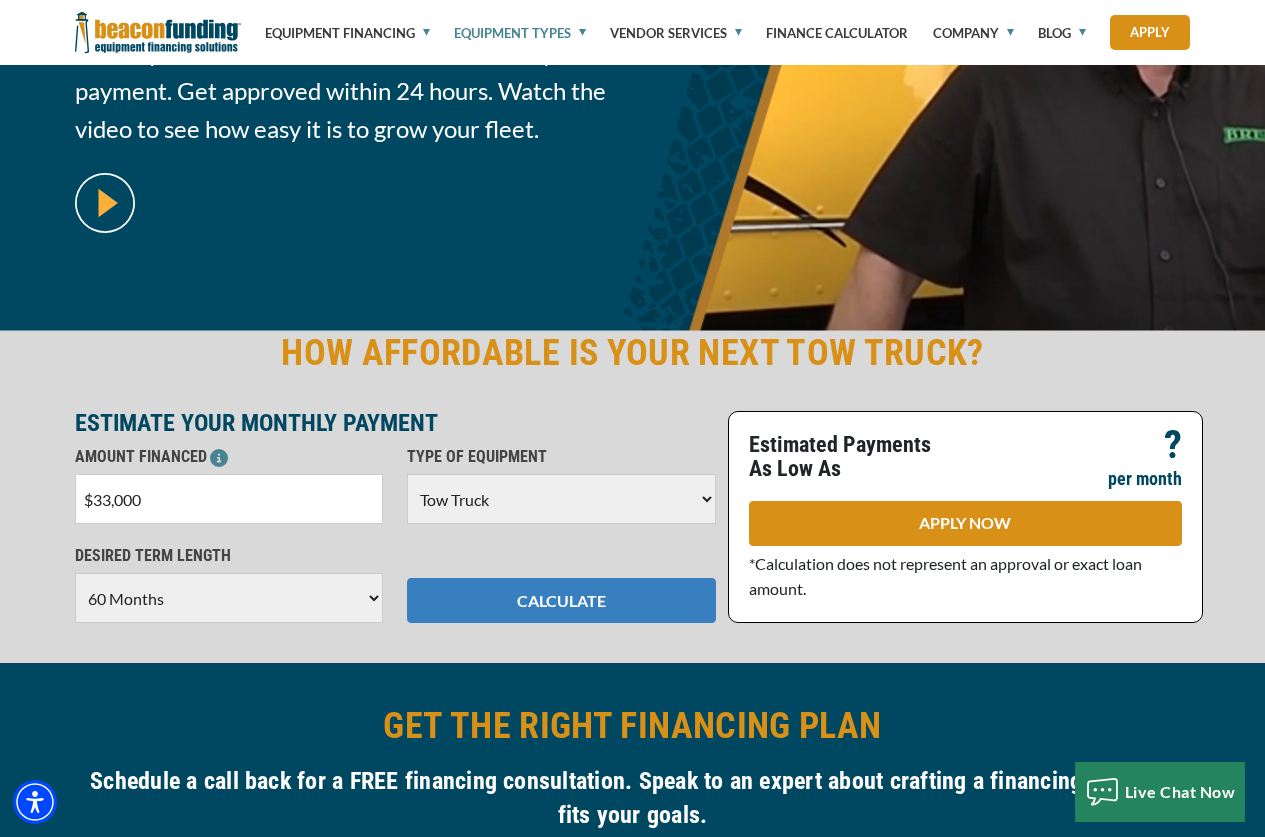 click on "CALCULATE" at bounding box center [561, 600] 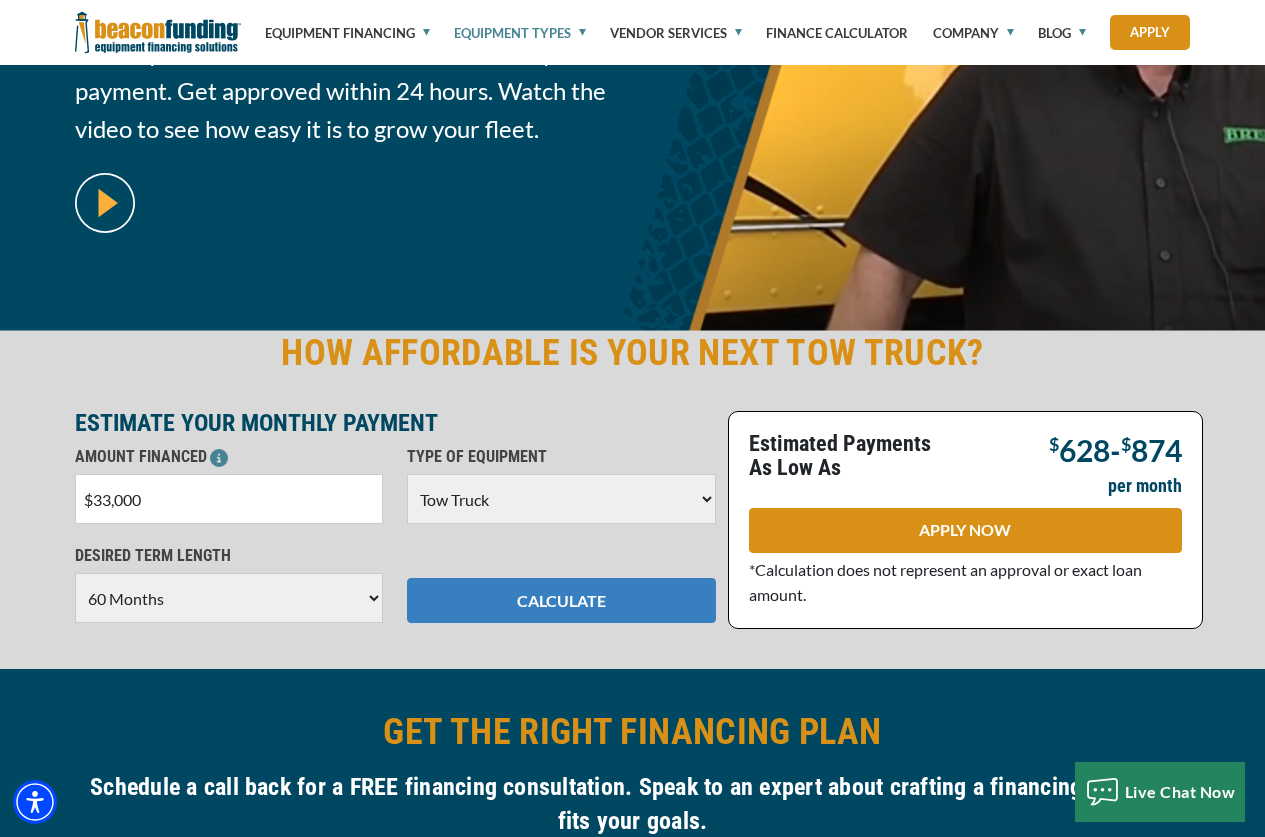 click on "CALCULATE" at bounding box center [561, 600] 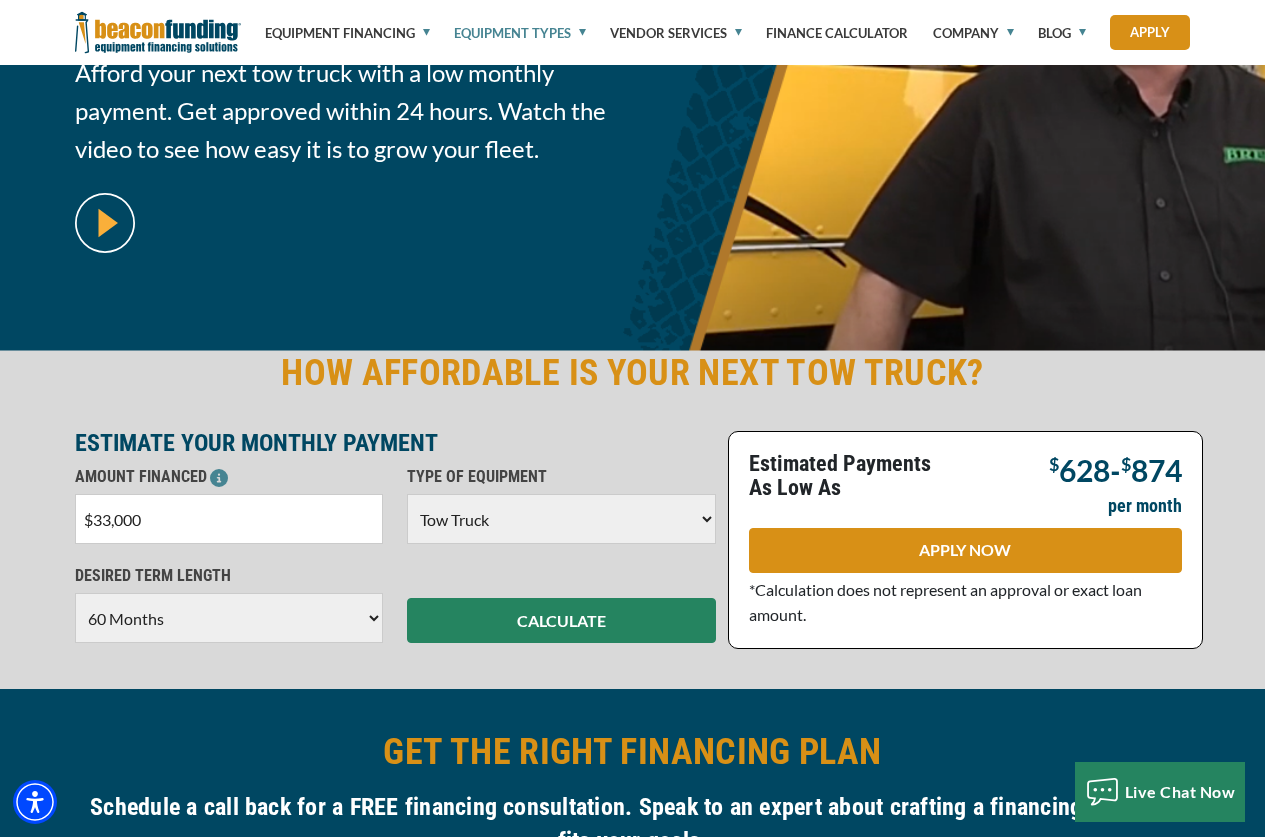 scroll, scrollTop: 100, scrollLeft: 0, axis: vertical 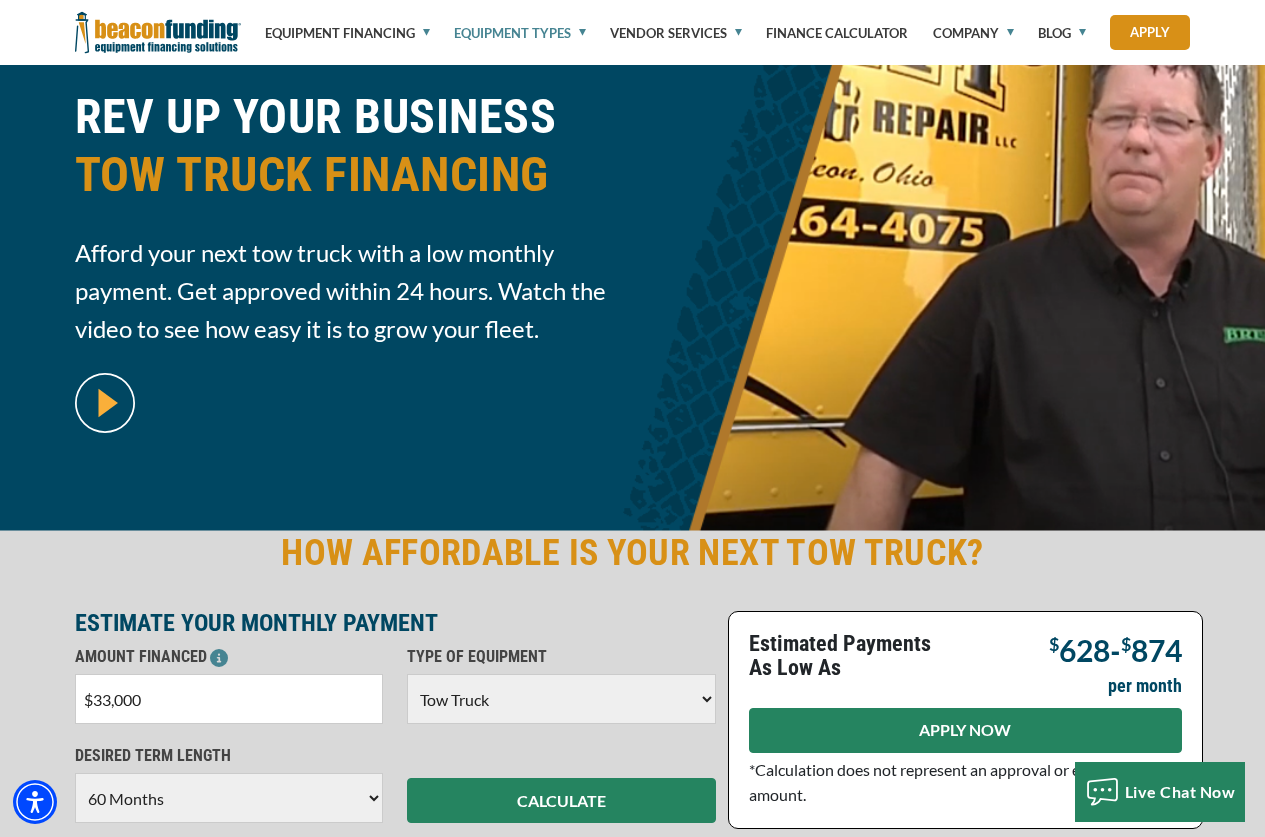 click on "APPLY NOW" at bounding box center [965, 730] 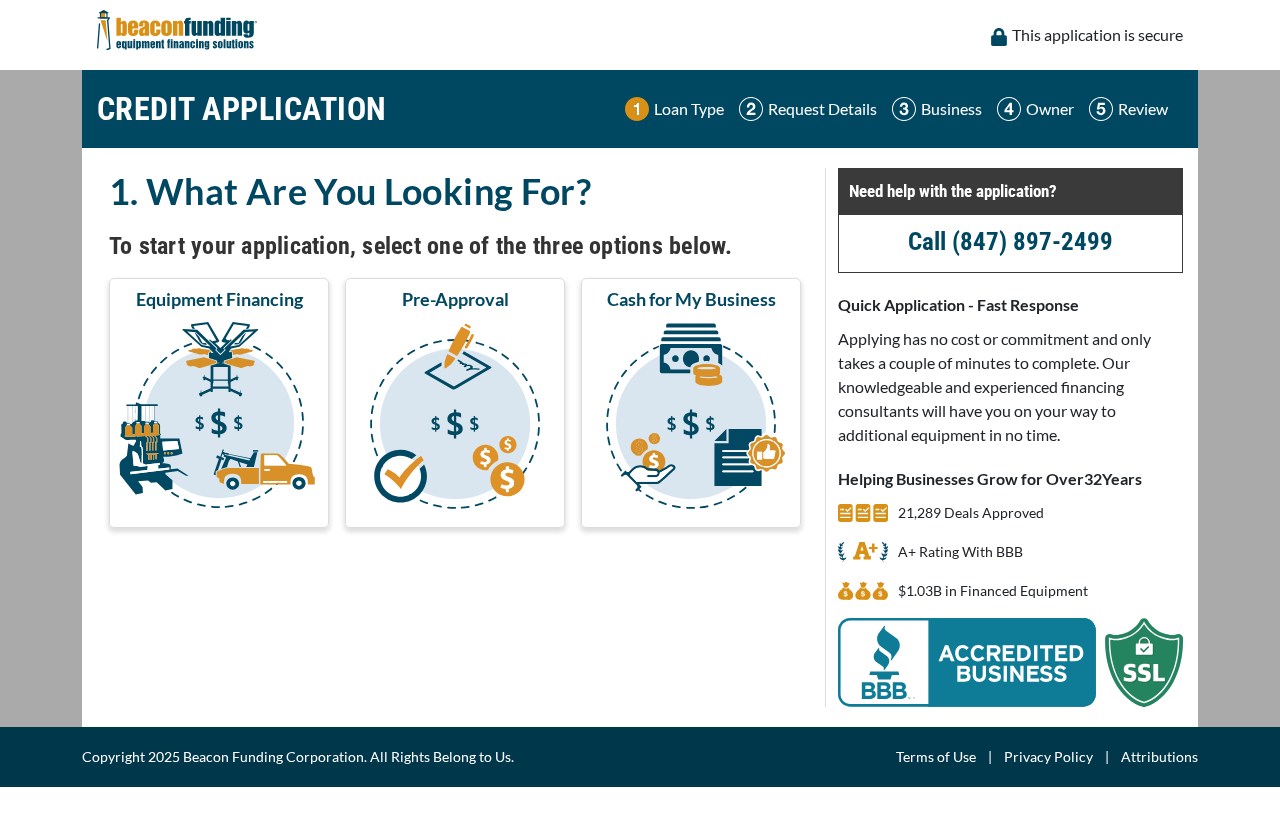 scroll, scrollTop: 0, scrollLeft: 0, axis: both 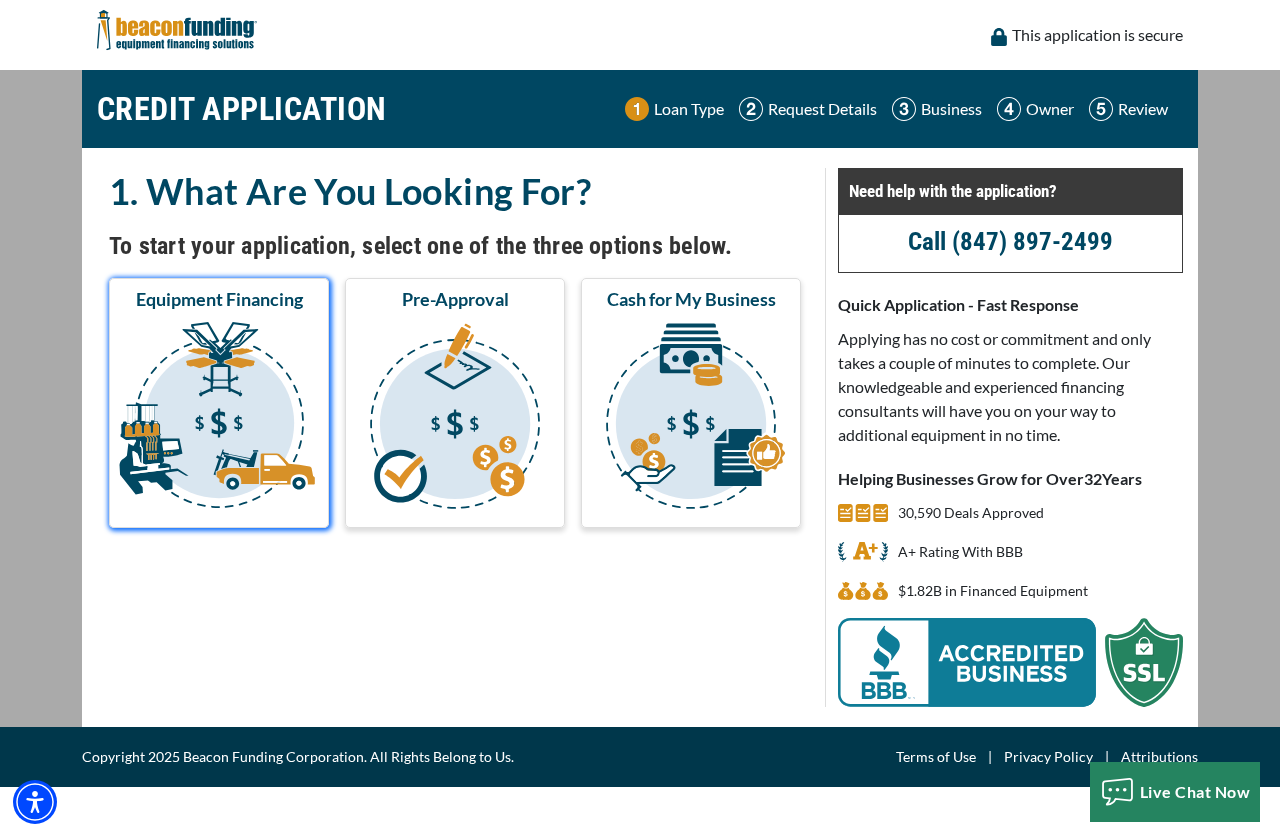click at bounding box center [219, 419] 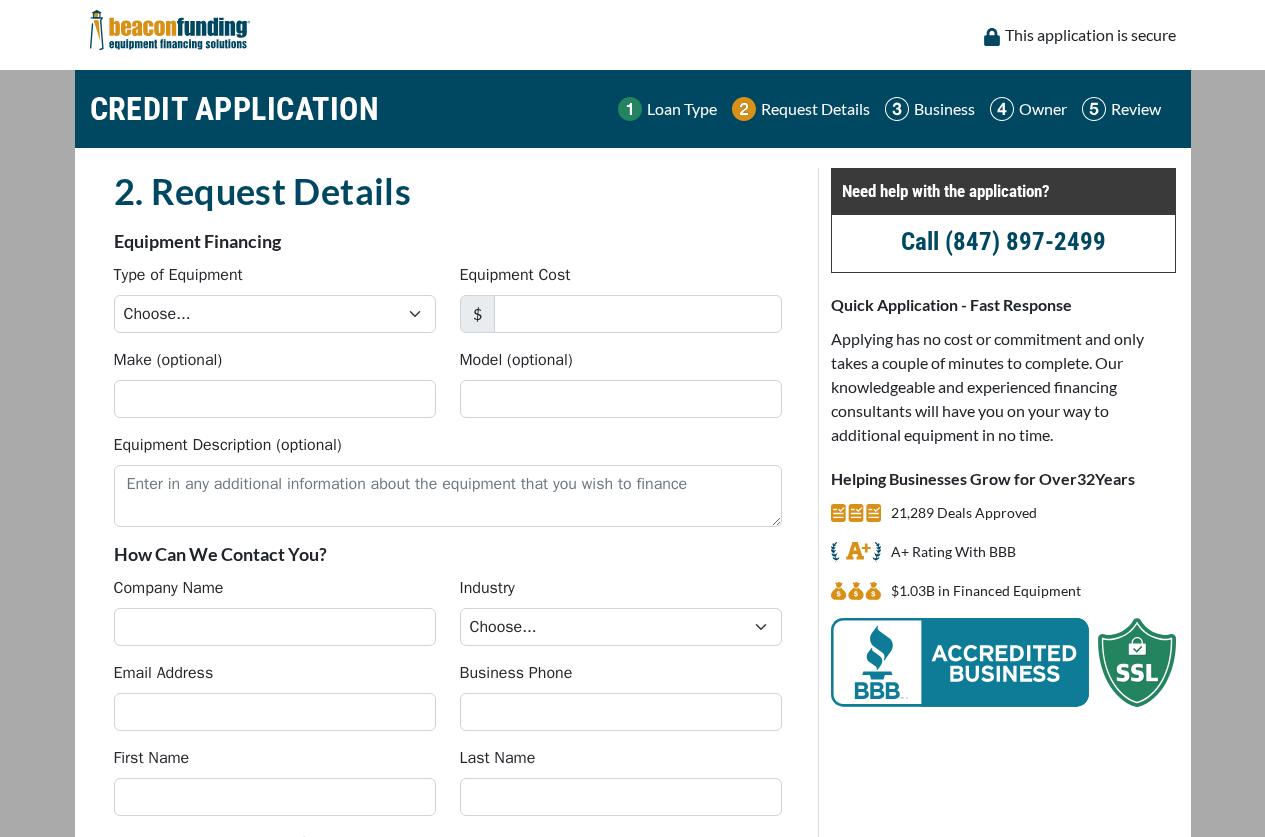 scroll, scrollTop: 0, scrollLeft: 0, axis: both 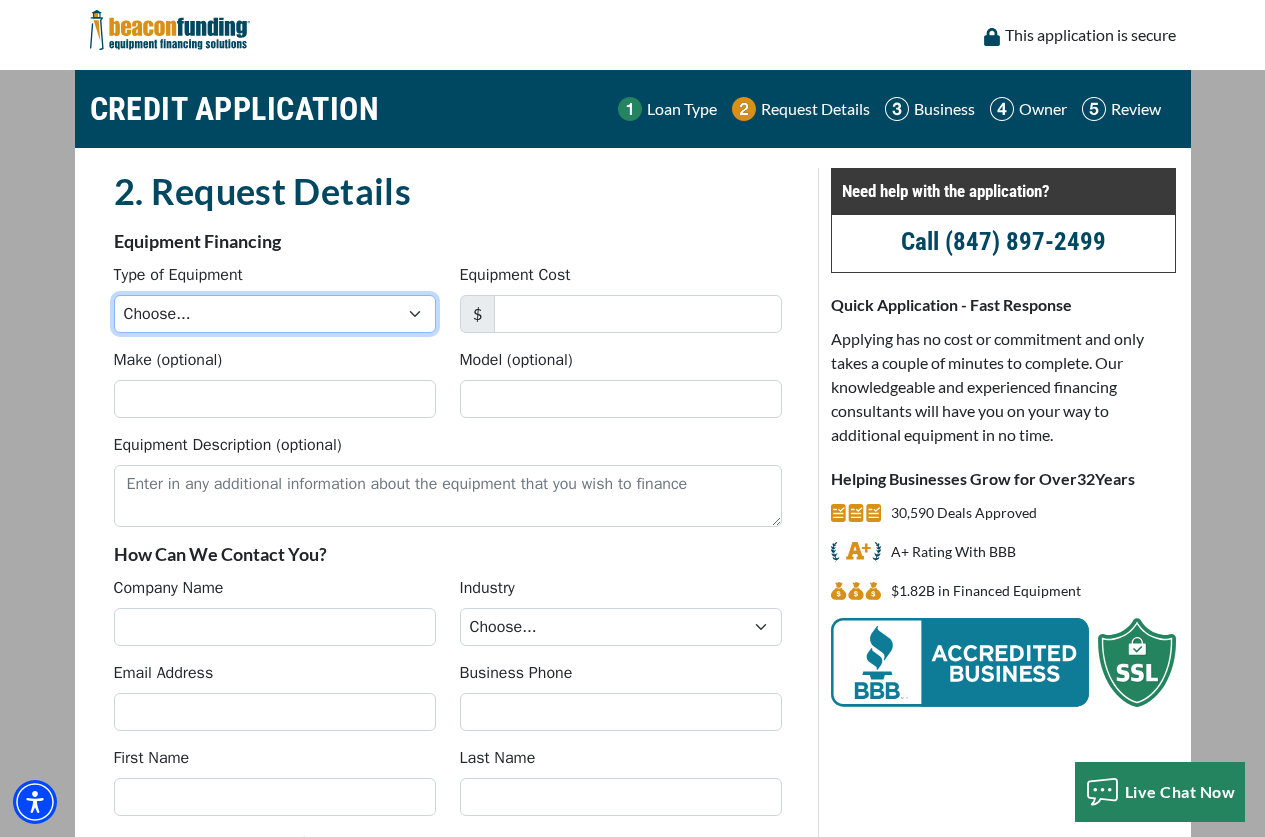 click on "Choose...
Backhoe
Boom/Bucket Truck
Chipper
Commercial Mower
Crane
DTG/DTF Printing
Embroidery
Excavator
Landscape Truck/Equipment
Other
Other Commercial Truck
Other Decorated Apparel
Screen Printing
Septic Pumper Truck
Skid Steer
Stump Grinder
Tow Truck
Tractor
Trailer
Trencher
Wheel Loader" at bounding box center (275, 314) 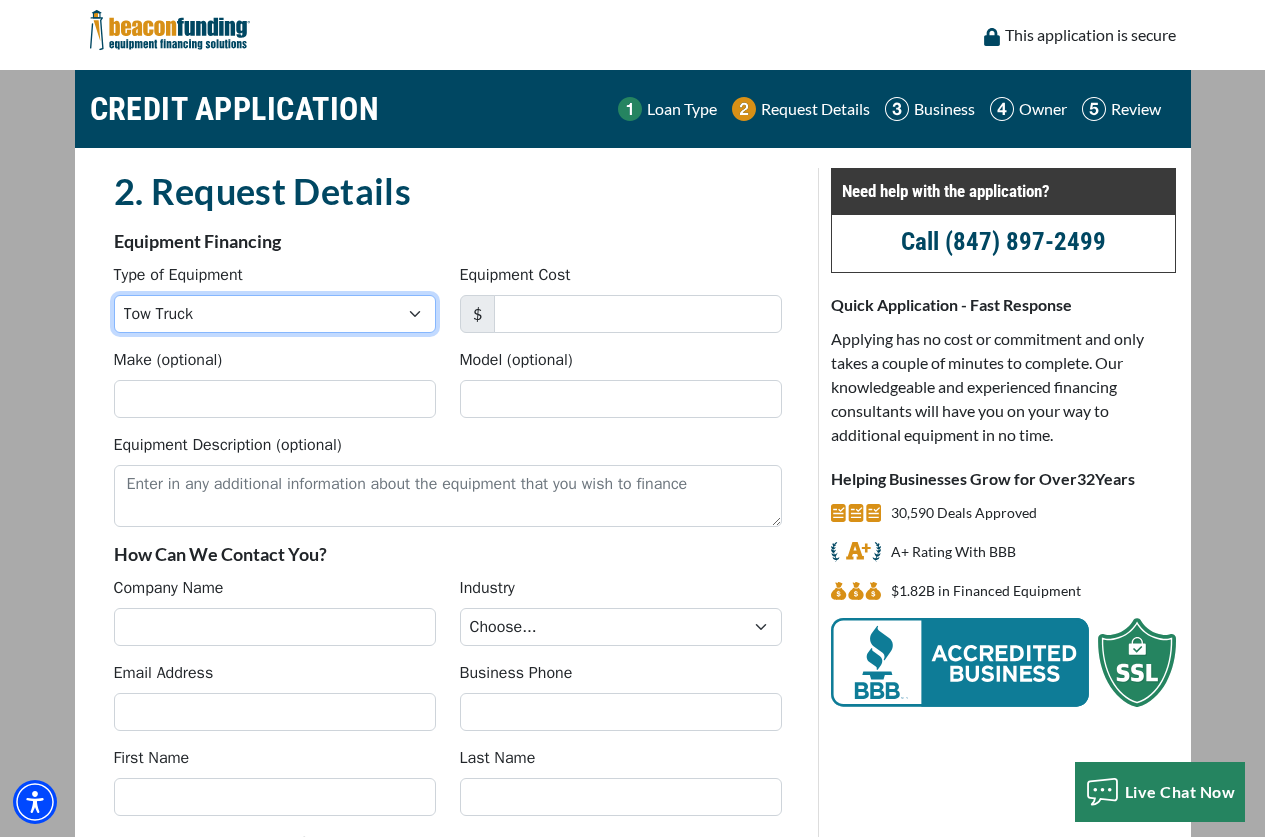 click on "Choose...
Backhoe
Boom/Bucket Truck
Chipper
Commercial Mower
Crane
DTG/DTF Printing
Embroidery
Excavator
Landscape Truck/Equipment
Other
Other Commercial Truck
Other Decorated Apparel
Screen Printing
Septic Pumper Truck
Skid Steer
Stump Grinder
Tow Truck
Tractor
Trailer
Trencher
Wheel Loader" at bounding box center [275, 314] 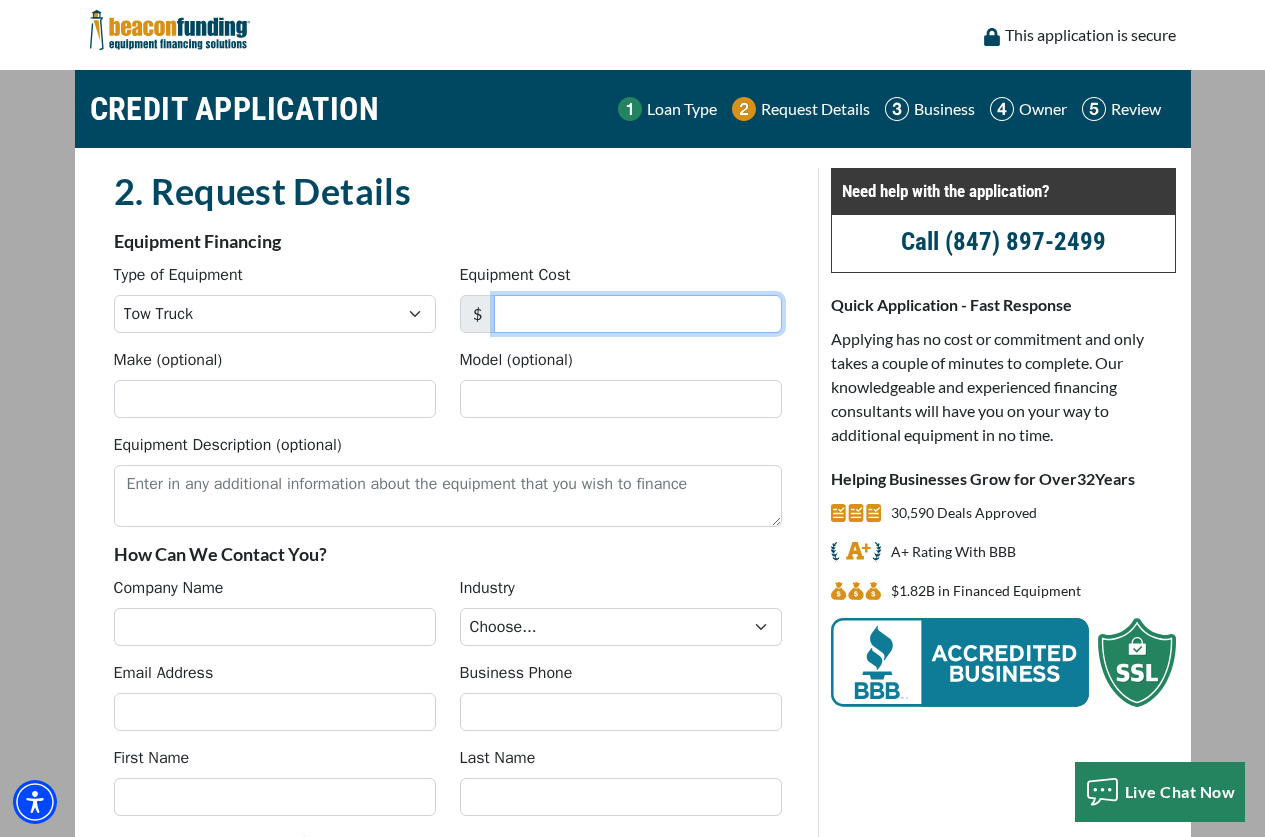 click on "Equipment Cost" at bounding box center [638, 314] 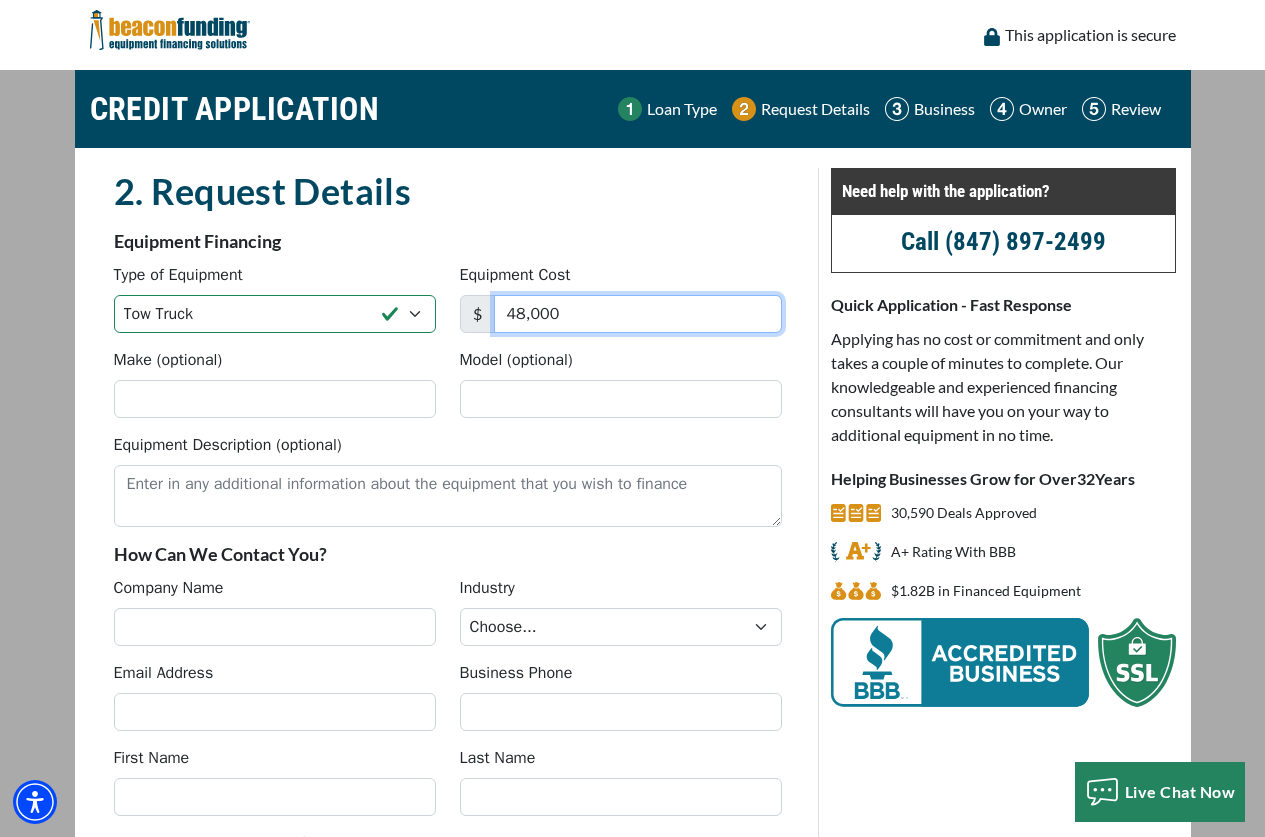 type on "48,000" 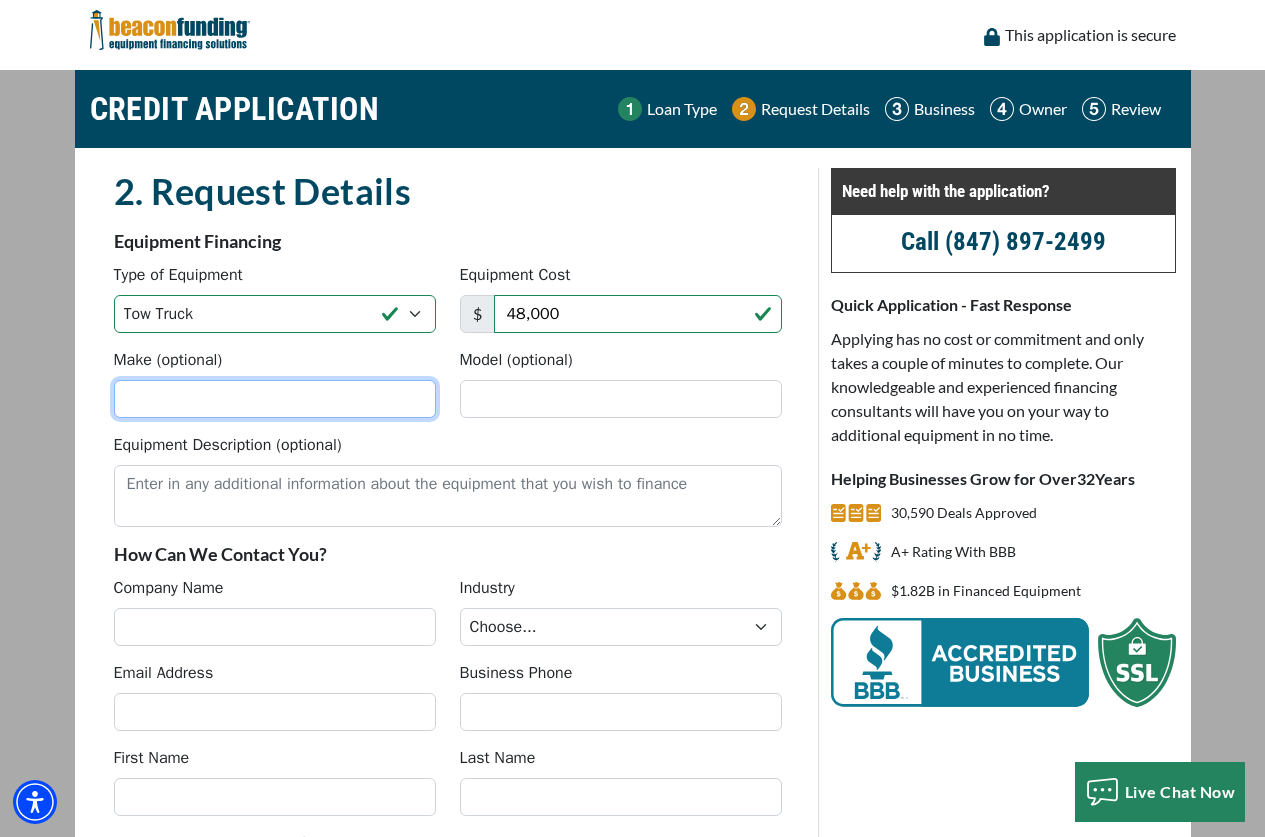 click on "Make (optional)" at bounding box center (275, 399) 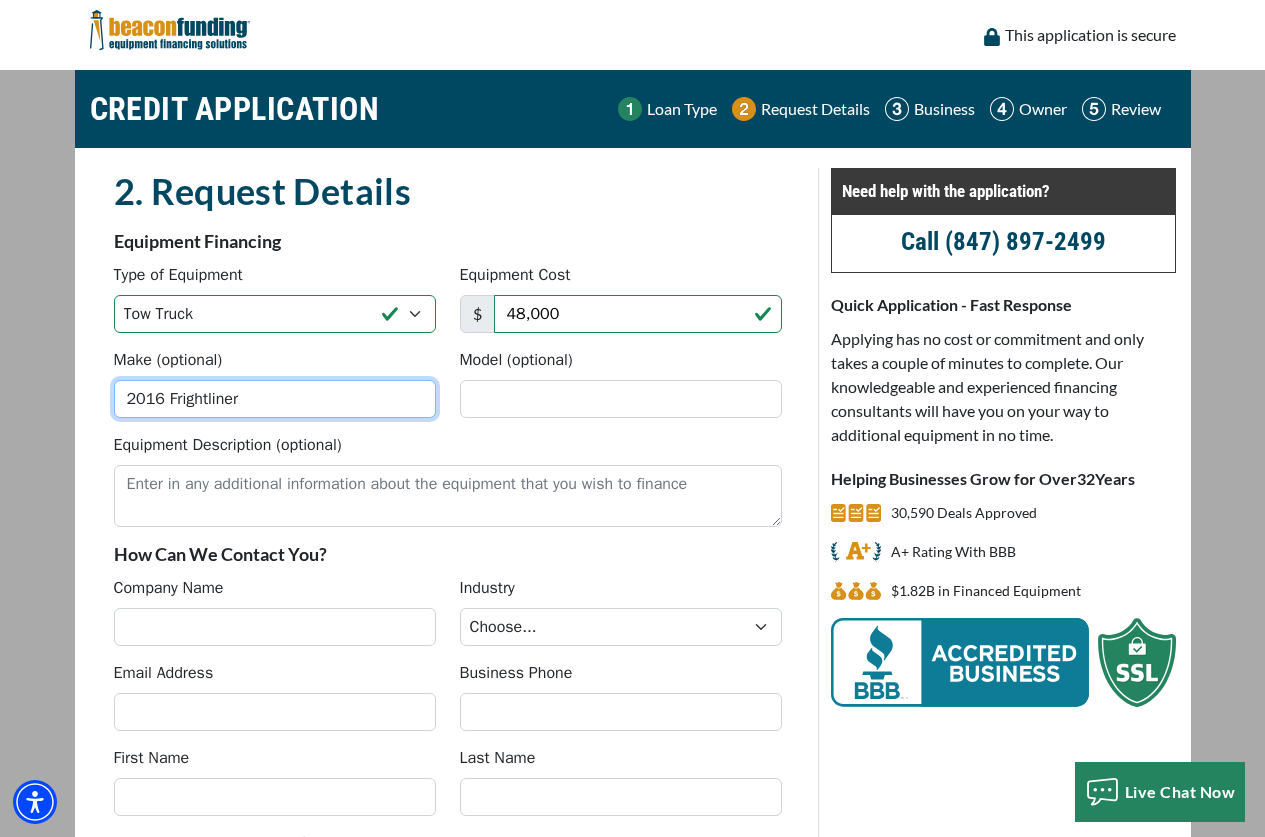 type on "2016 Frightliner" 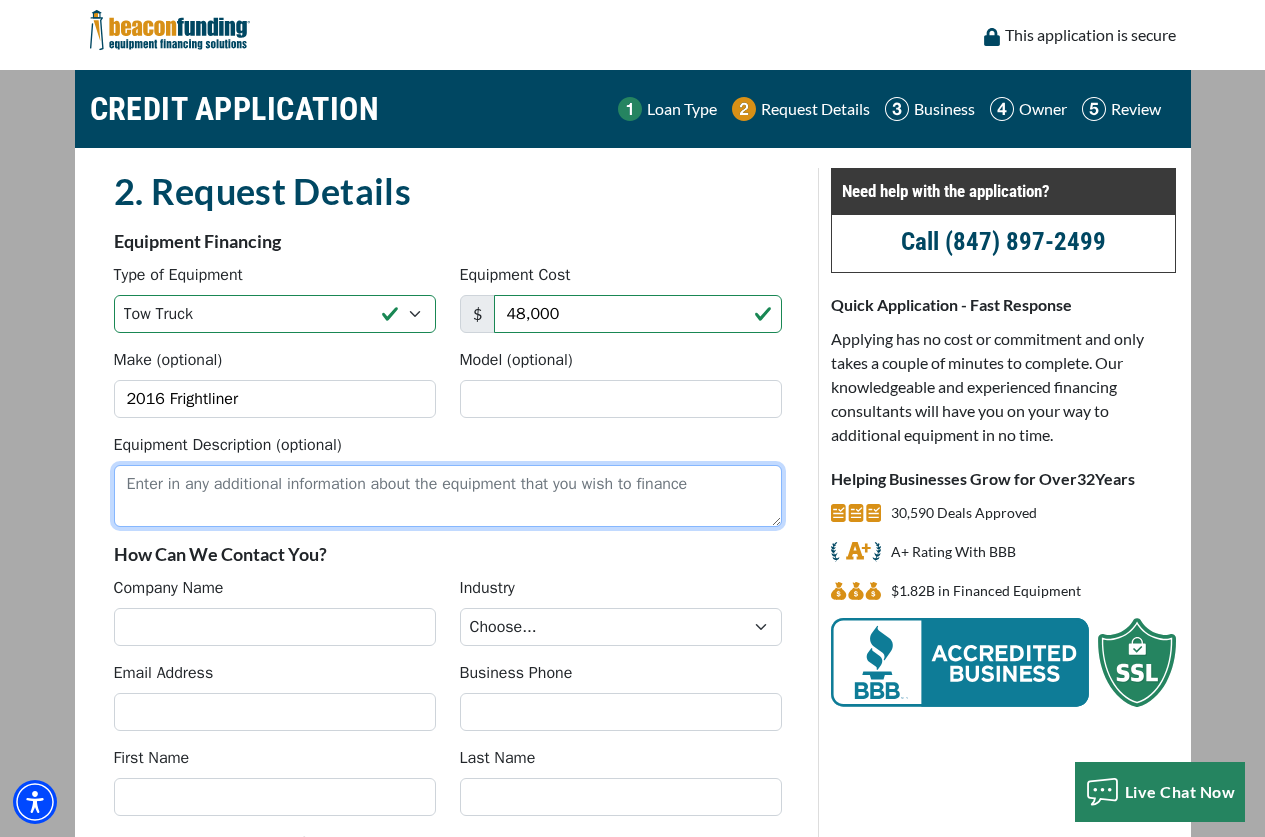 click on "Equipment Description (optional)" at bounding box center (448, 496) 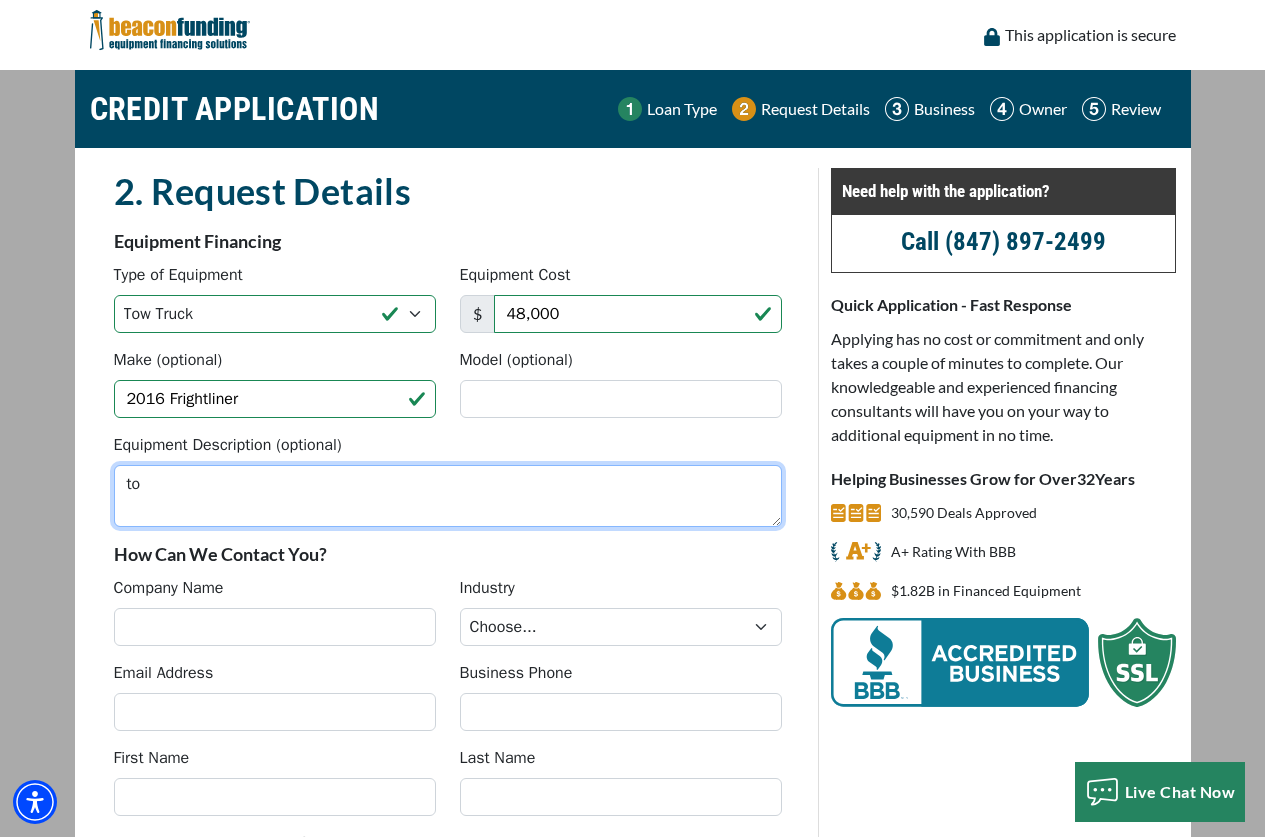 type on "t" 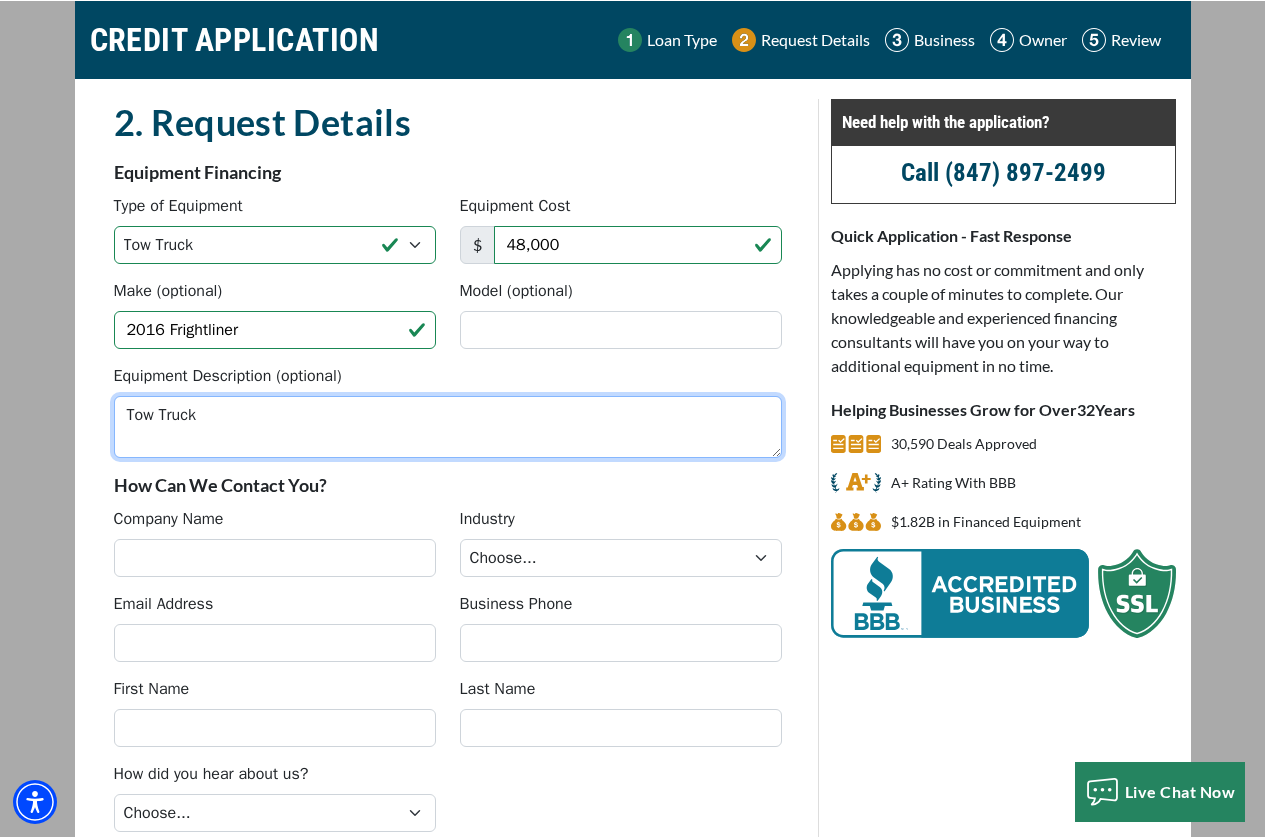 scroll, scrollTop: 100, scrollLeft: 0, axis: vertical 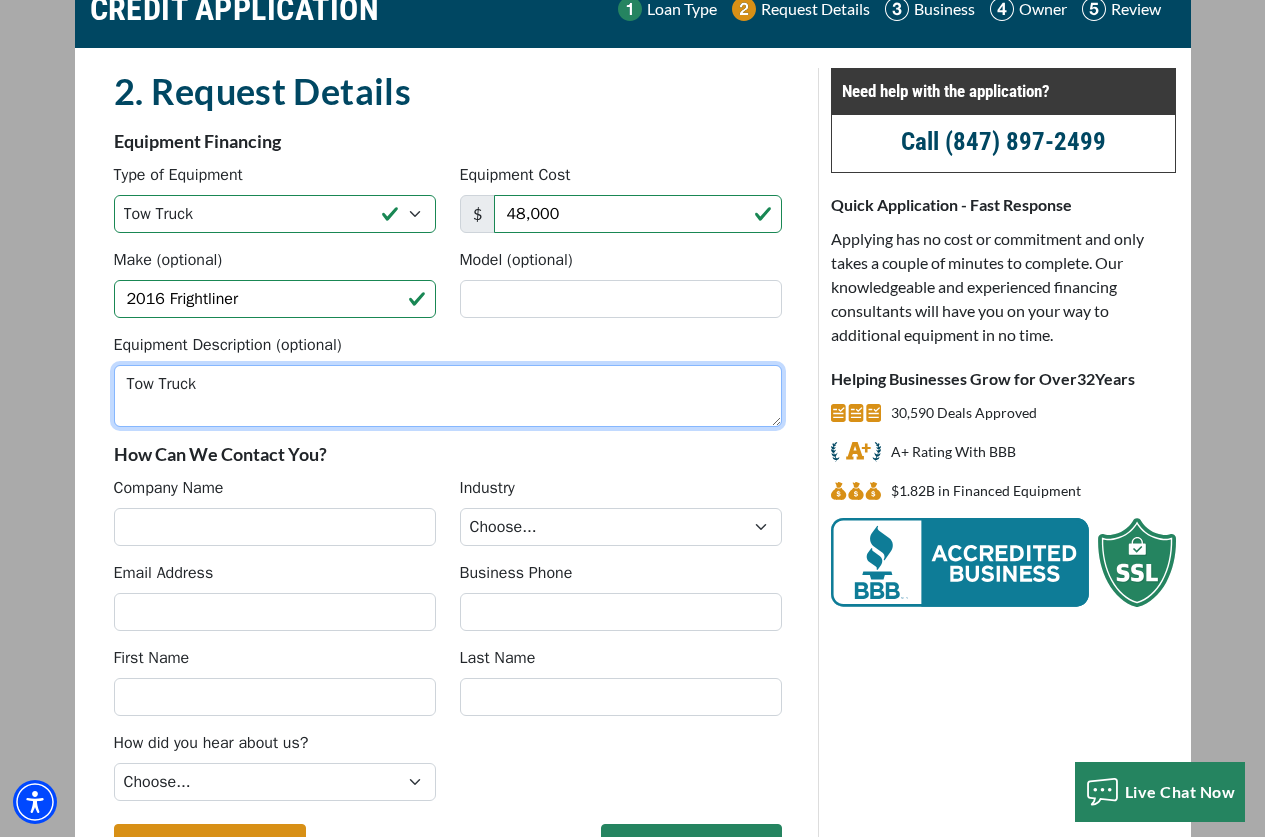type on "Tow Truck" 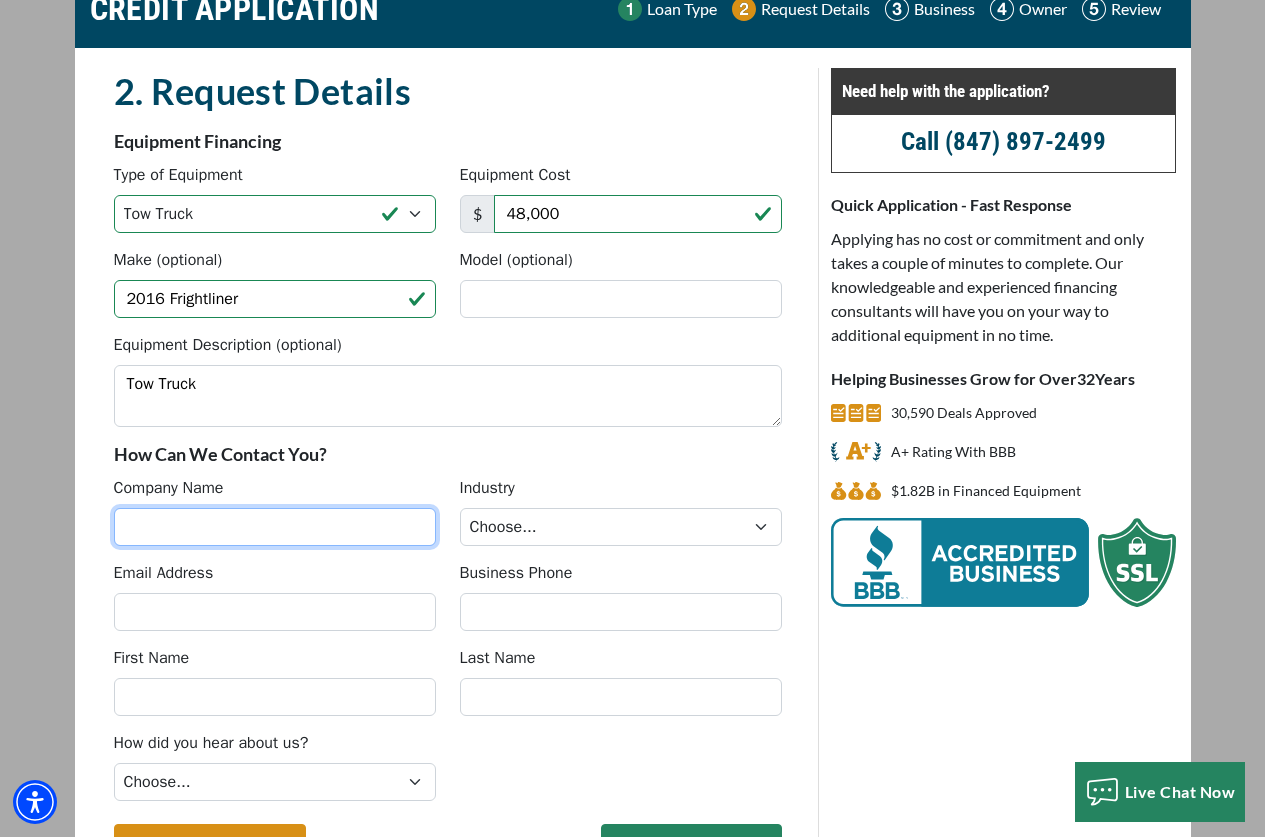 click on "Company Name" at bounding box center (275, 527) 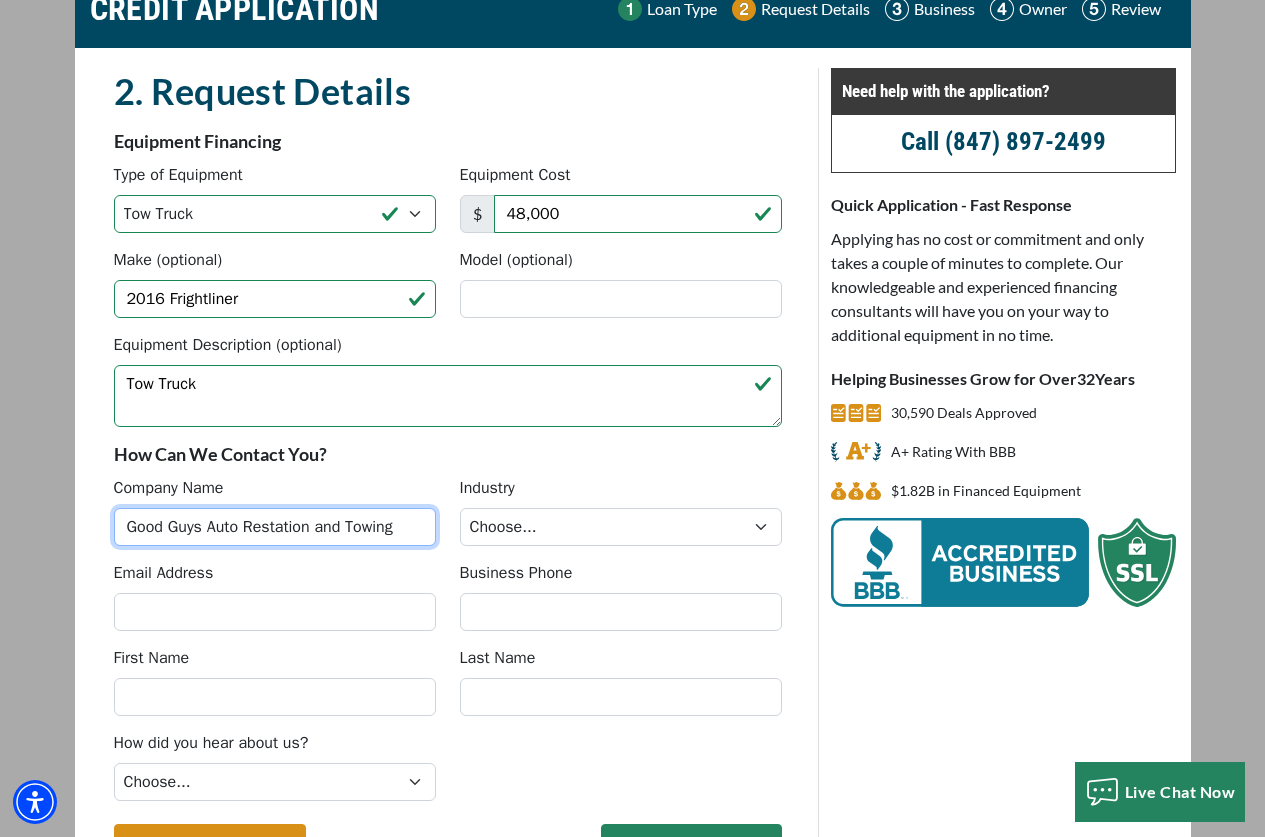 click on "Good Guys Auto Restation and Towing" at bounding box center (275, 527) 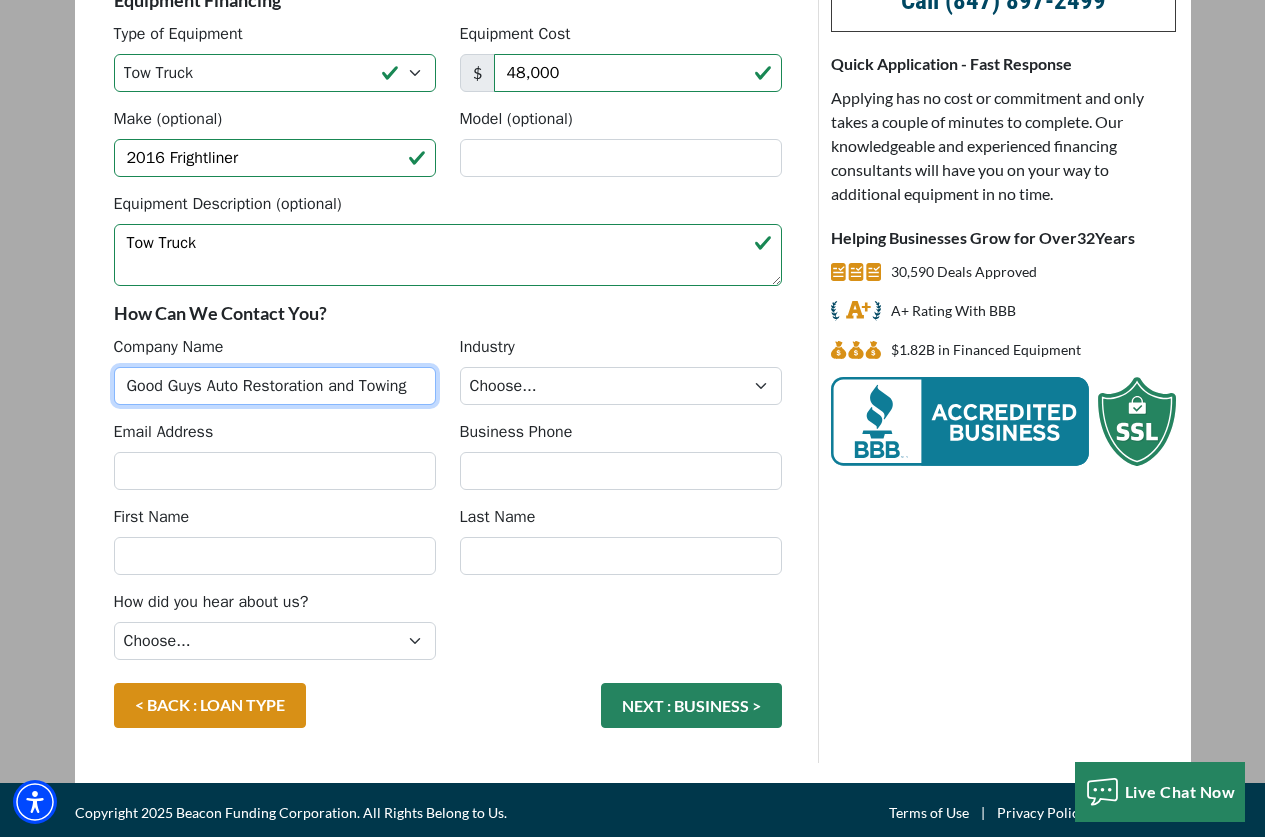 scroll, scrollTop: 247, scrollLeft: 0, axis: vertical 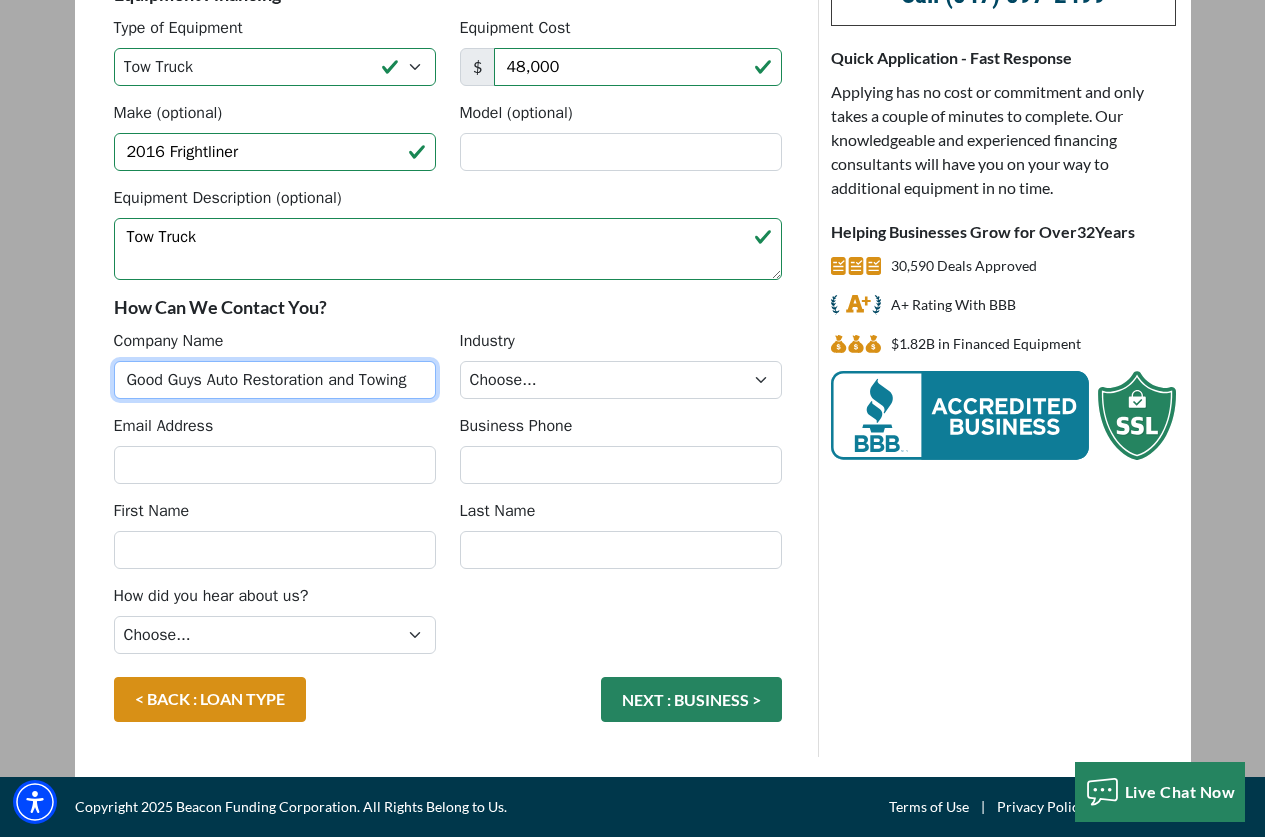 type on "Good Guys Auto Restoration and Towing" 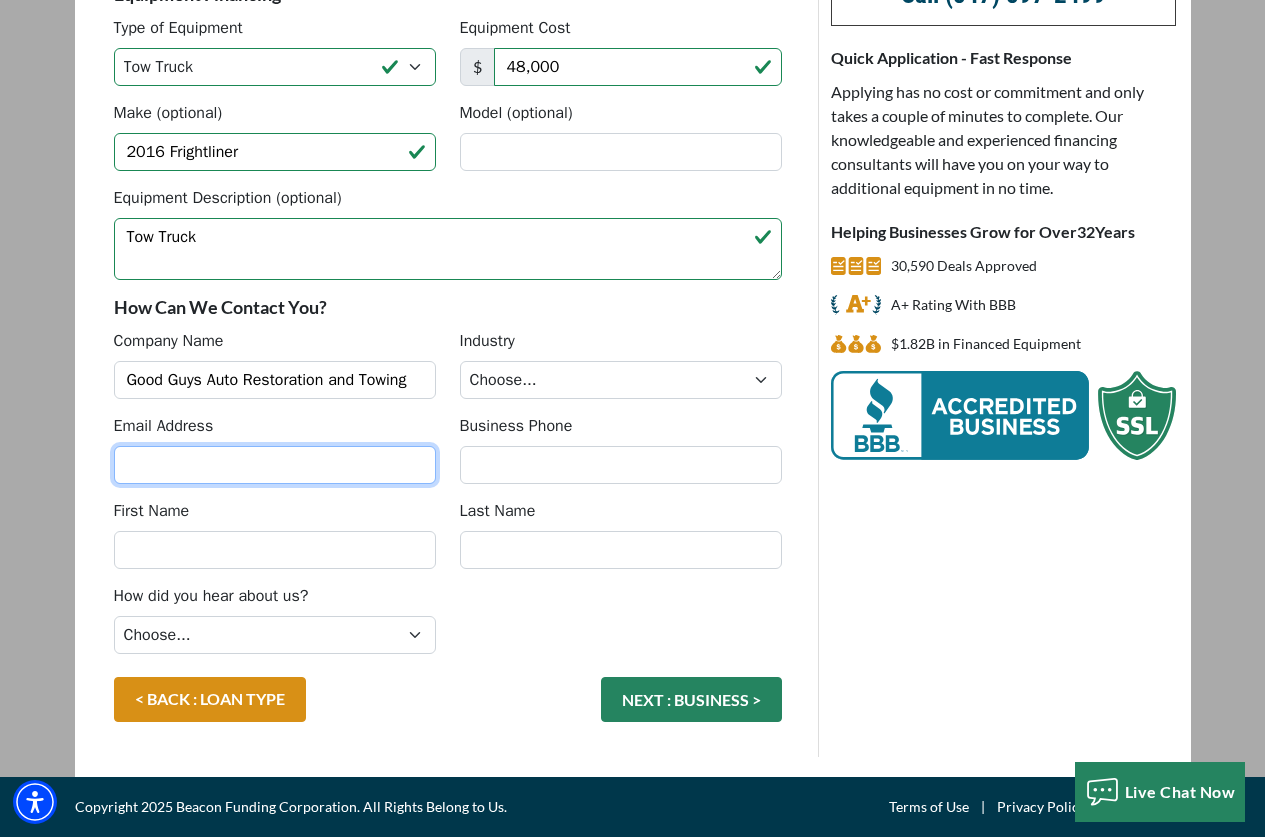 click on "Email Address" at bounding box center [275, 465] 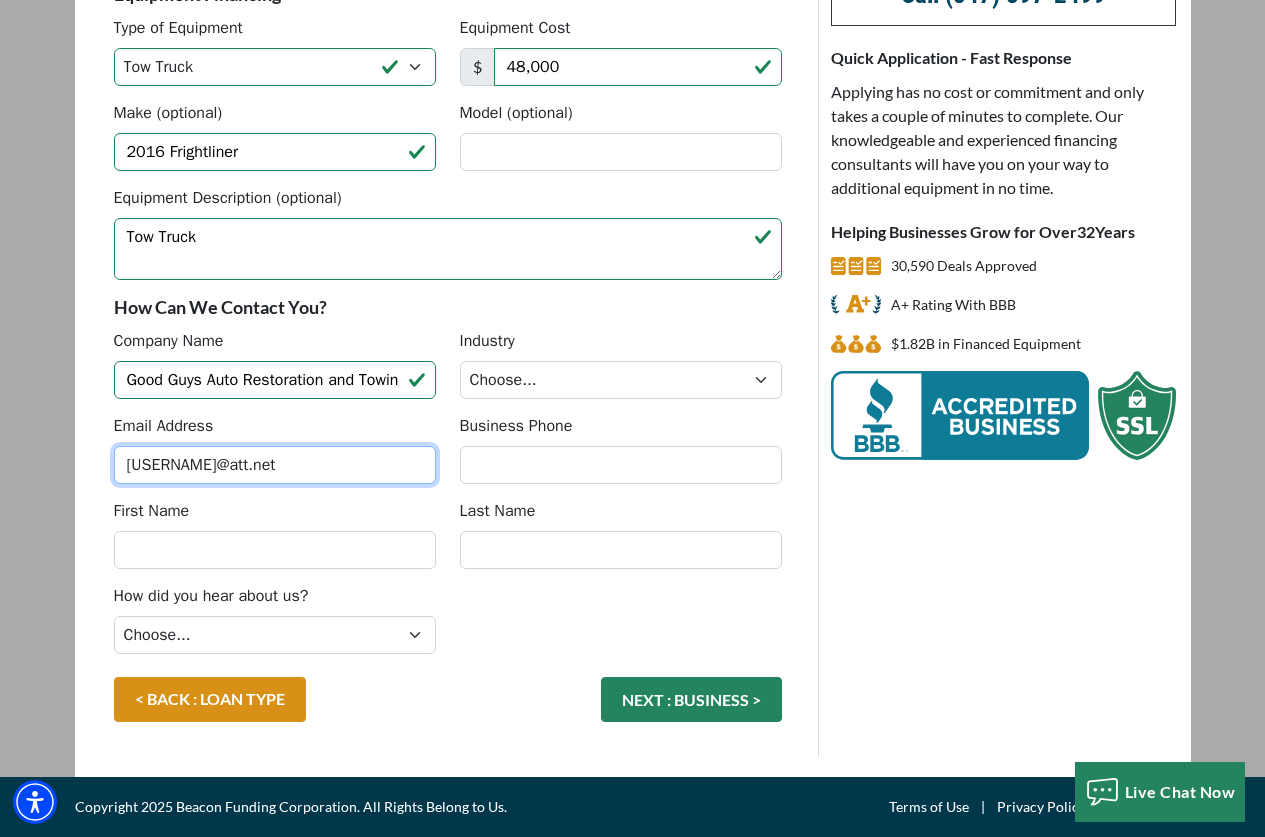 type on "jimmy5165@att.net" 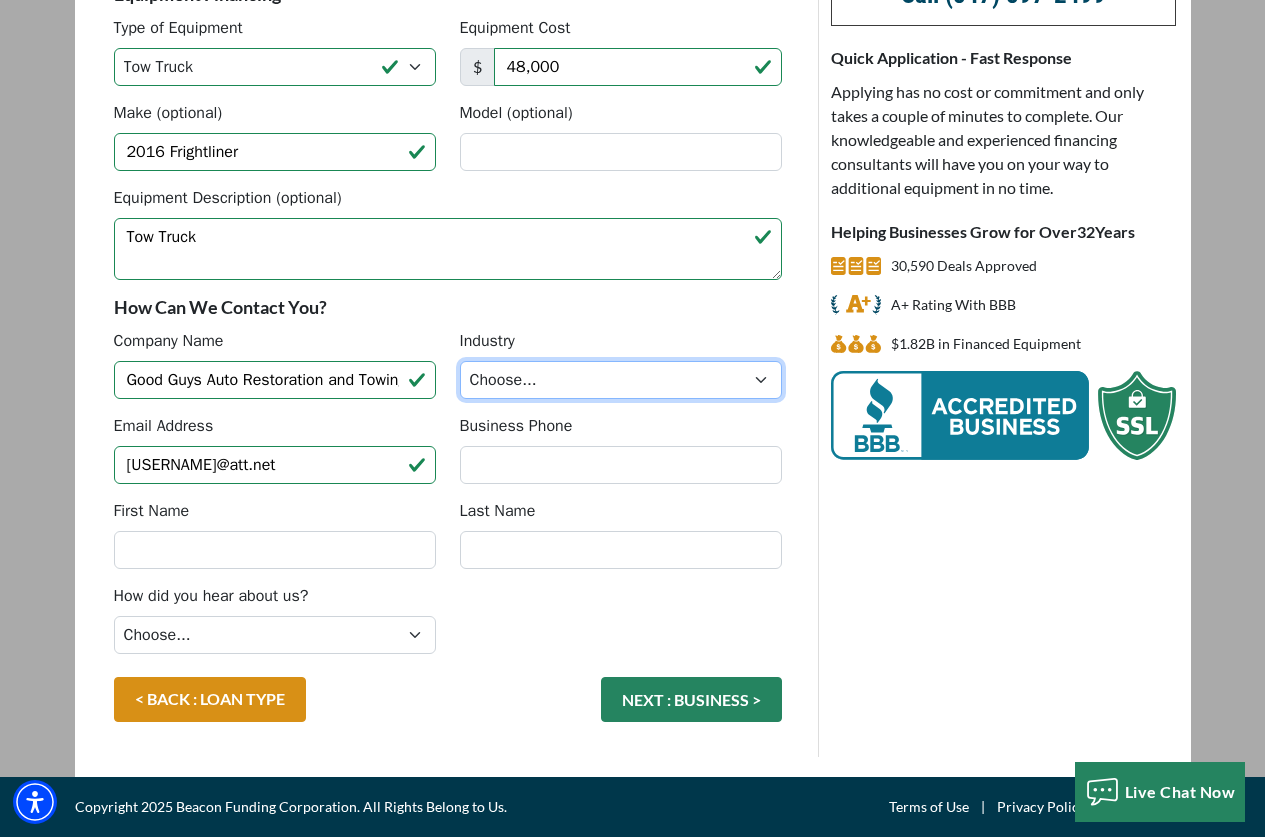 click on "Choose...
Towing
Landscape/Hardscape
Decorated Apparel
Septic
Light Construction
Other" at bounding box center (621, 380) 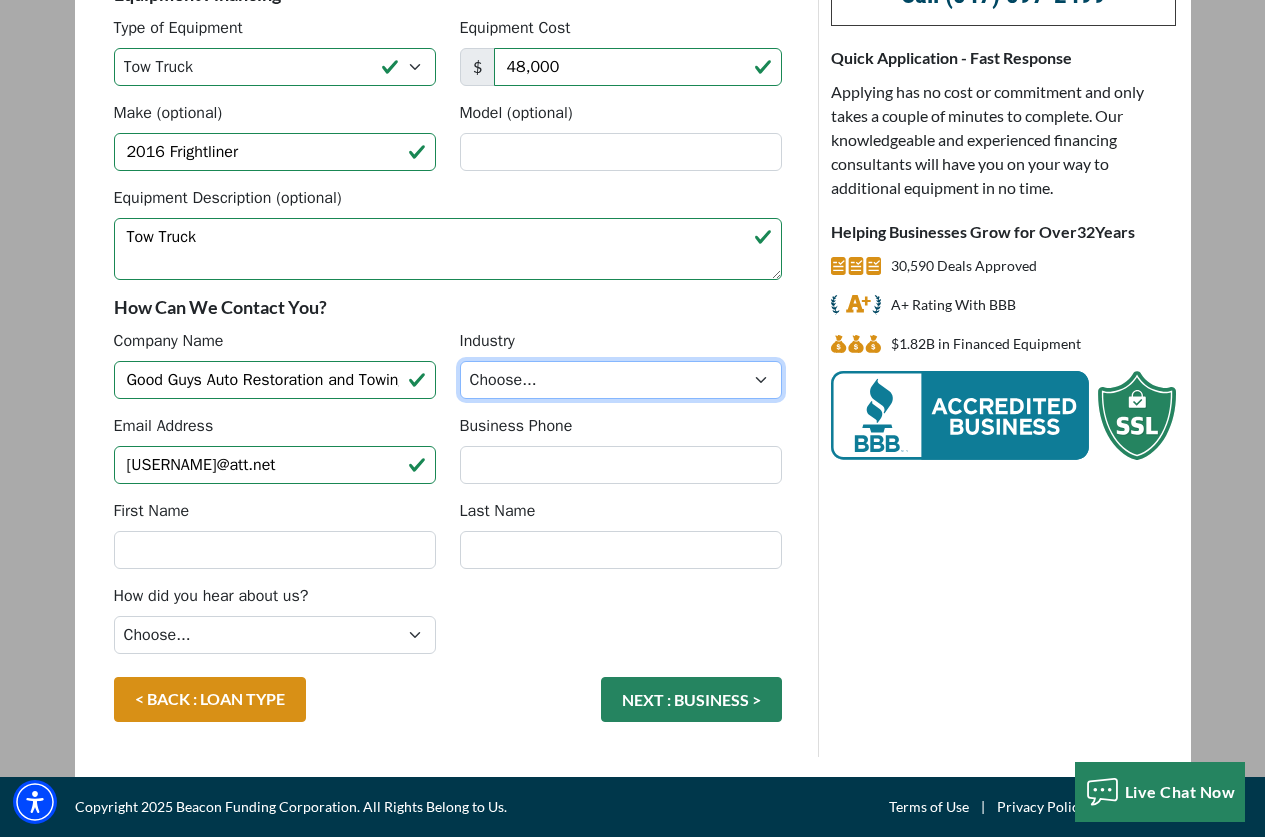 select on "1" 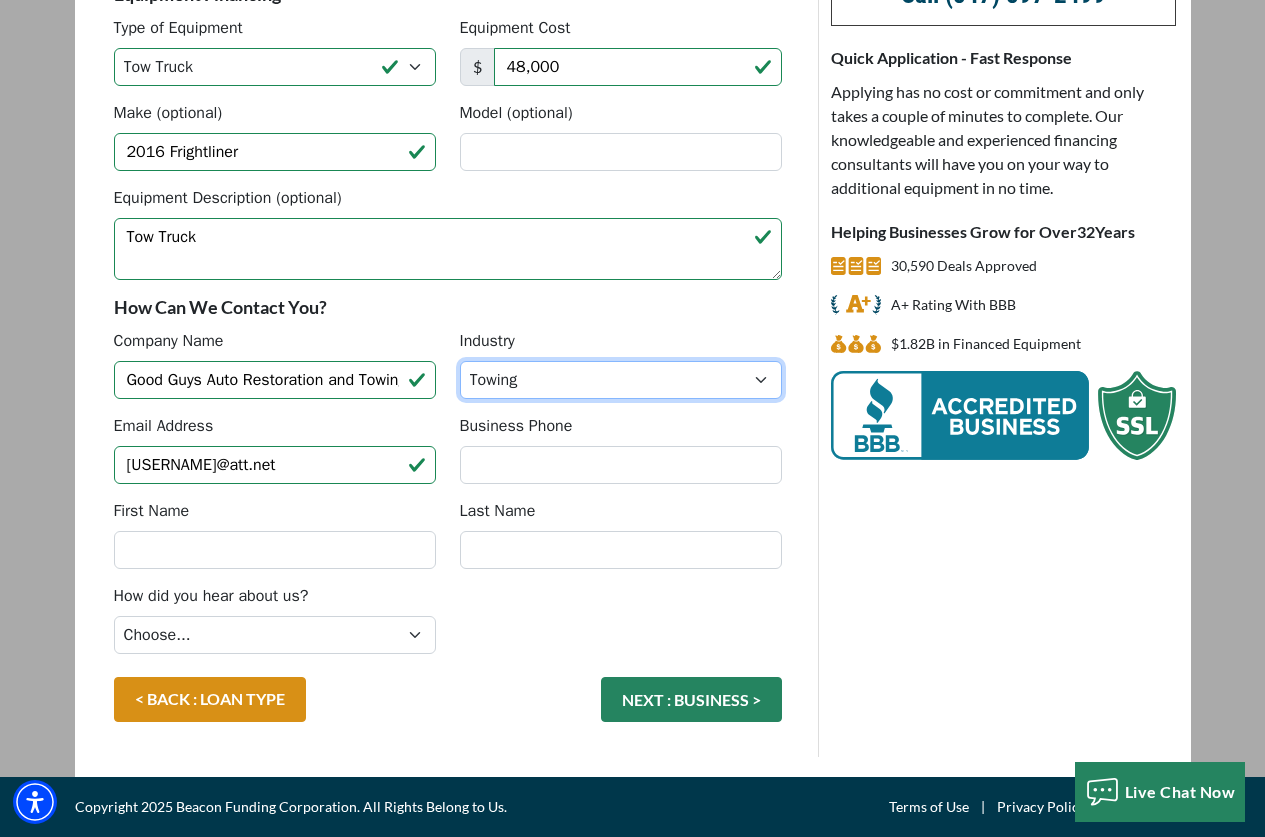 click on "Choose...
Towing
Landscape/Hardscape
Decorated Apparel
Septic
Light Construction
Other" at bounding box center [621, 380] 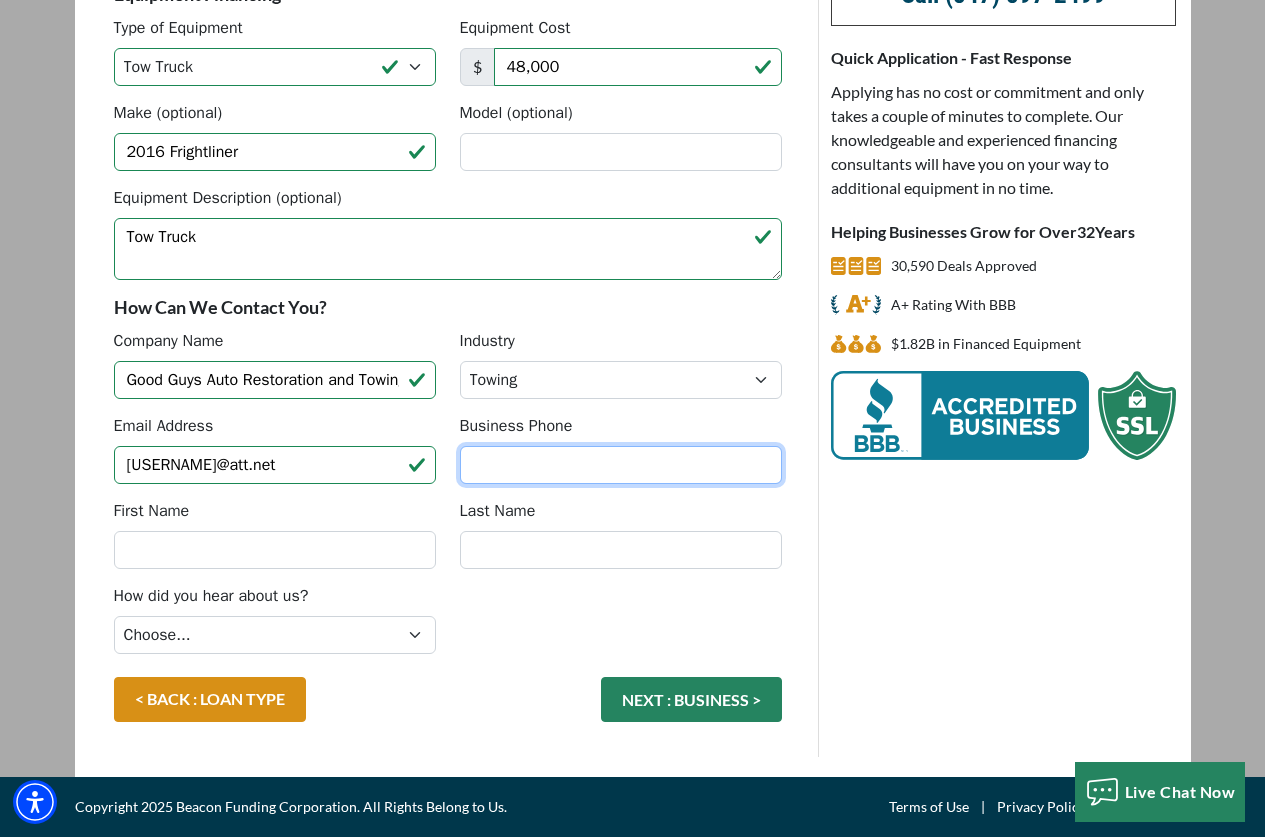 click on "Business Phone" at bounding box center [621, 465] 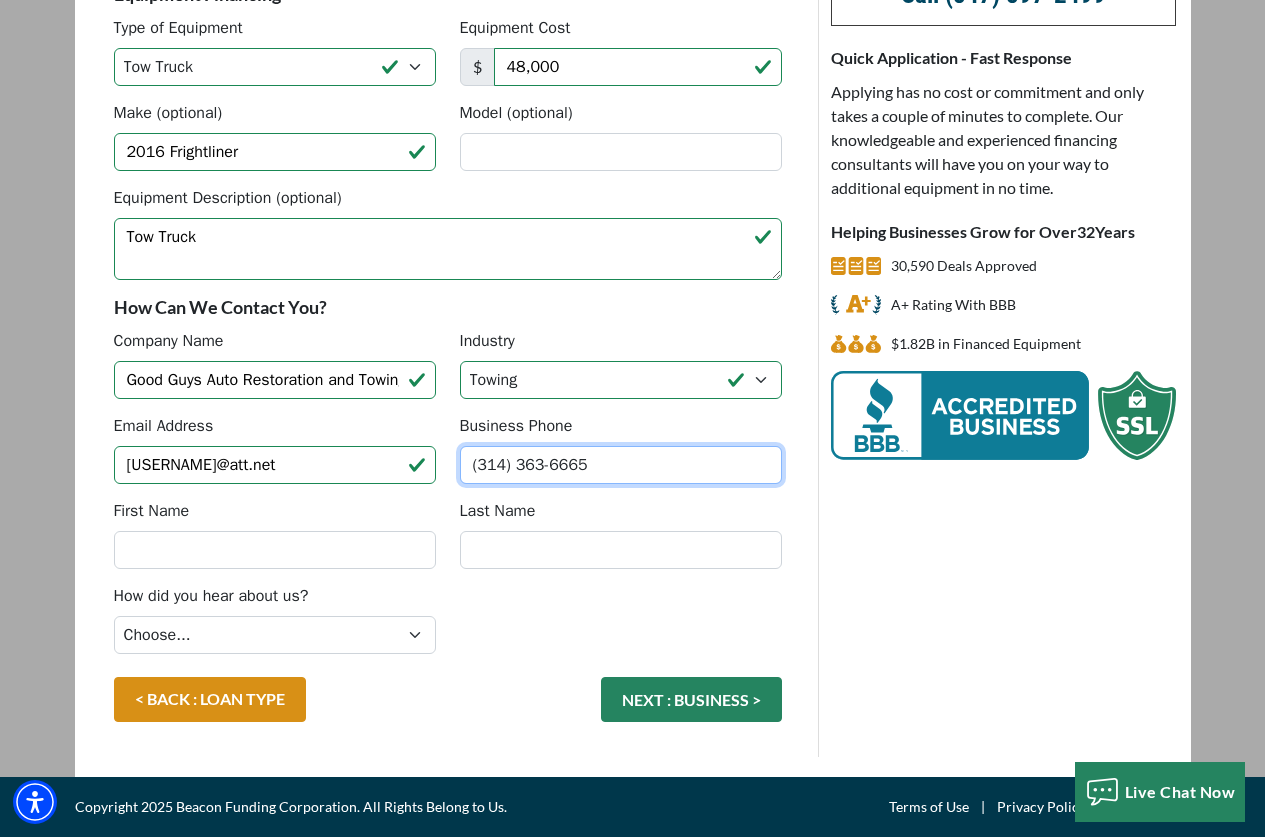 type on "(314) 363-6665" 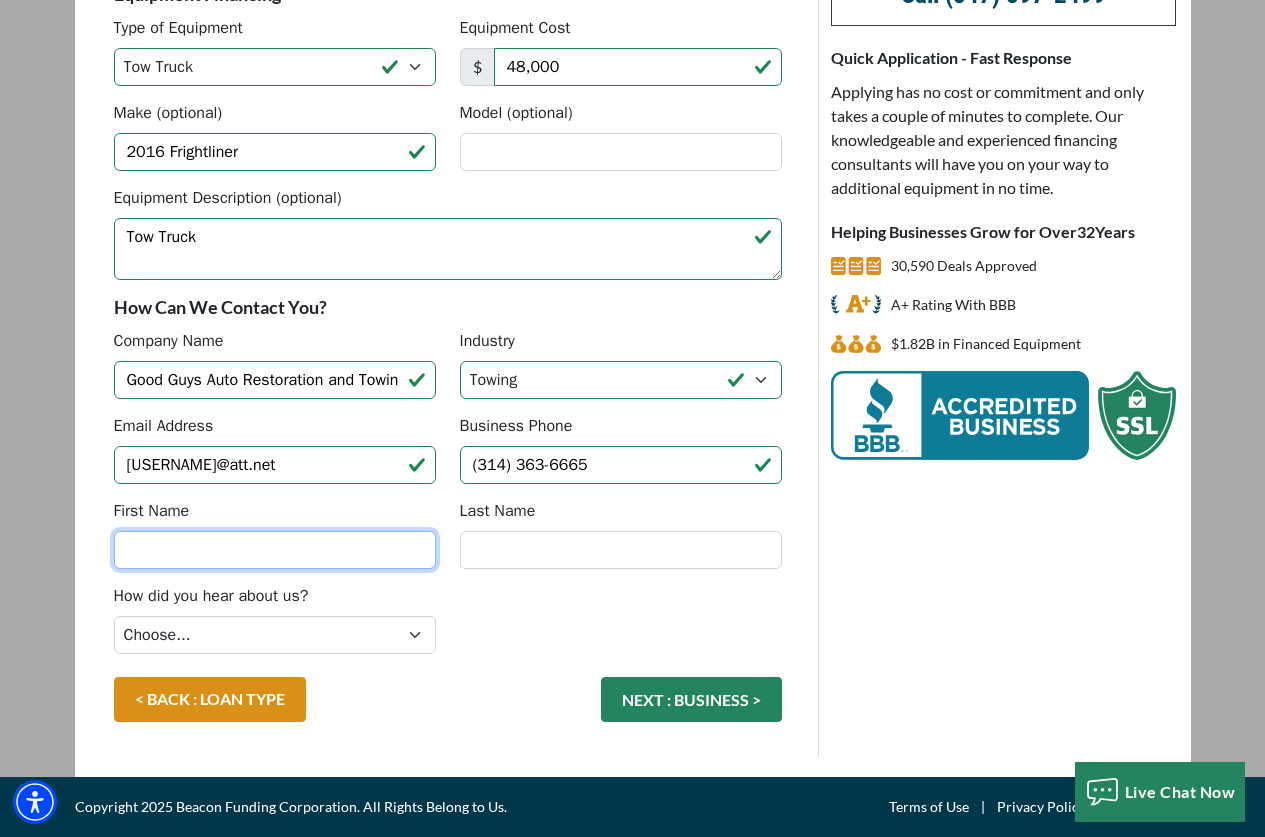 click on "First Name" at bounding box center (275, 550) 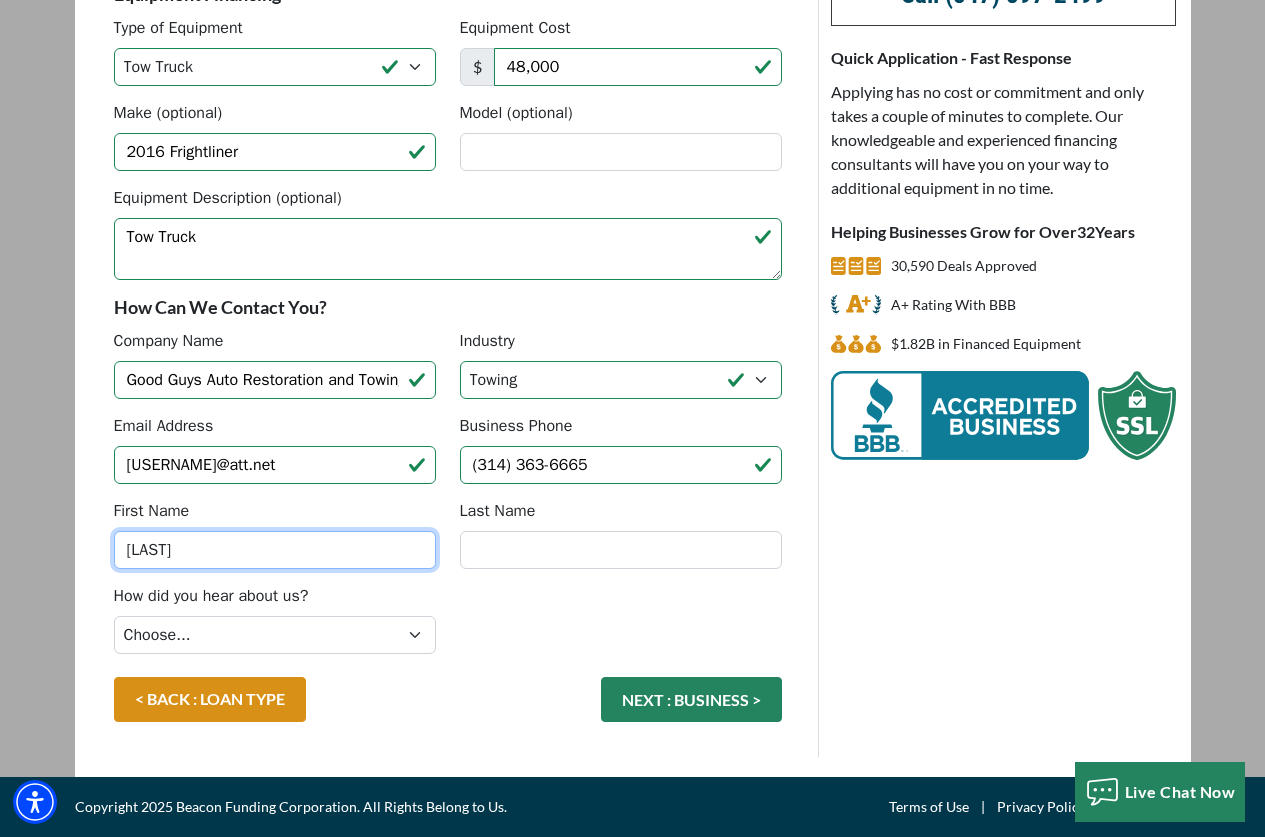 type on "[FIRST]" 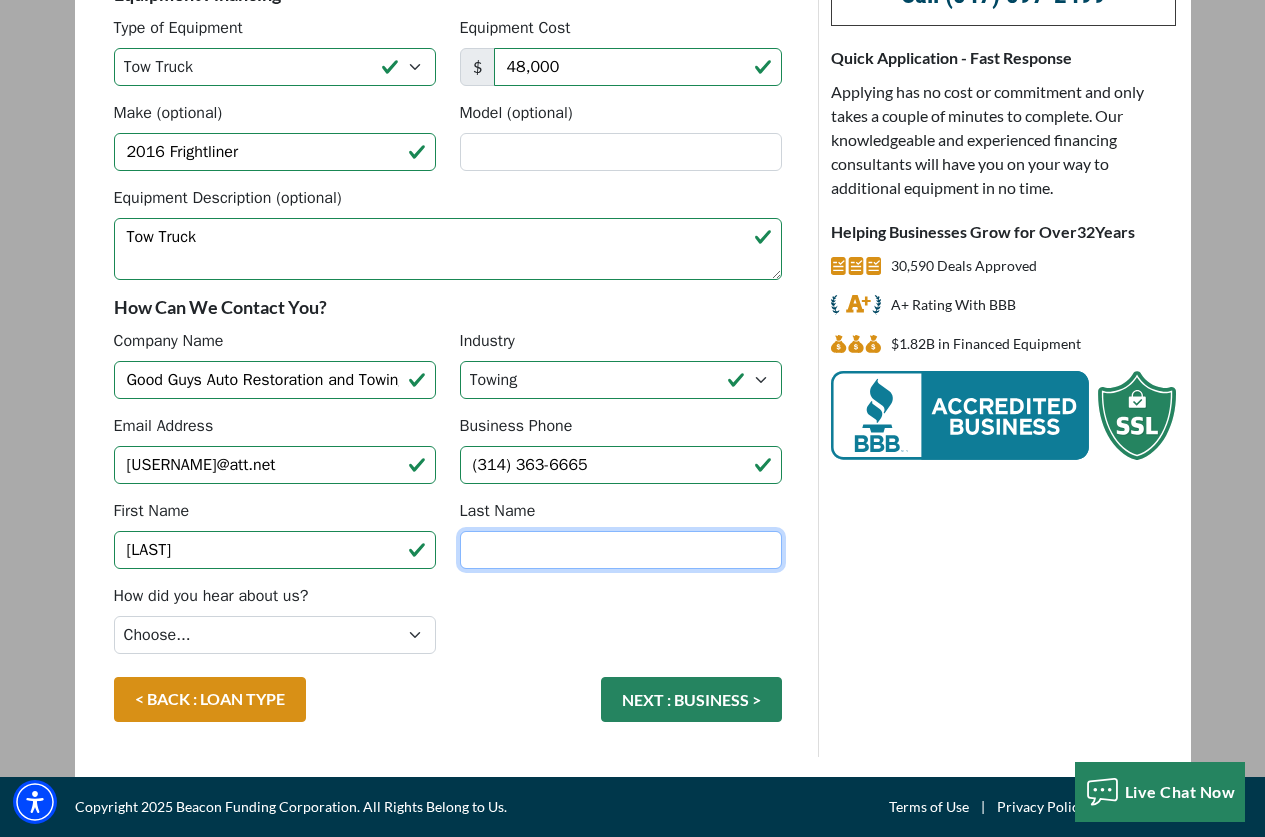 click on "Last Name" at bounding box center (621, 550) 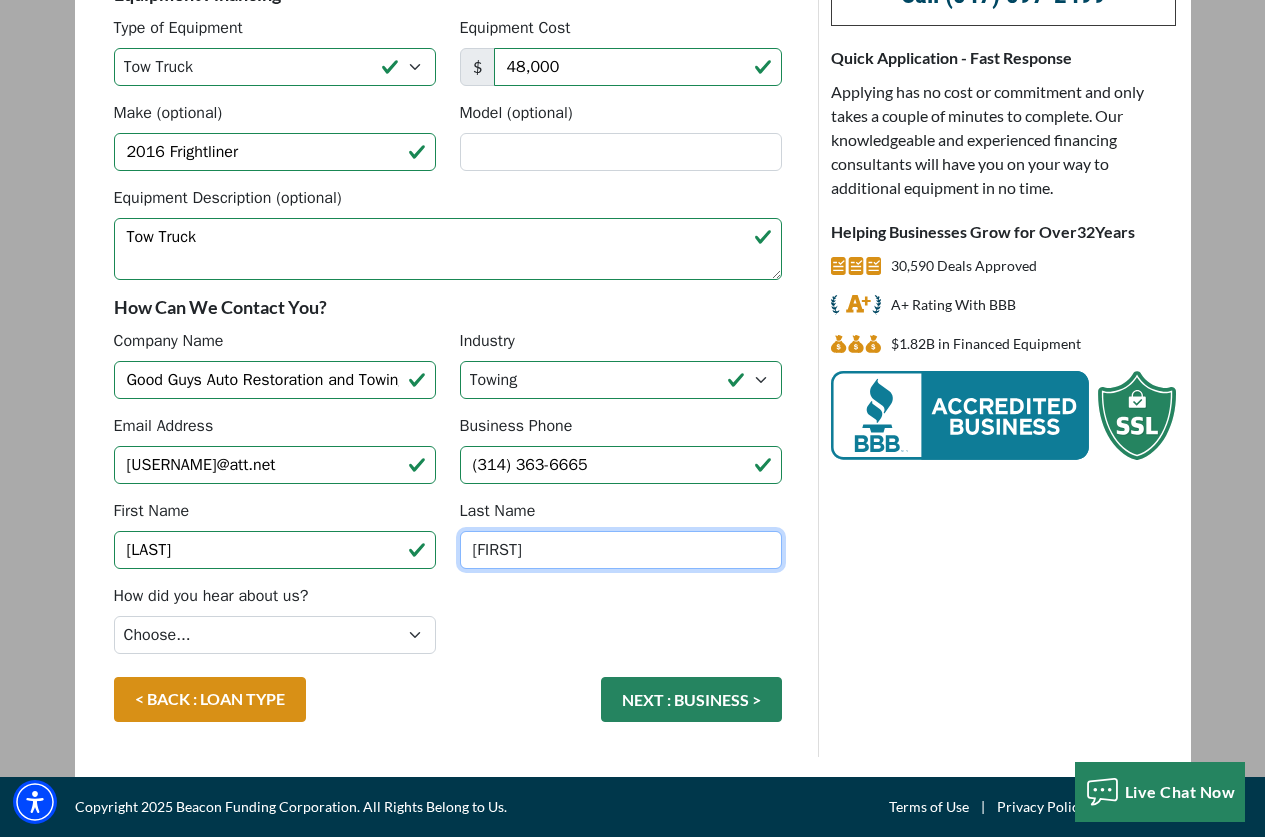 type on "[FIRST]" 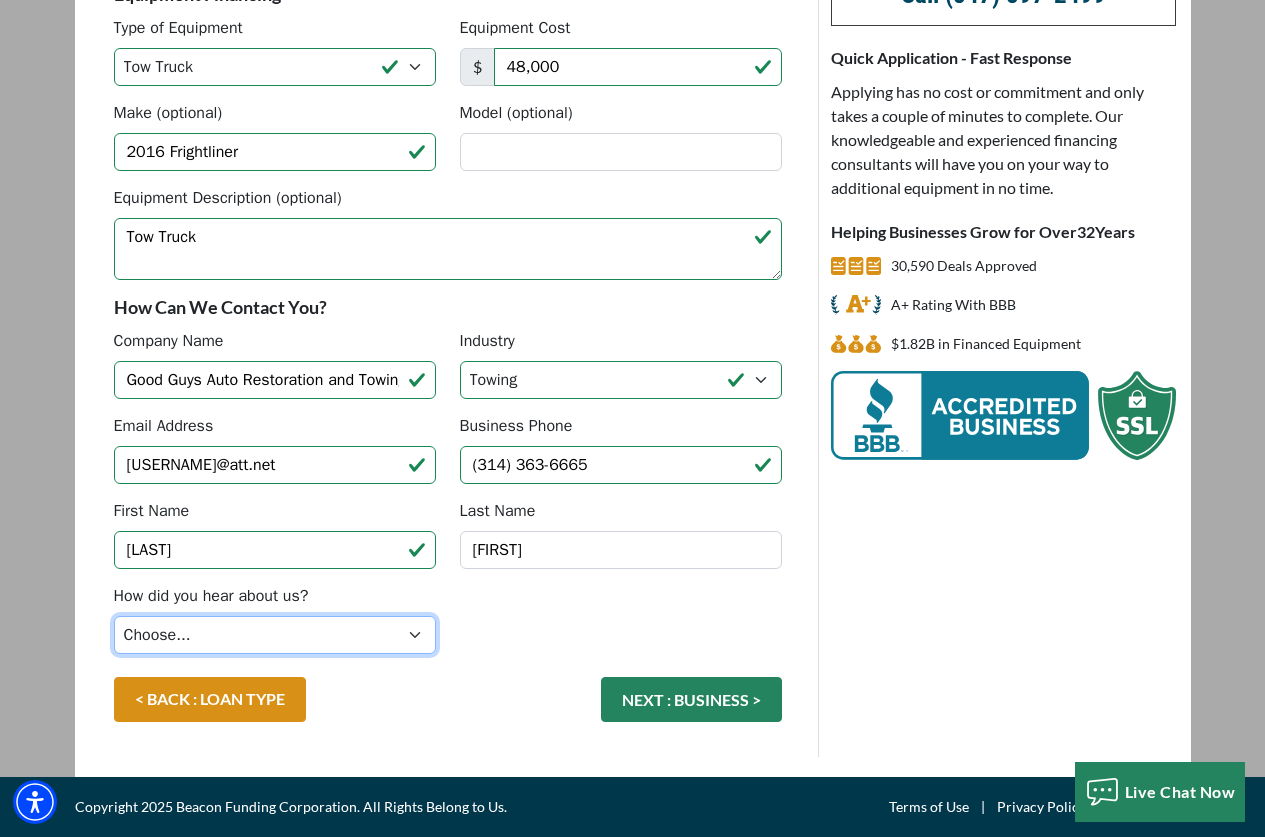 click on "Choose...
Internet Search
Vendor Referral
Word of Mouth
Client Referral
Email
Existing/Past Client
Facebook - Tow Truck to Buy & Sale
Telemarketing
Tradeshow
Motor Club Referral
Bank Refererral
Direct Mail
Magazine Ad
Other" at bounding box center (275, 635) 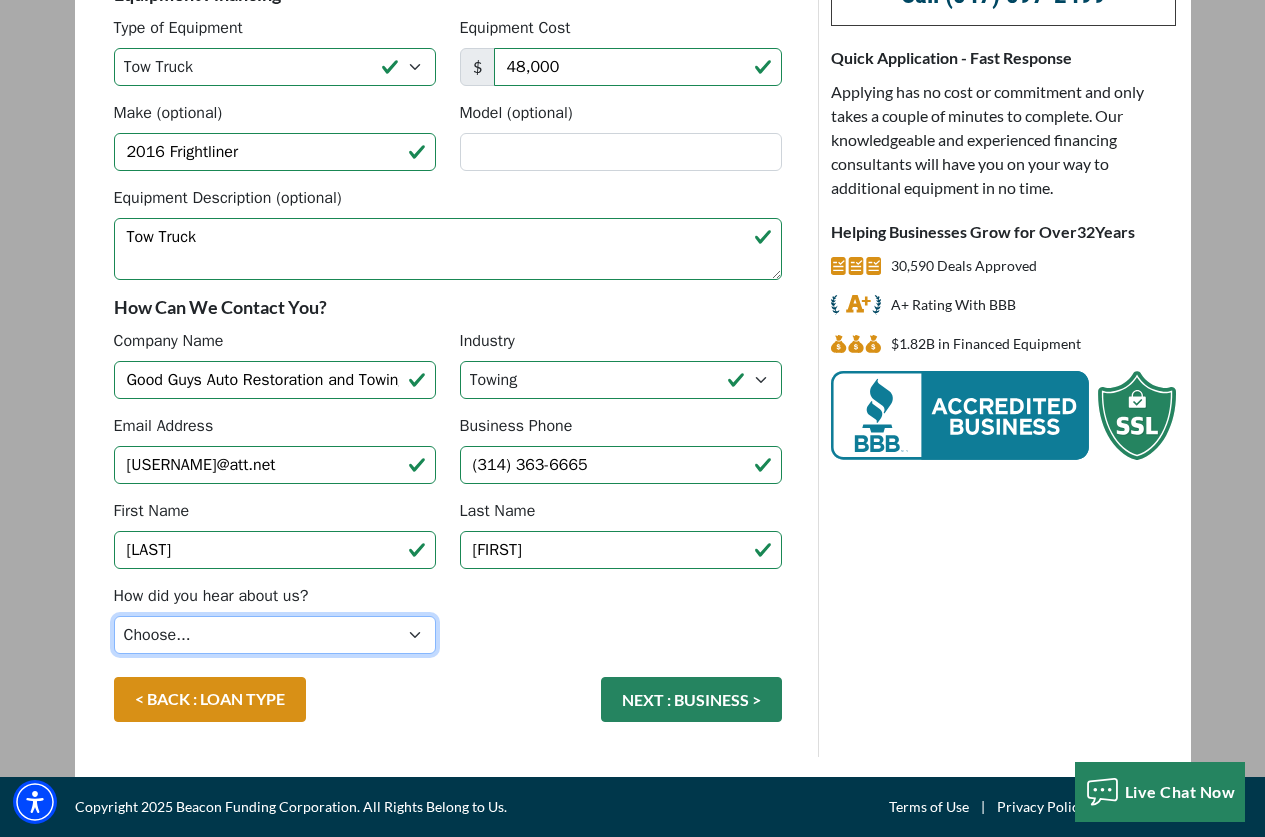 select on "7" 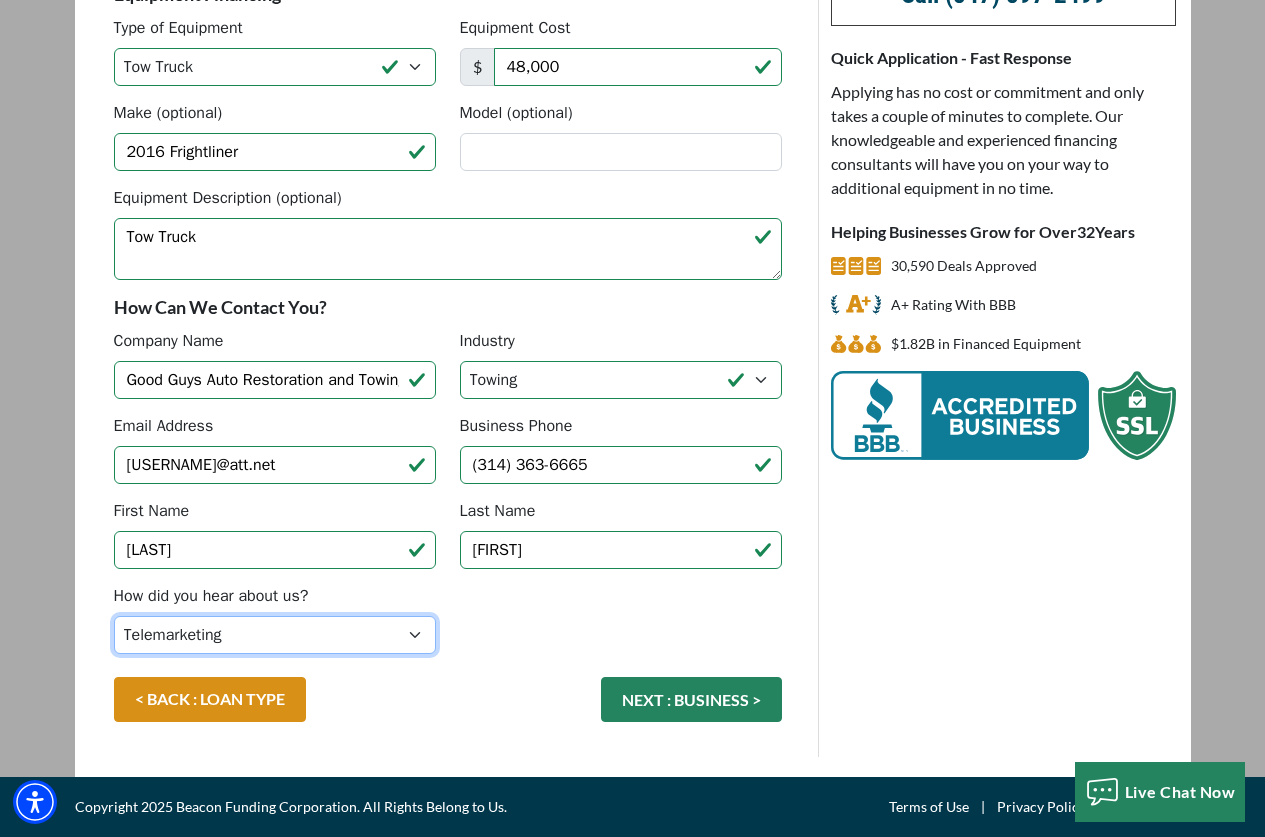 click on "Choose...
Internet Search
Vendor Referral
Word of Mouth
Client Referral
Email
Existing/Past Client
Facebook - Tow Truck to Buy & Sale
Telemarketing
Tradeshow
Motor Club Referral
Bank Refererral
Direct Mail
Magazine Ad
Other" at bounding box center [275, 635] 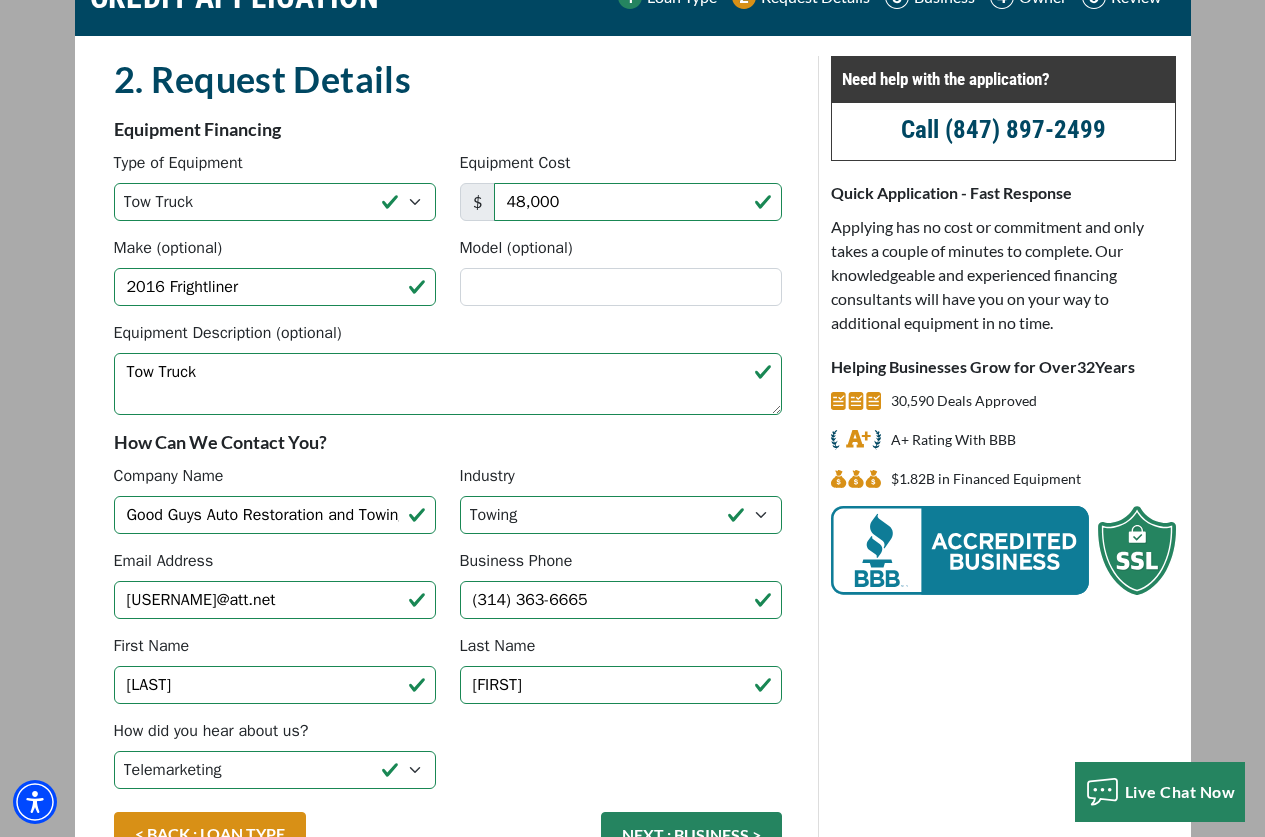 scroll, scrollTop: 247, scrollLeft: 0, axis: vertical 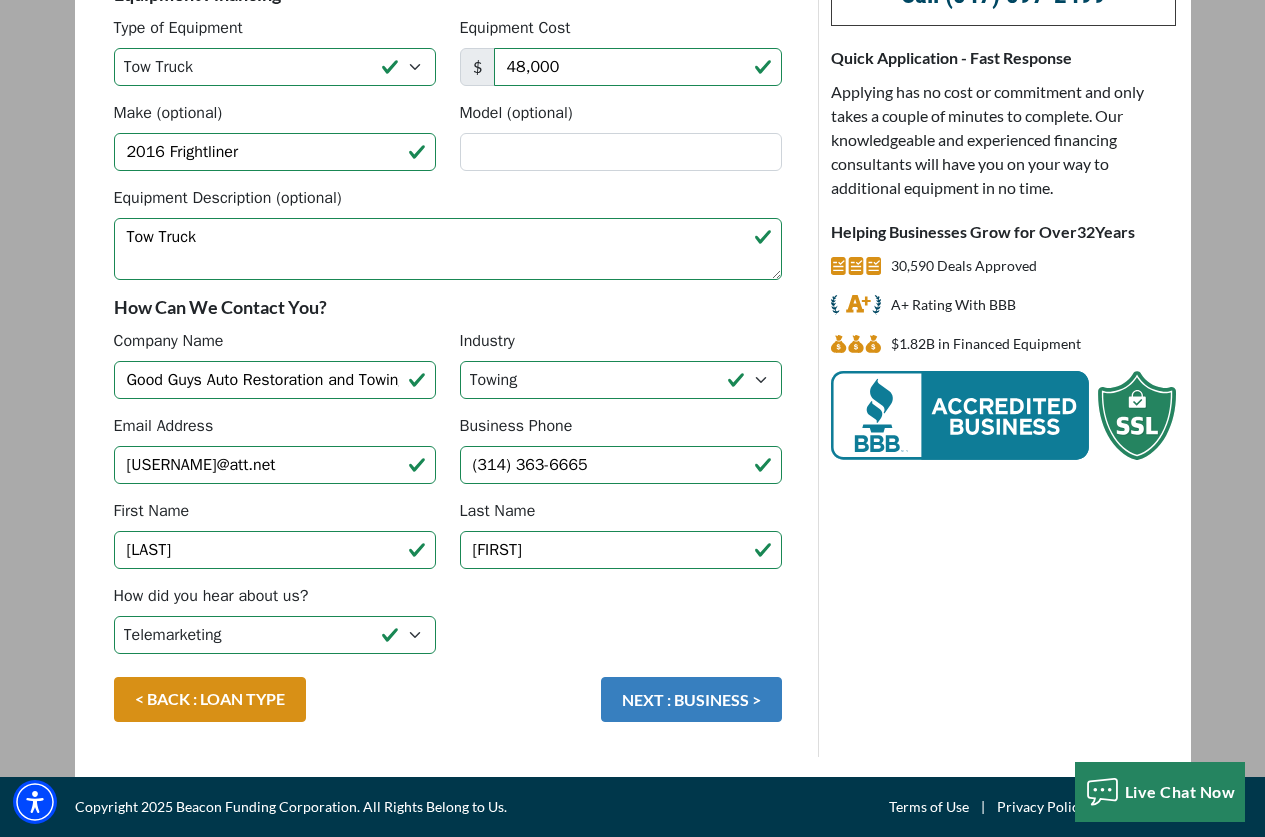 click on "NEXT : BUSINESS >" at bounding box center (691, 699) 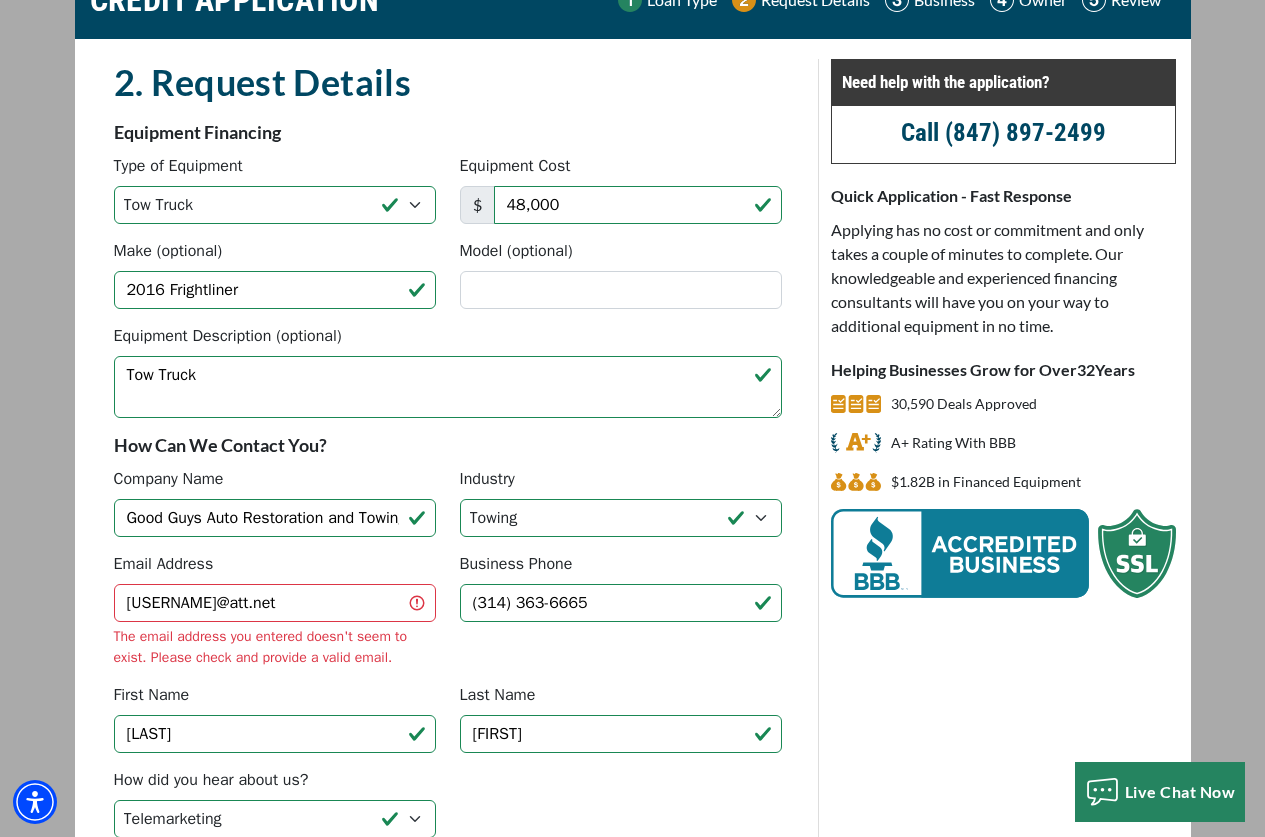 scroll, scrollTop: 293, scrollLeft: 0, axis: vertical 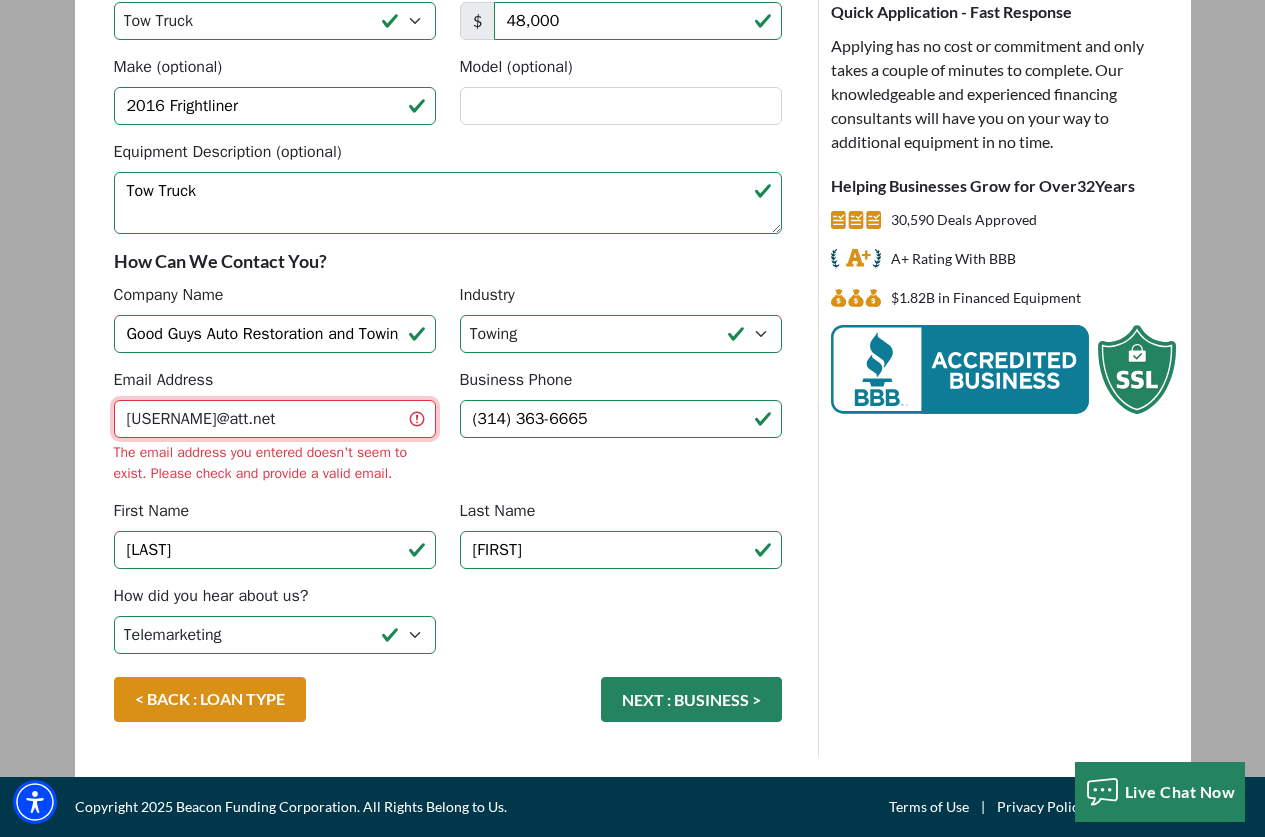 click on "jimmy5165@att.net" at bounding box center (275, 419) 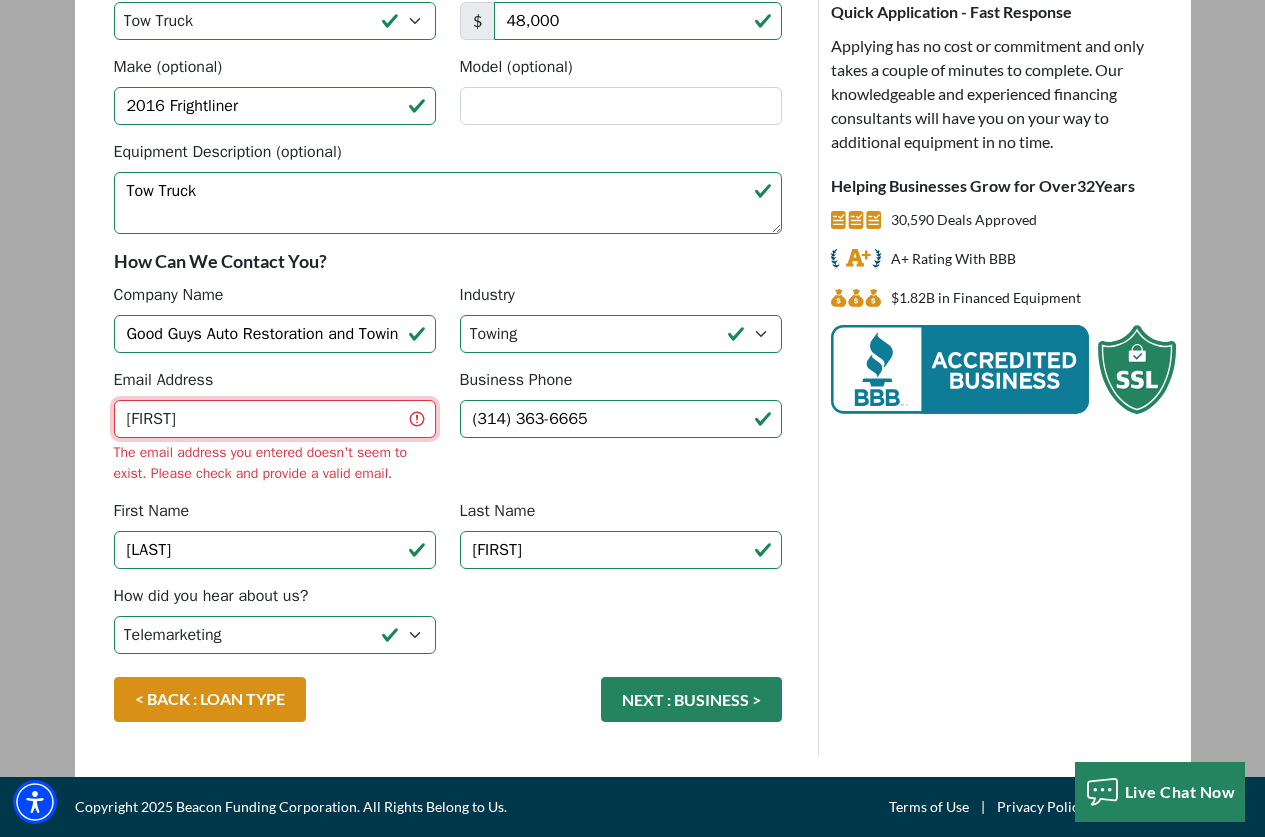 type on "j" 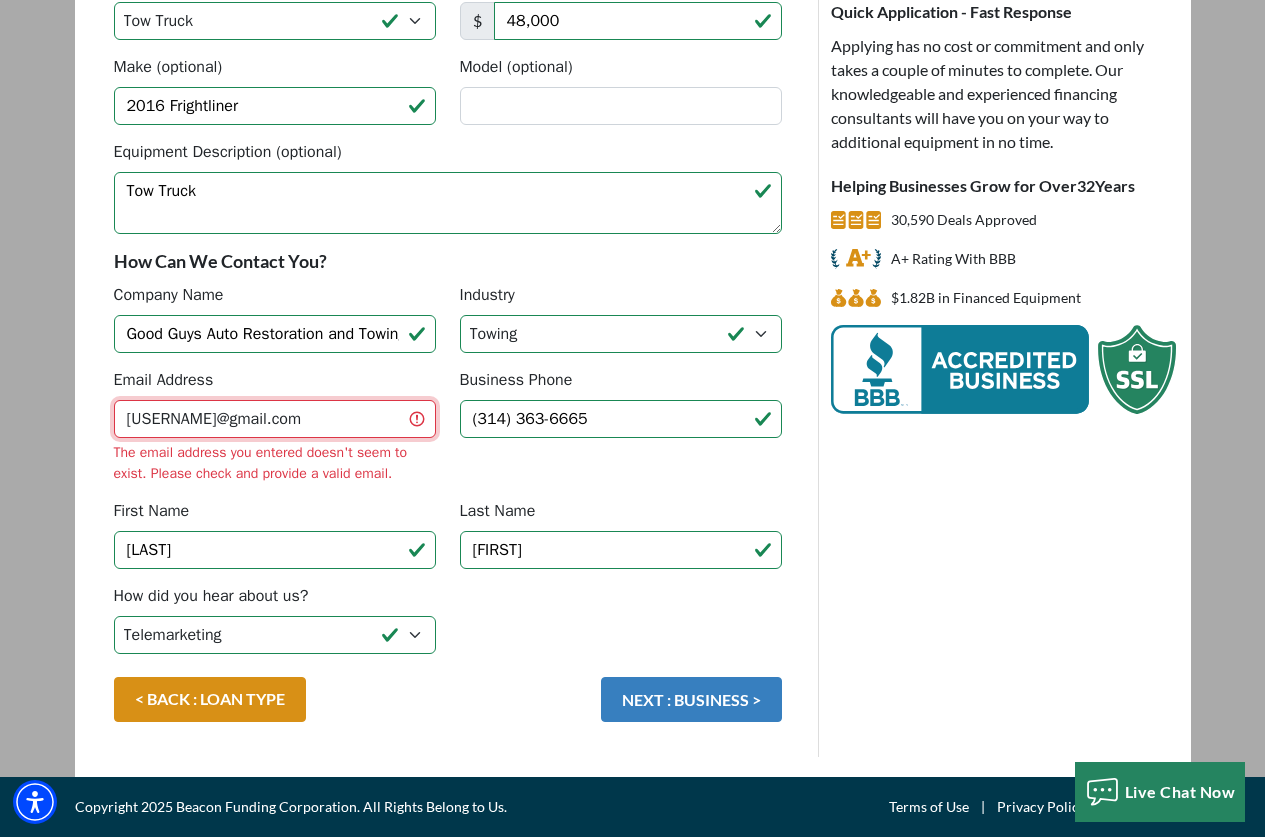 type on "altonjames363@gmail.com" 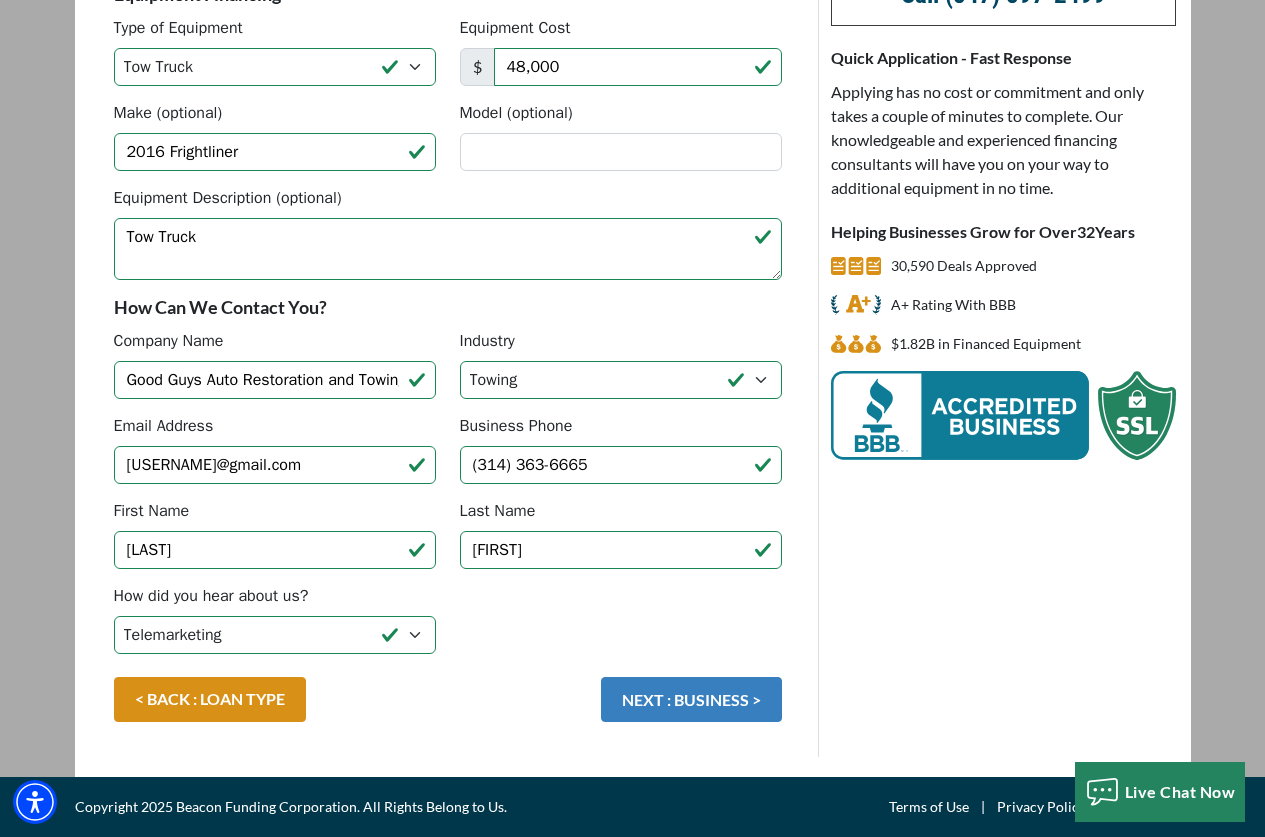 scroll, scrollTop: 247, scrollLeft: 0, axis: vertical 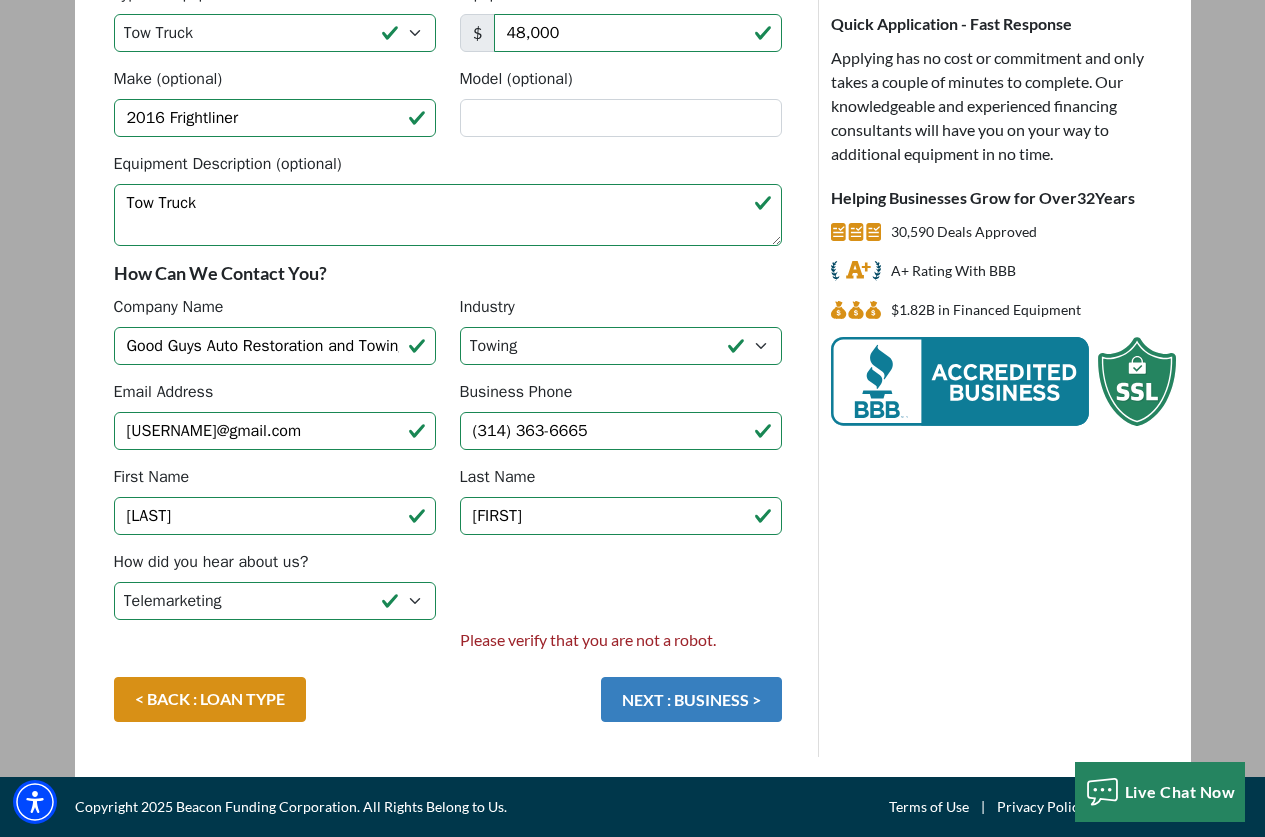 click on "NEXT : BUSINESS >" at bounding box center (691, 699) 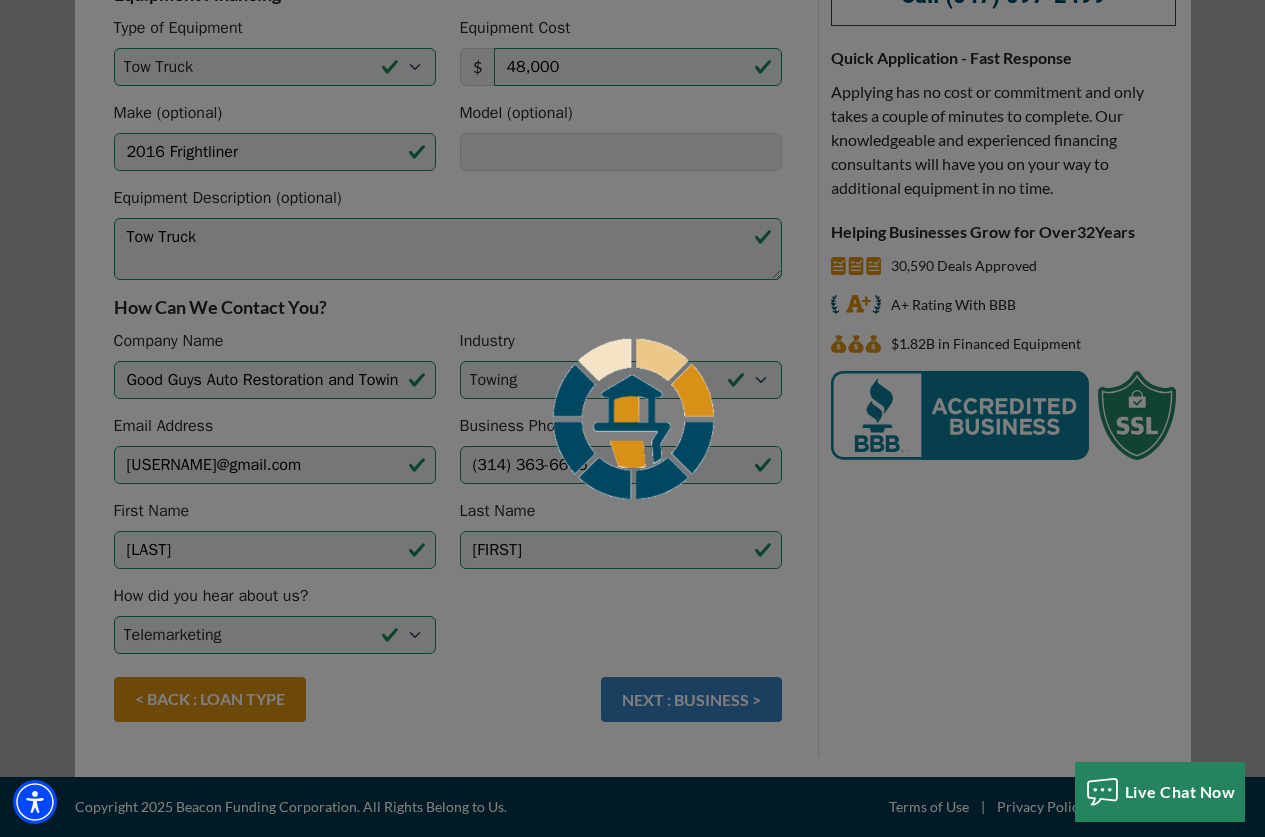 scroll, scrollTop: 247, scrollLeft: 0, axis: vertical 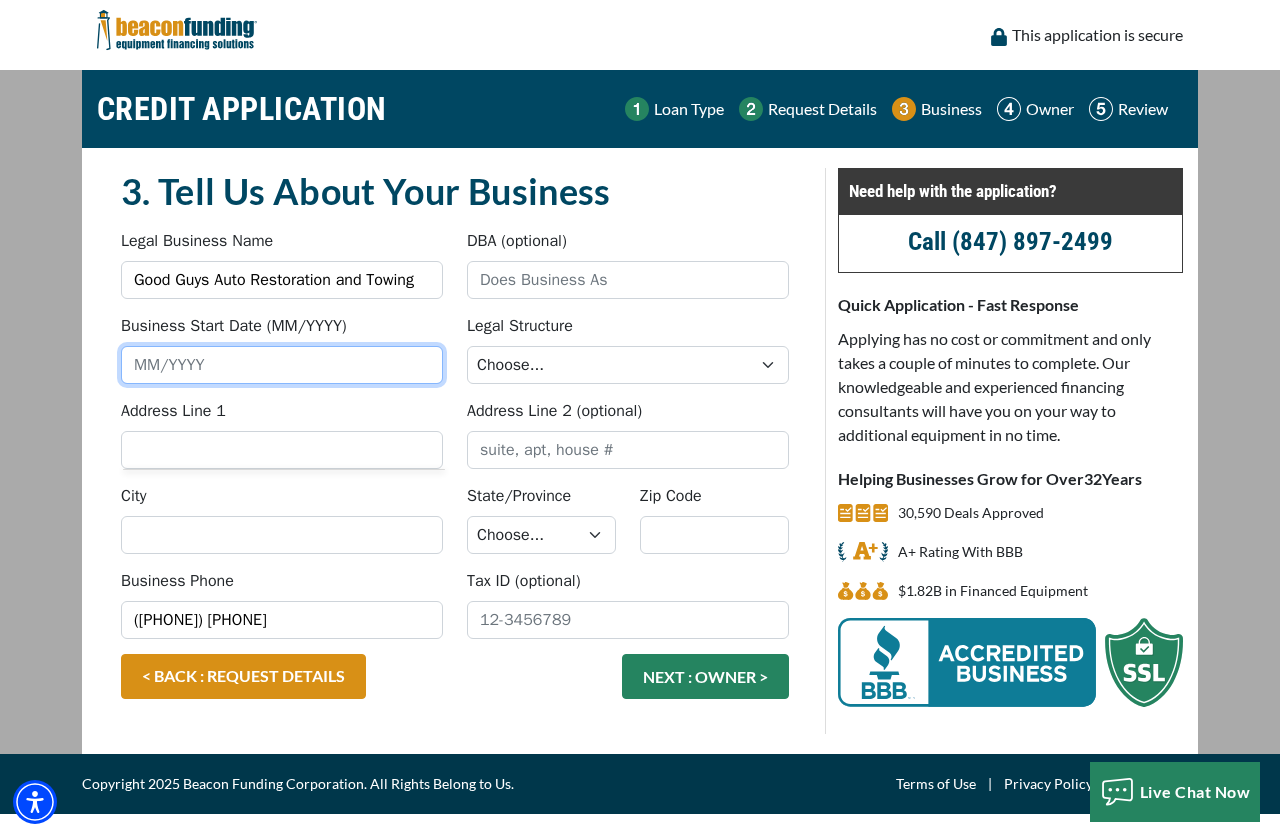 drag, startPoint x: 201, startPoint y: 361, endPoint x: 213, endPoint y: 350, distance: 16.27882 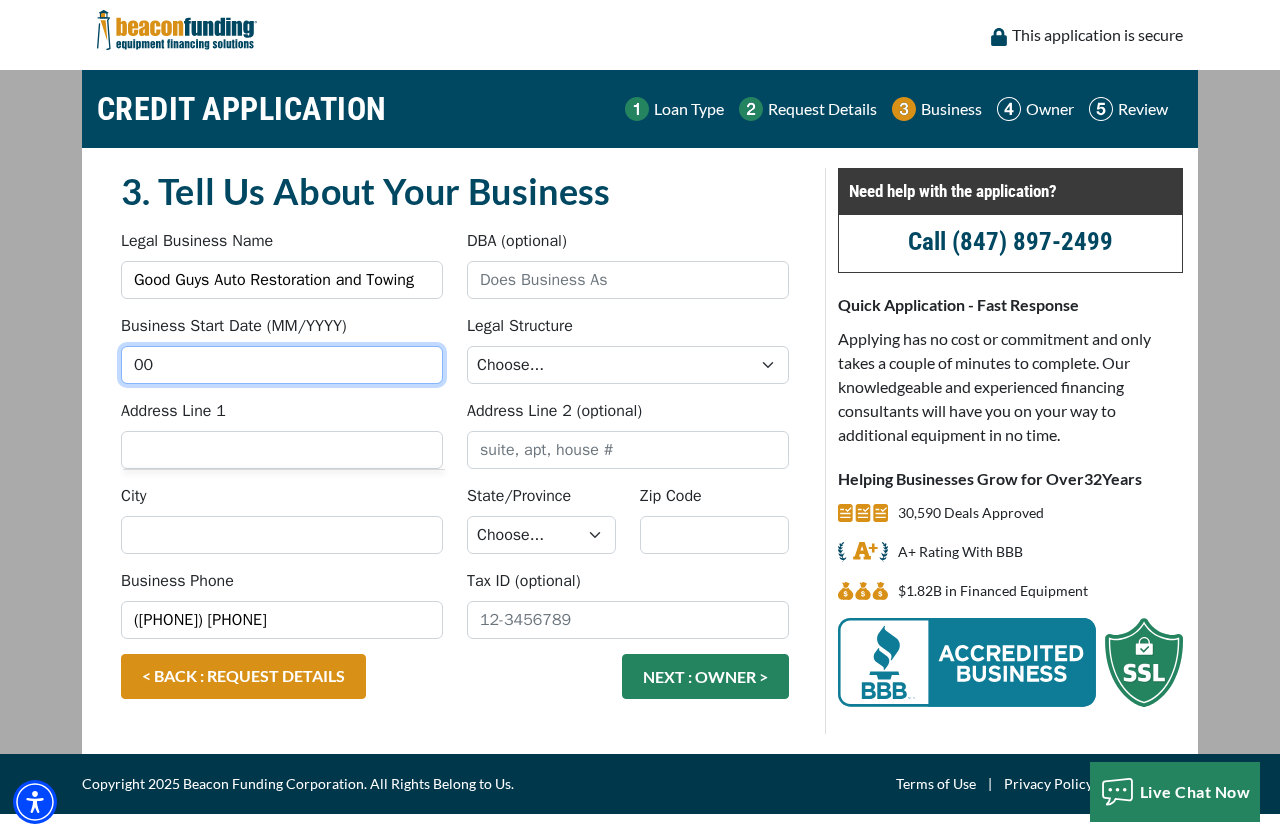 type on "0" 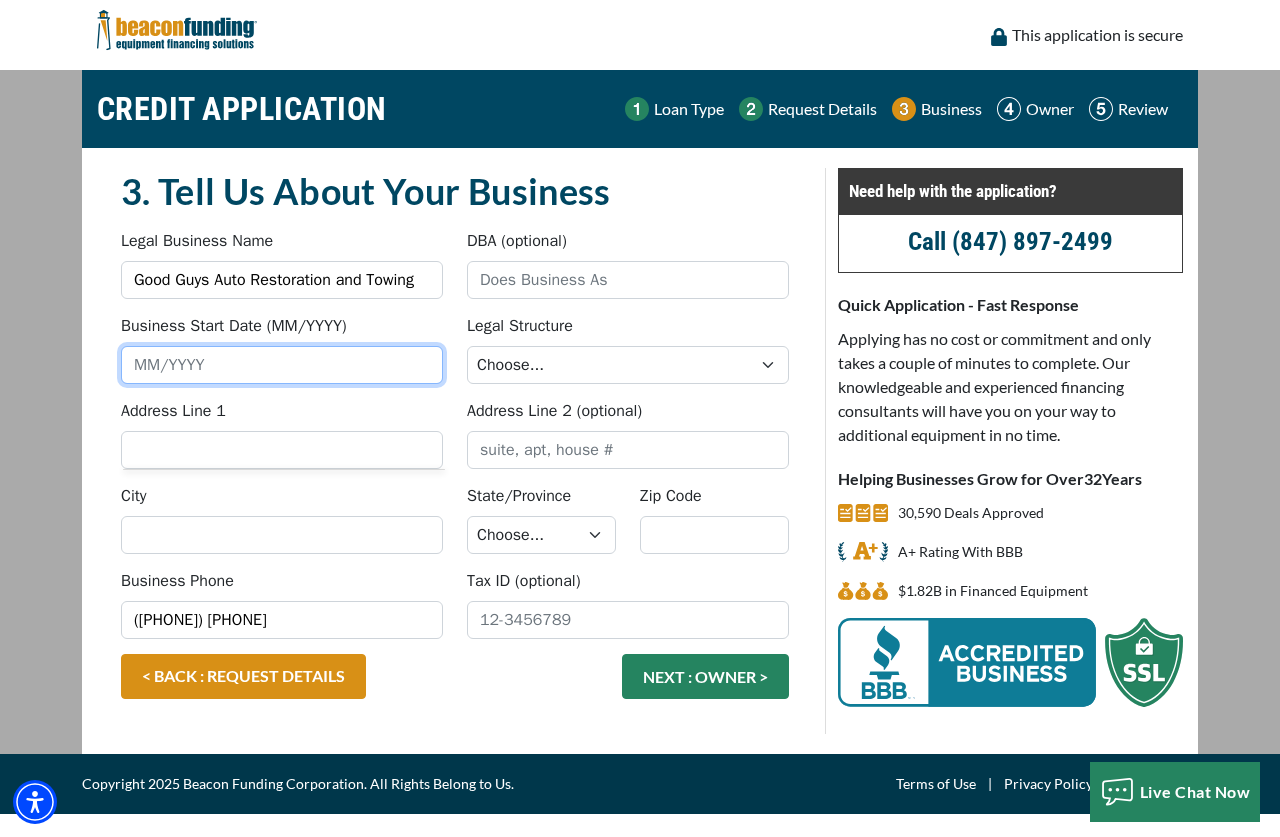 type on "2" 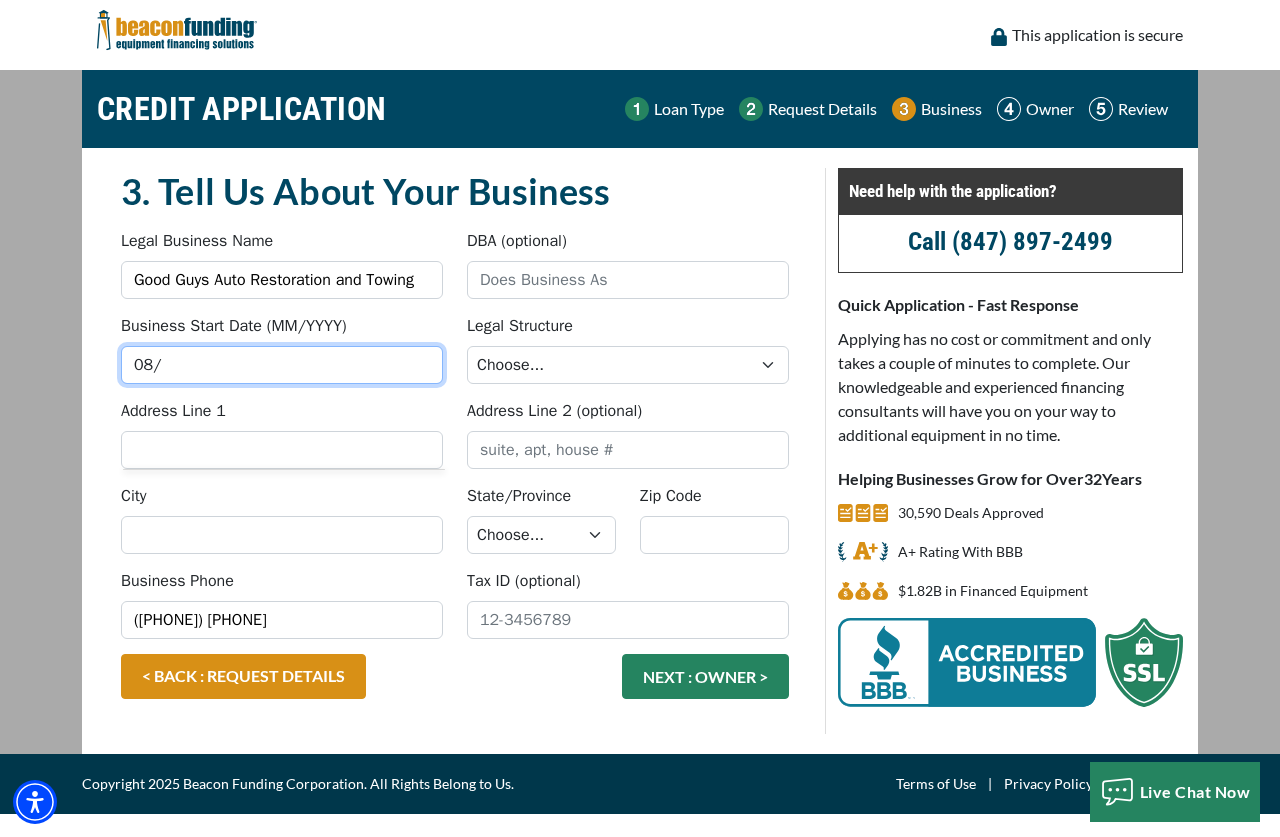 type on "0" 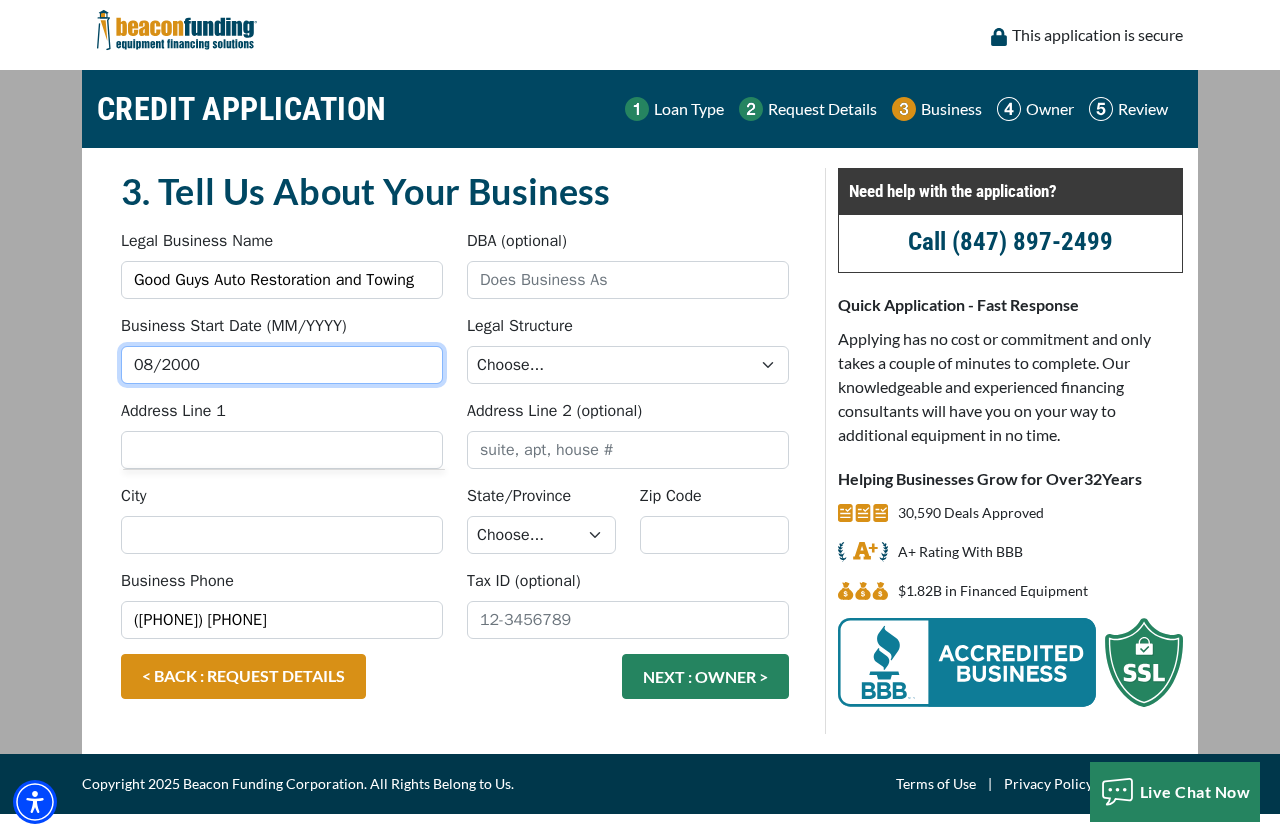 type on "08/2000" 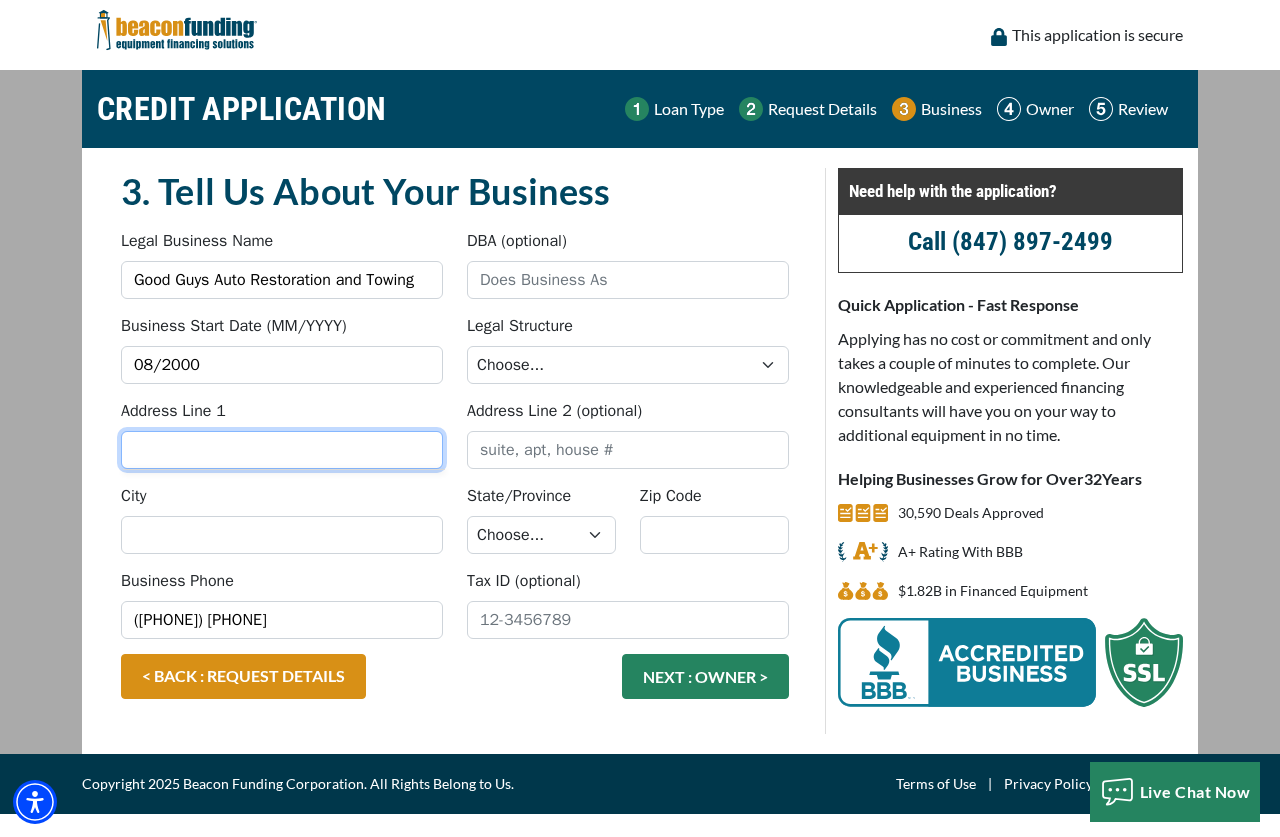 click on "Address Line 1" at bounding box center [282, 450] 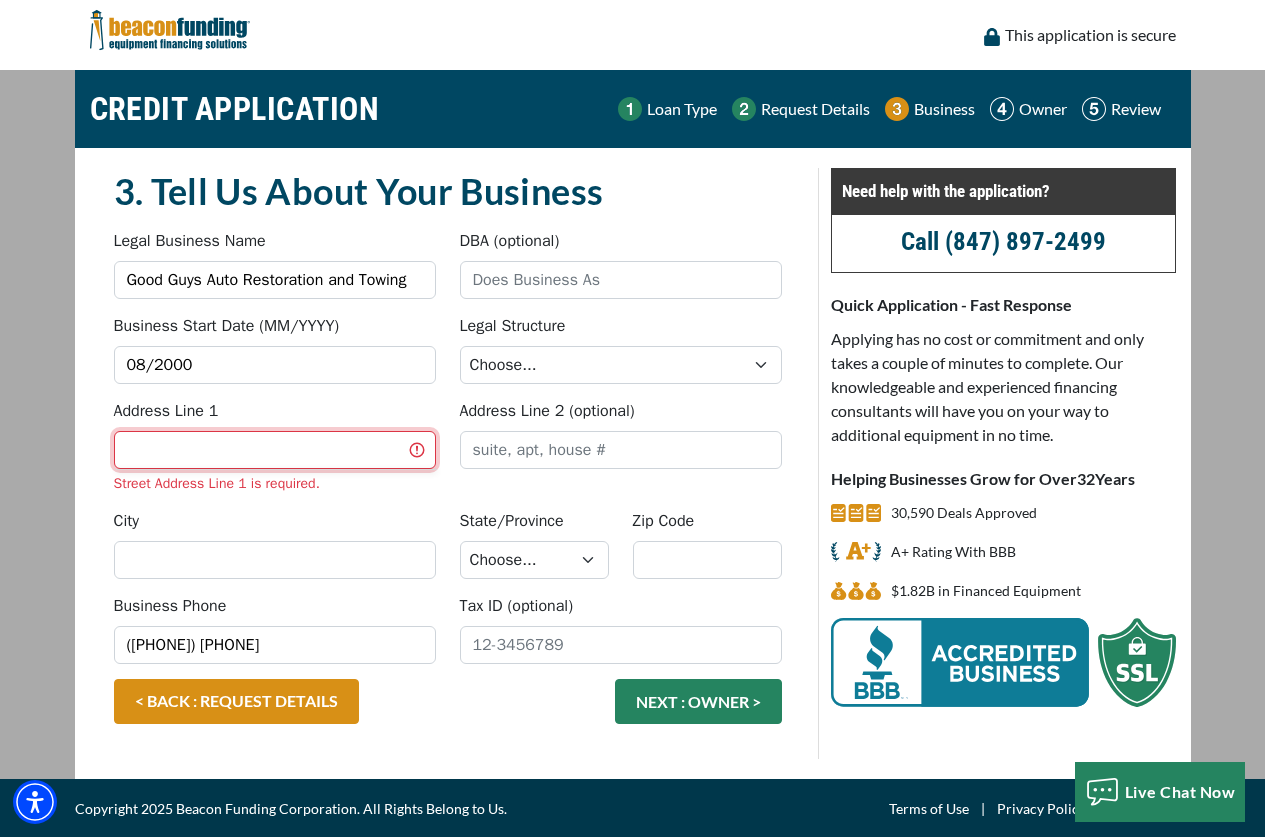 click on "Address Line 1" at bounding box center (275, 450) 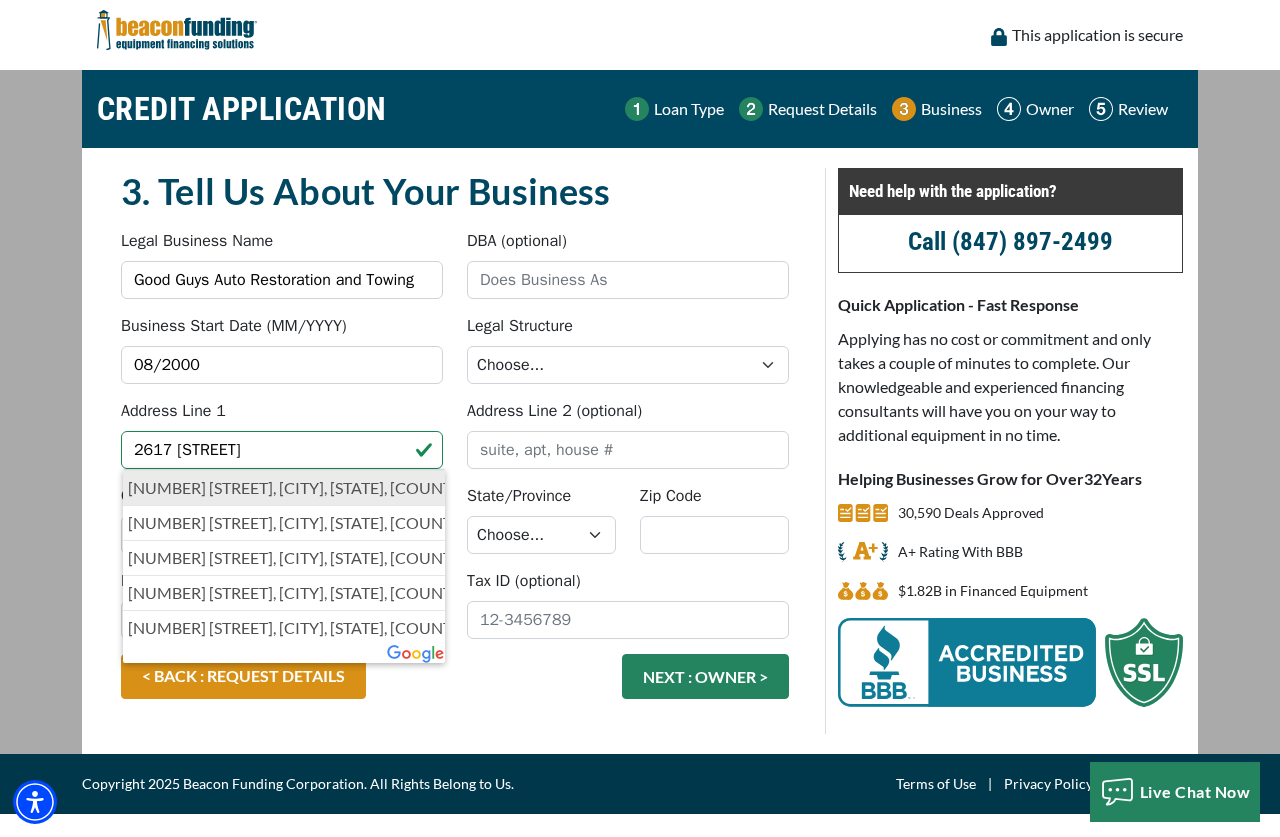click on "2617 Bremen Avenue, St. Louis, MO, USA" at bounding box center [284, 488] 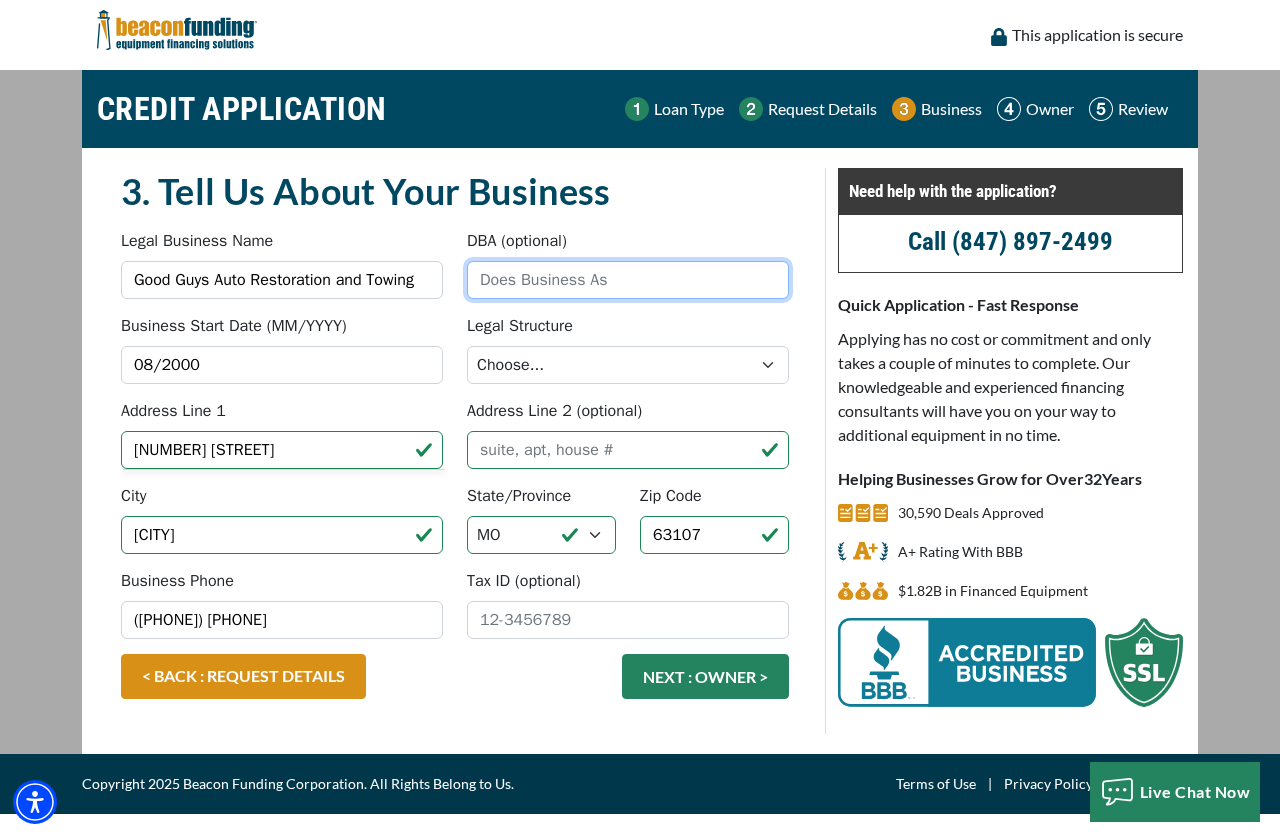 click on "DBA (optional)" at bounding box center (628, 280) 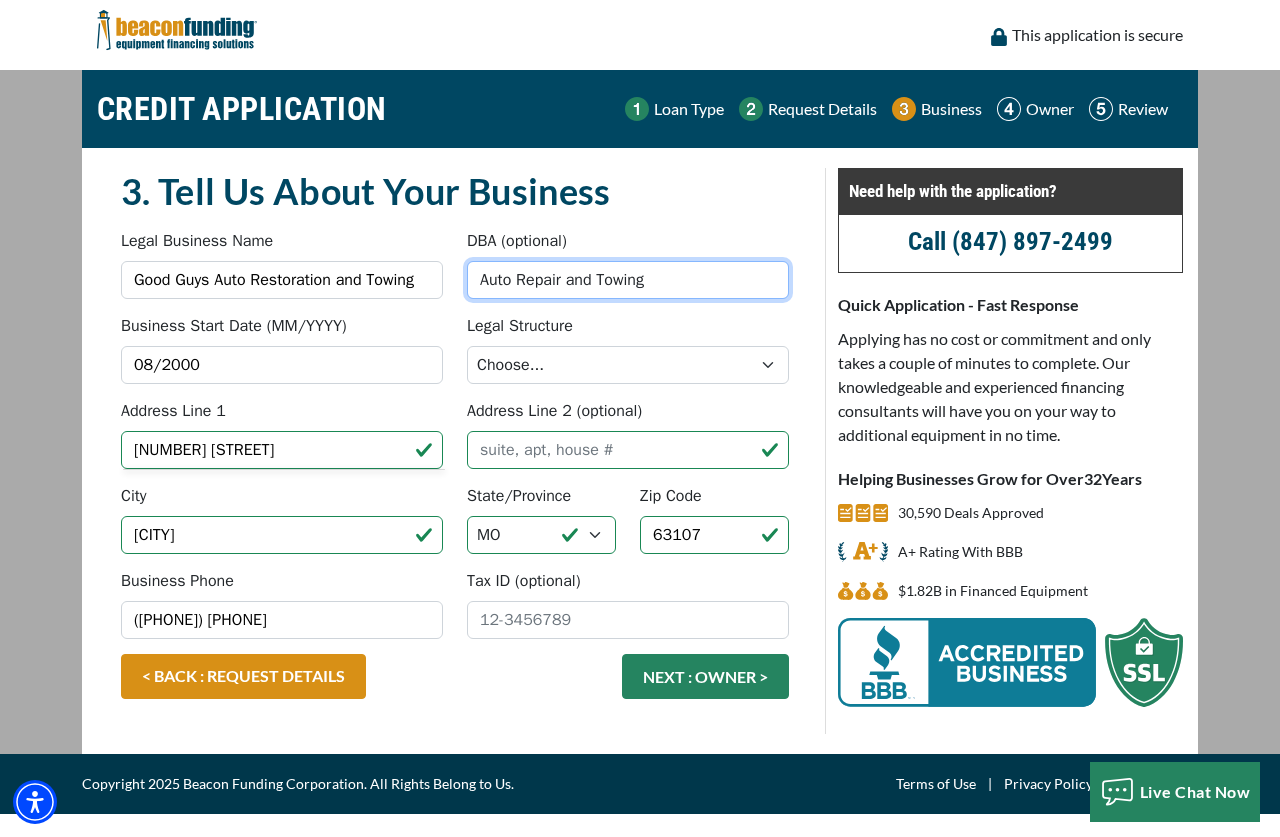 type on "Auto Repair and Towing" 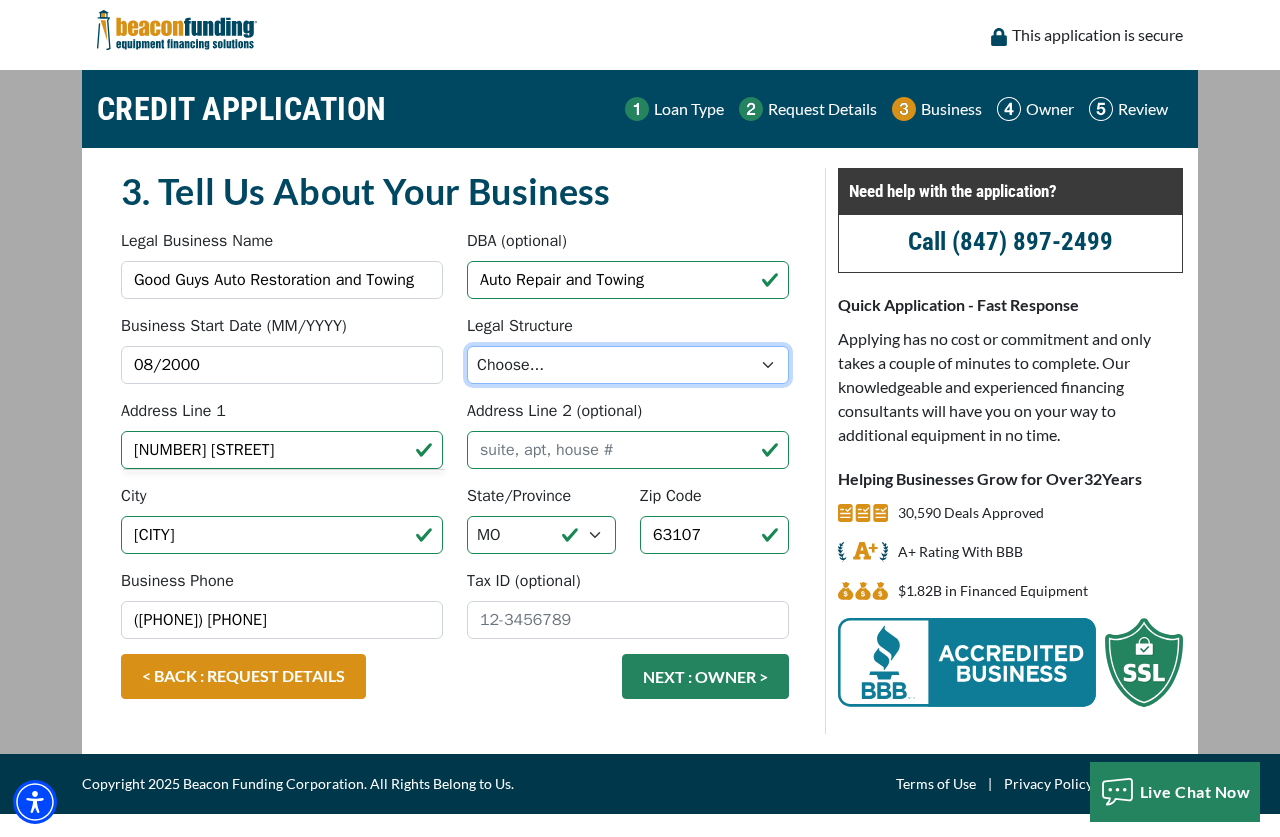 click on "Choose...
Corporation
LLC
LLP
Municipality
Non-Profit
Partnership
Proprietorship" at bounding box center (628, 365) 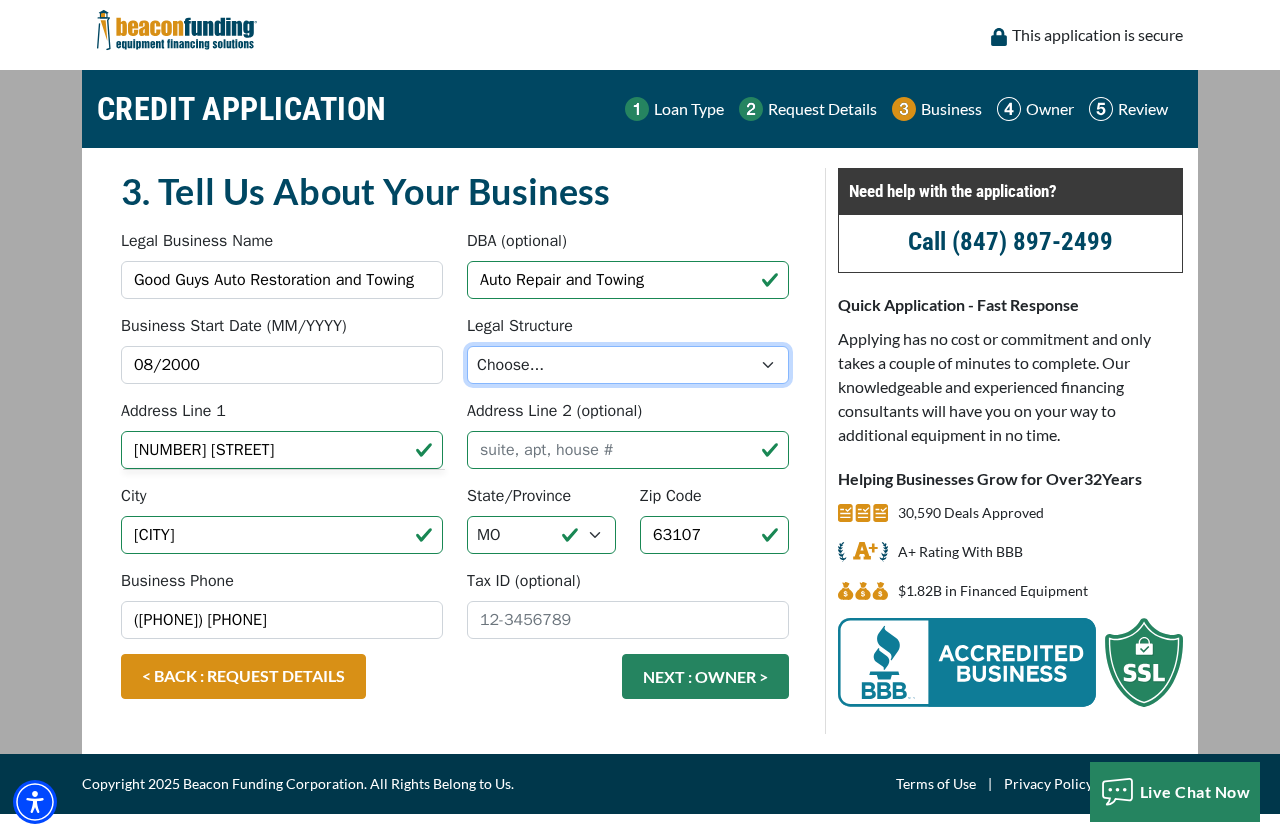 select on "2" 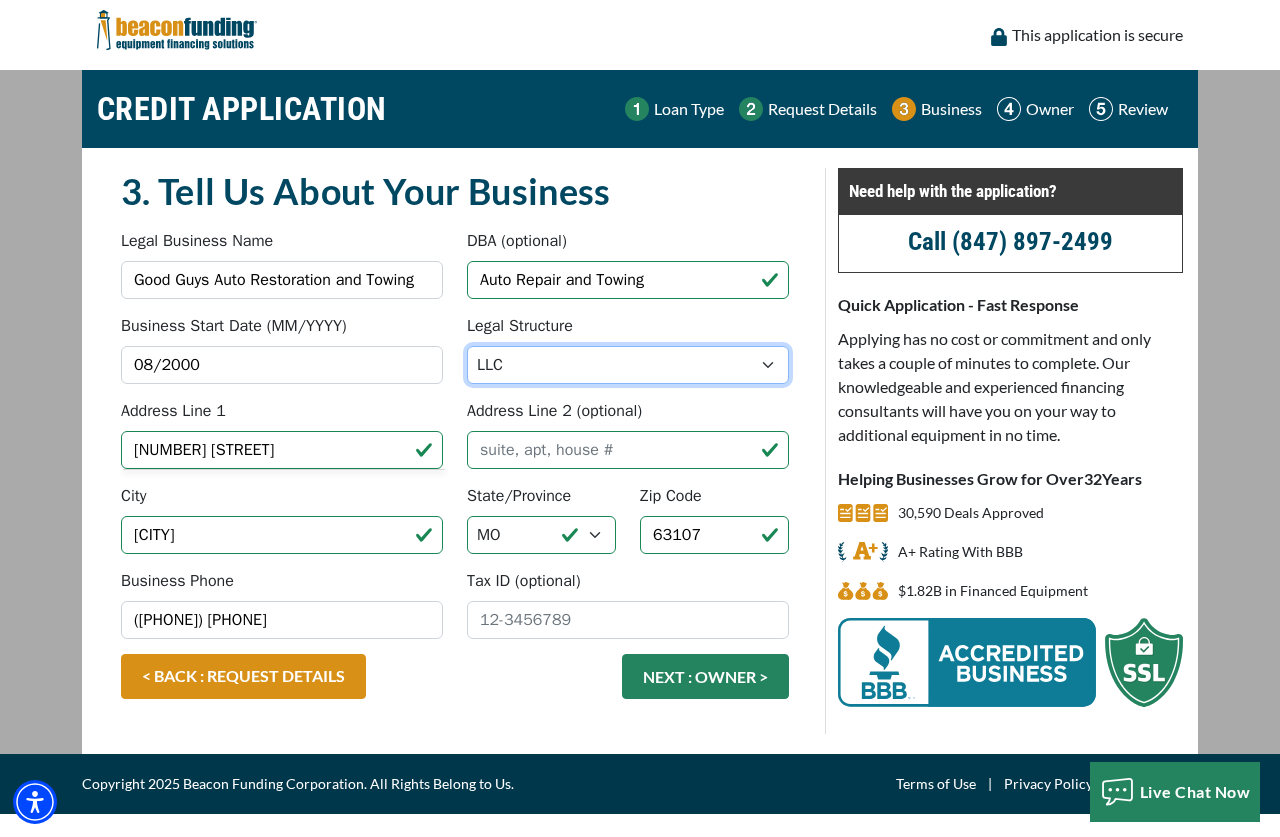 click on "Choose...
Corporation
LLC
LLP
Municipality
Non-Profit
Partnership
Proprietorship" at bounding box center [628, 365] 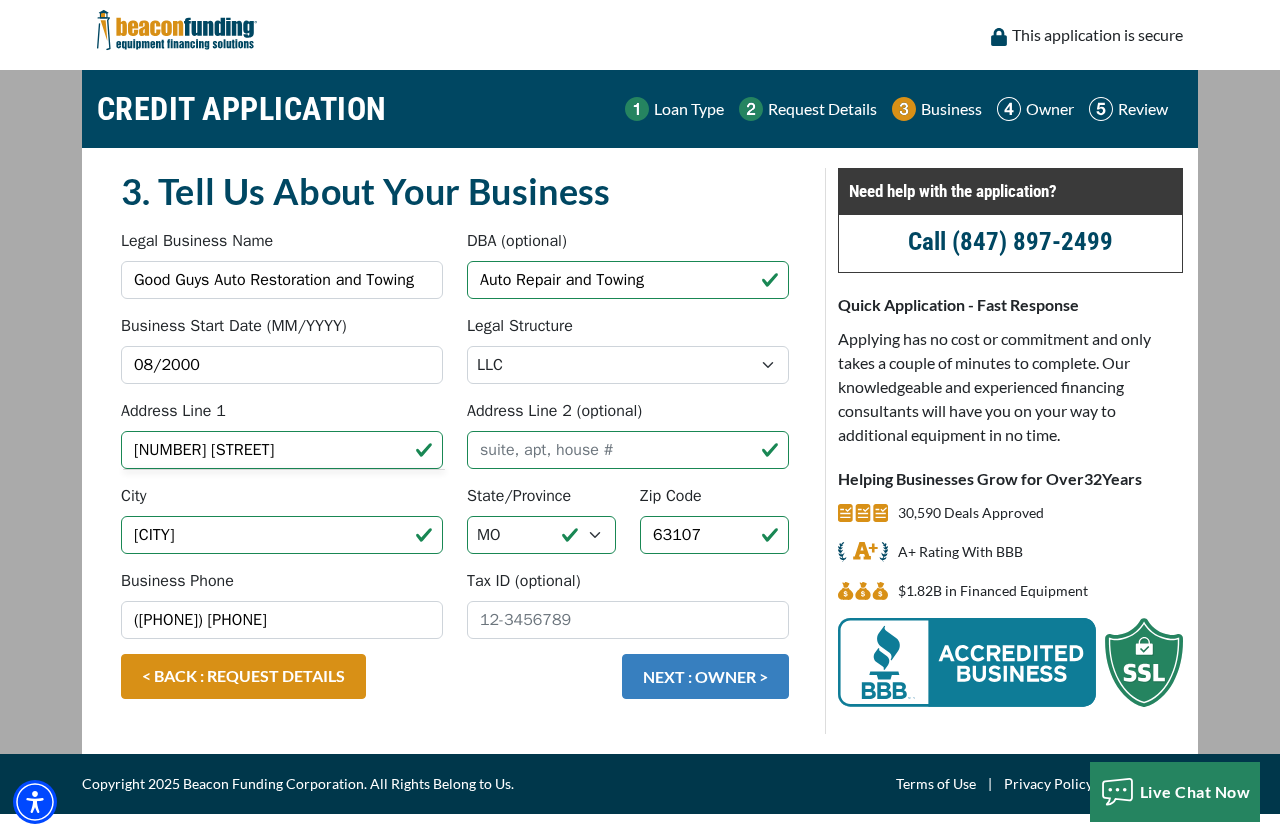 click on "NEXT : OWNER >" at bounding box center (705, 676) 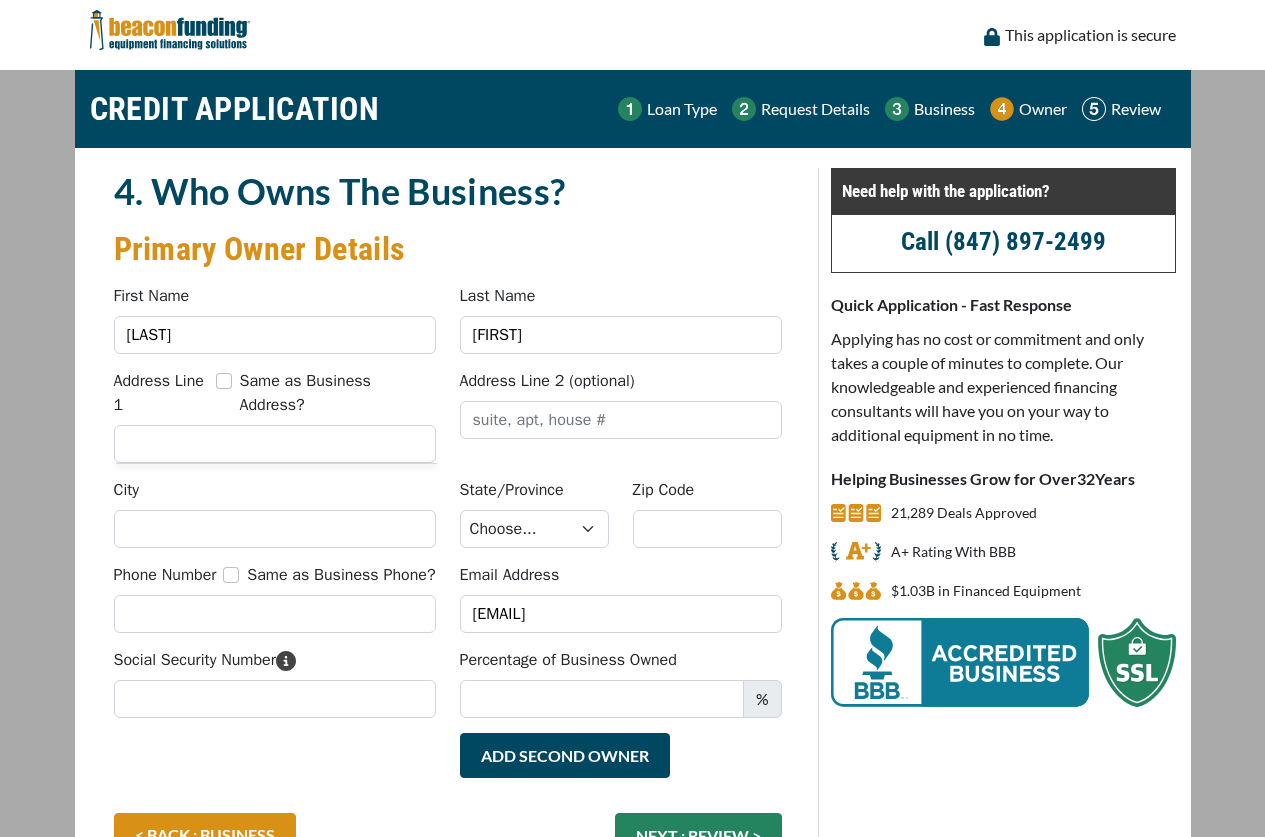 scroll, scrollTop: 0, scrollLeft: 0, axis: both 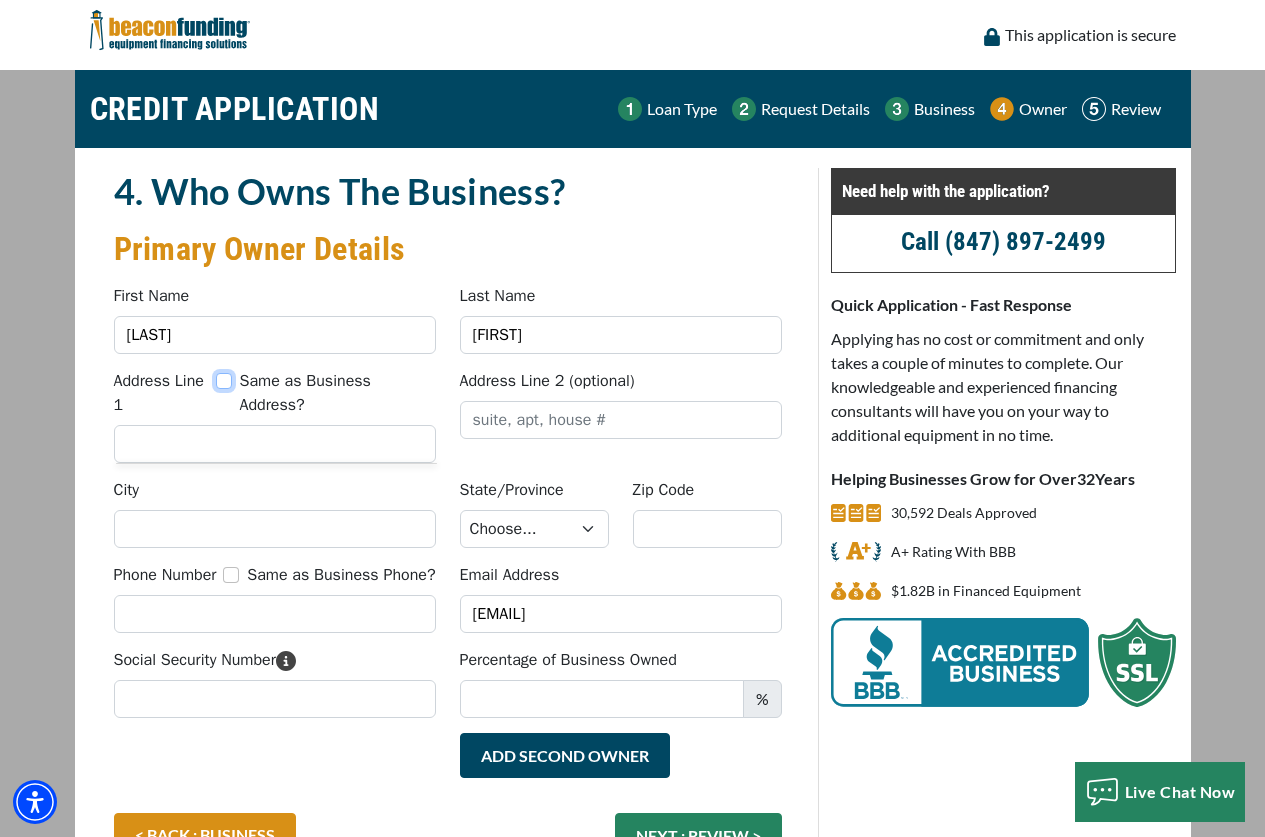 click on "Same as Business Address?" at bounding box center [224, 381] 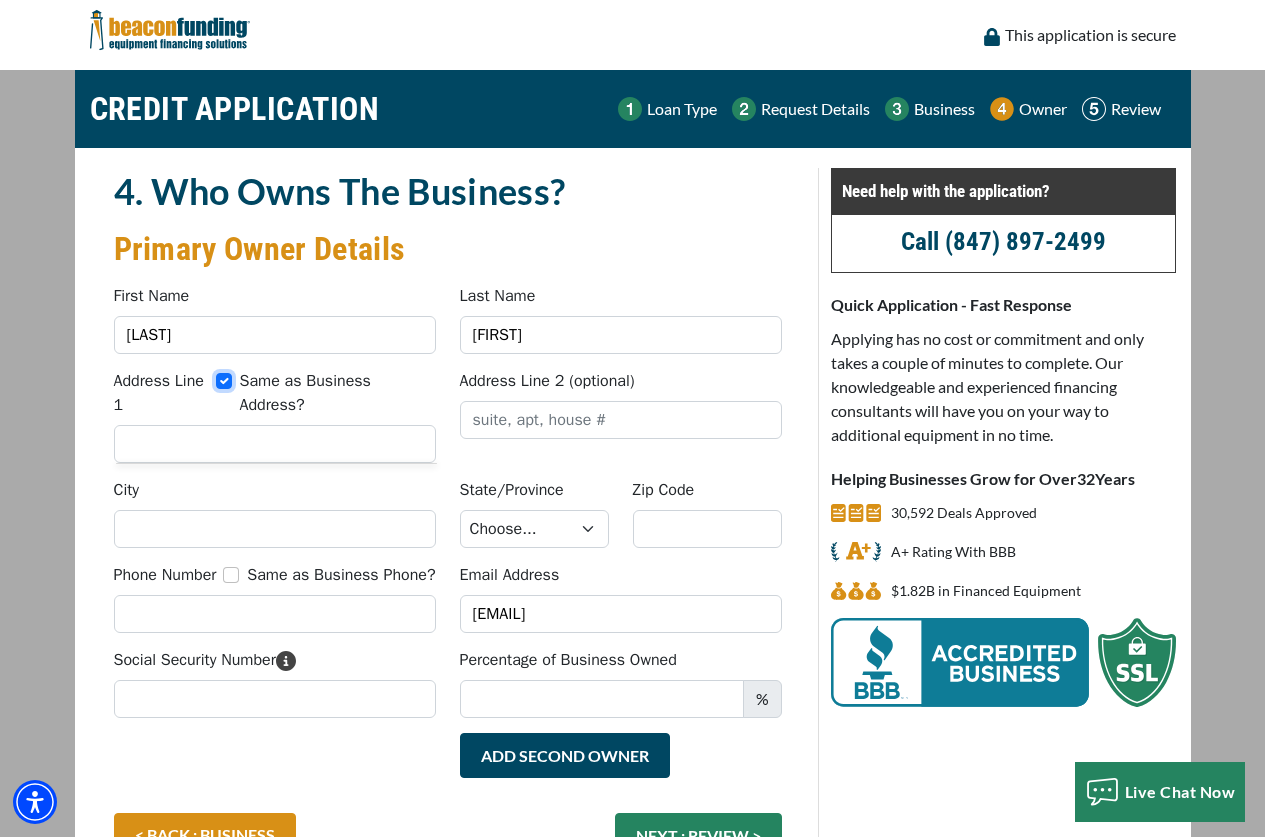 type on "2617 Bremen Avenue" 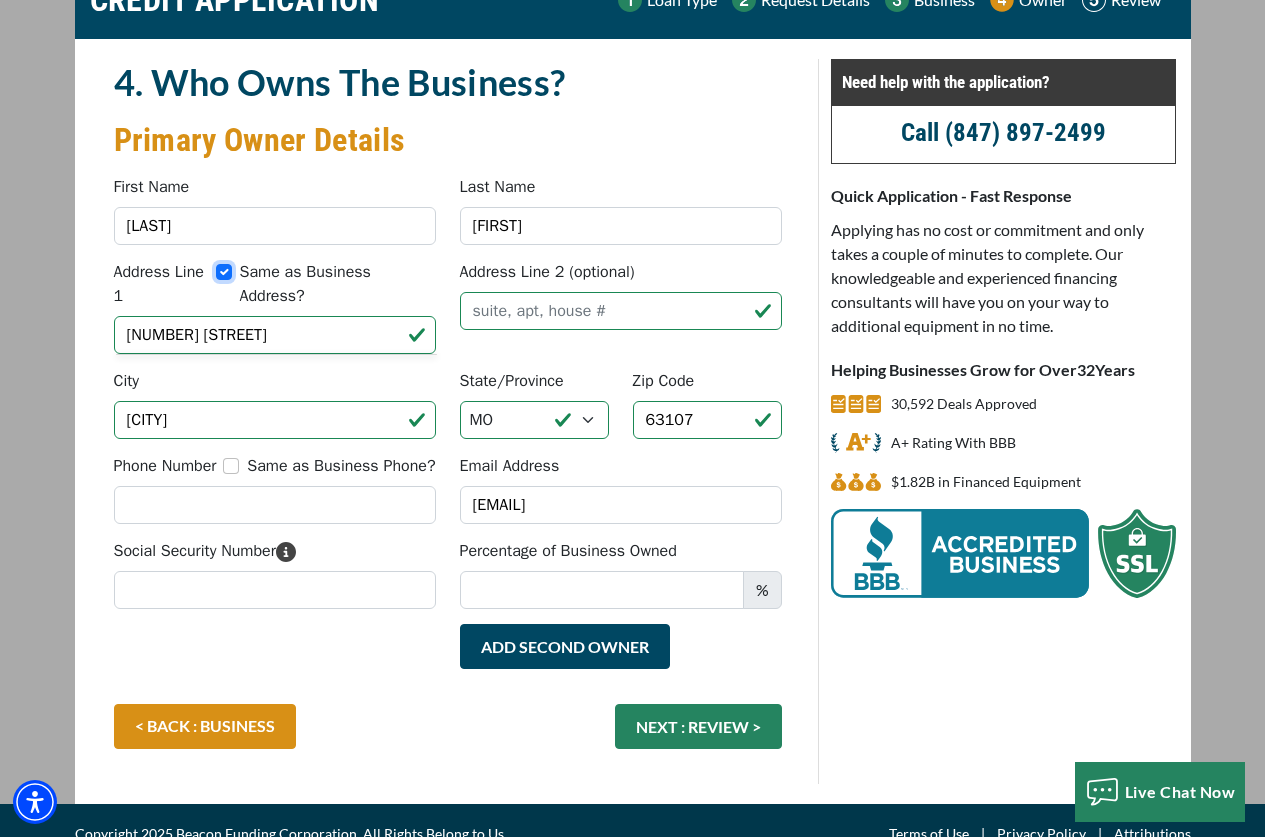 scroll, scrollTop: 112, scrollLeft: 0, axis: vertical 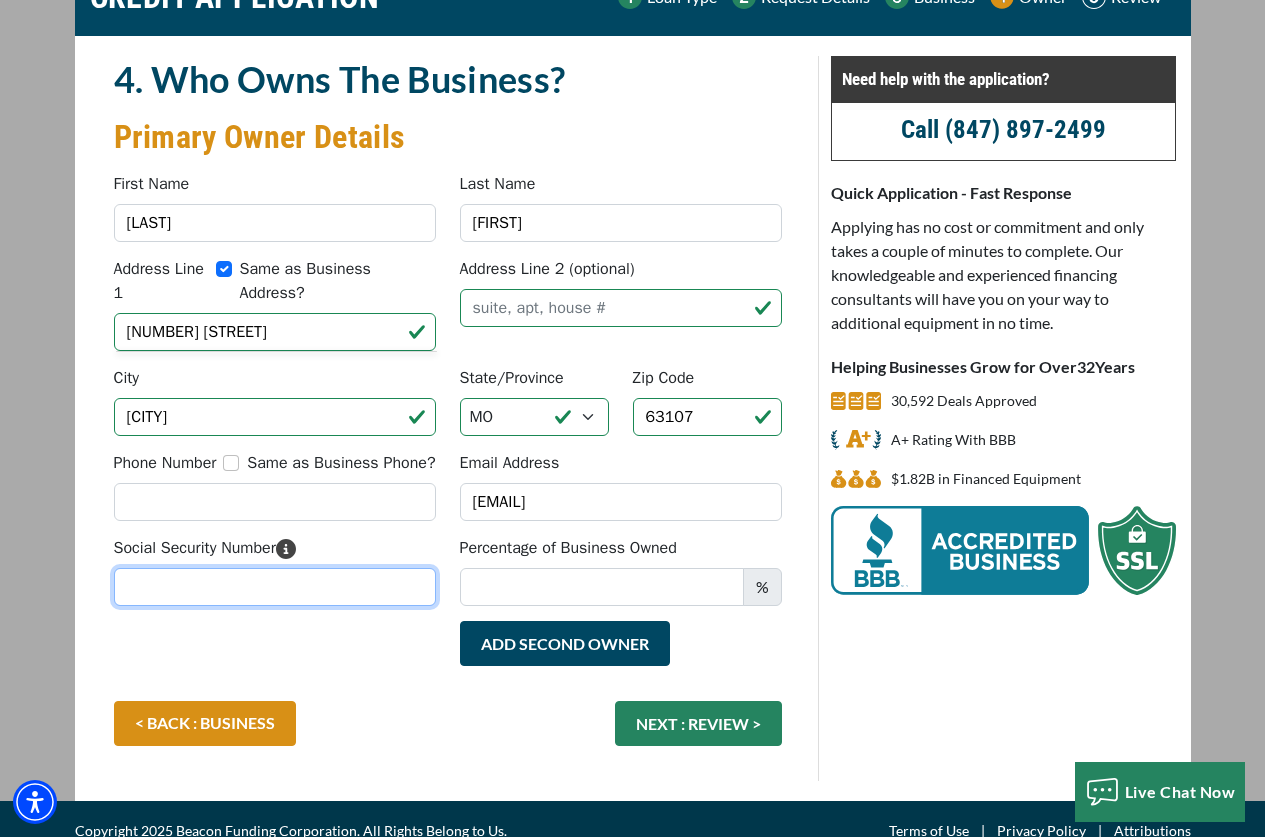click on "Social Security Number" at bounding box center (275, 587) 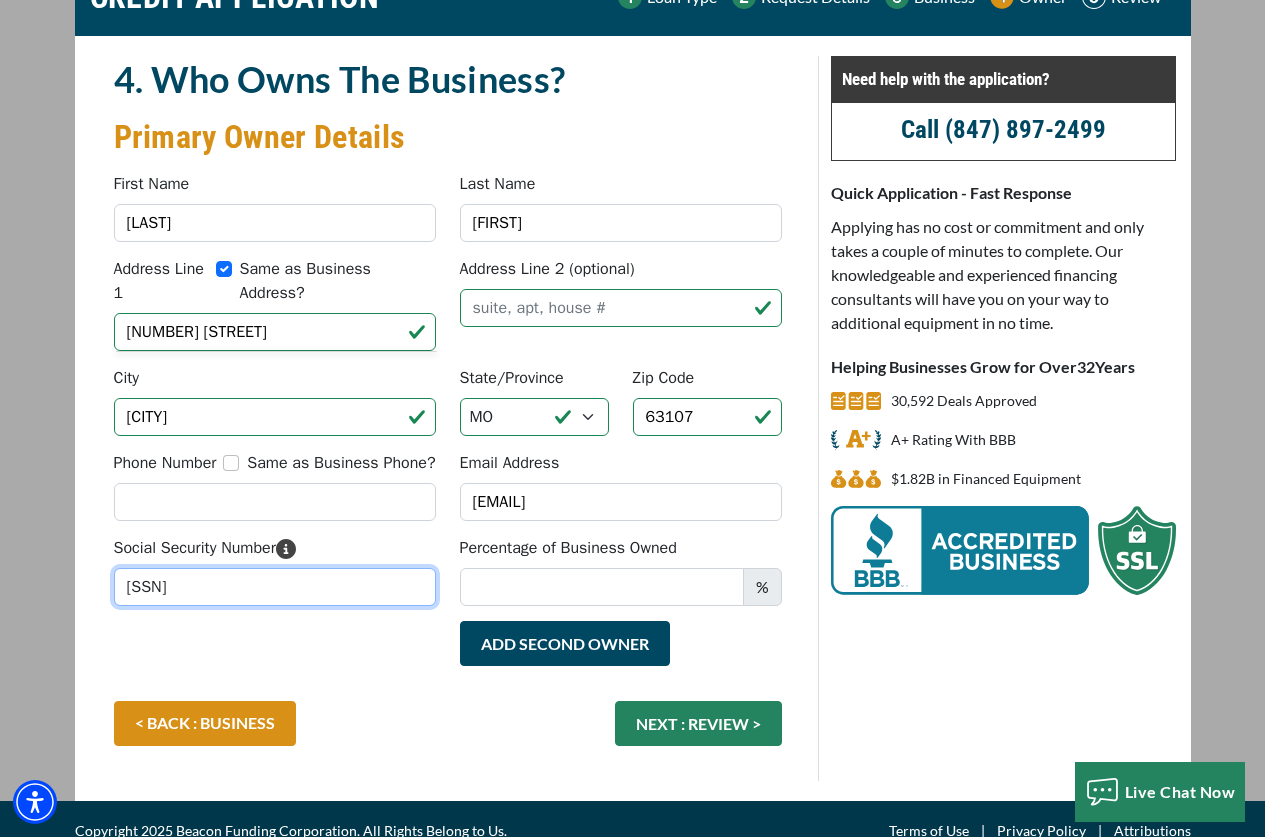 type on "496-56-1081" 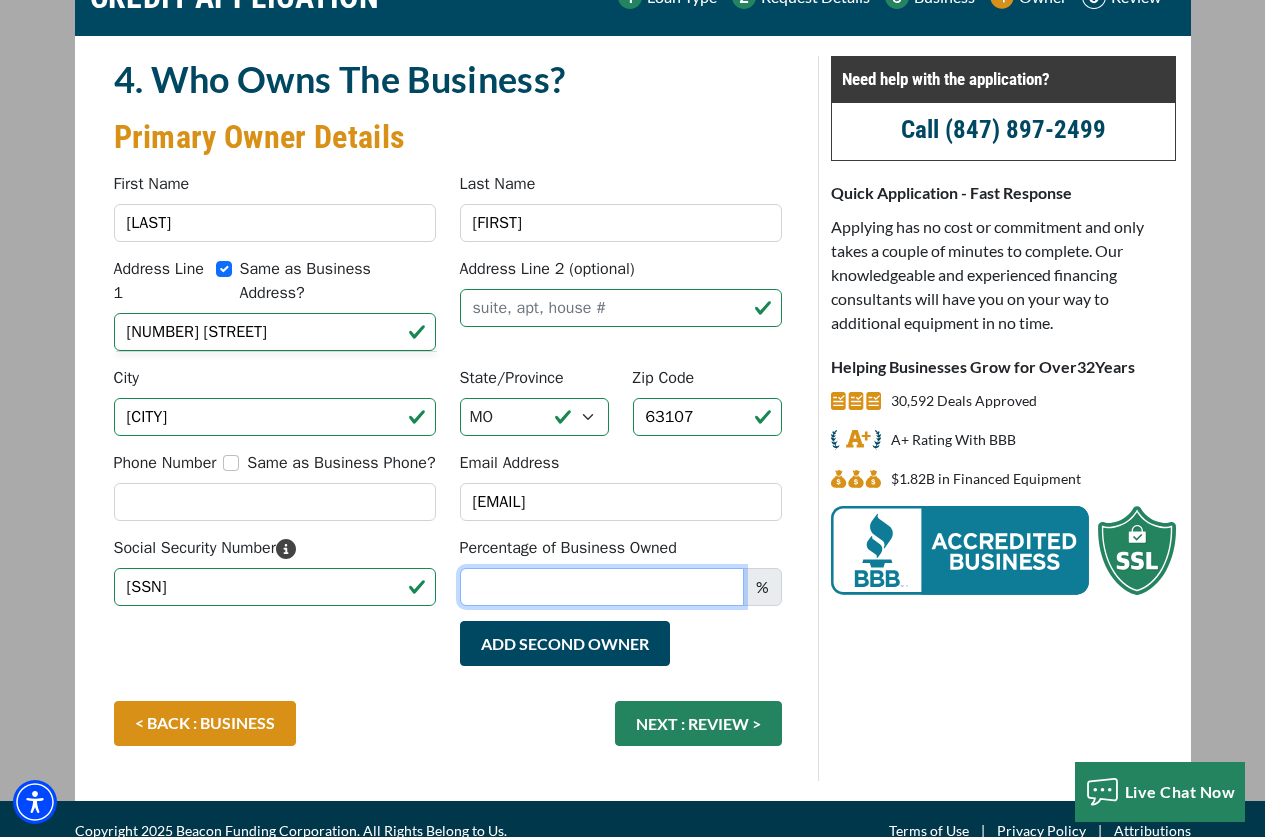click on "Percentage of Business Owned" at bounding box center [602, 587] 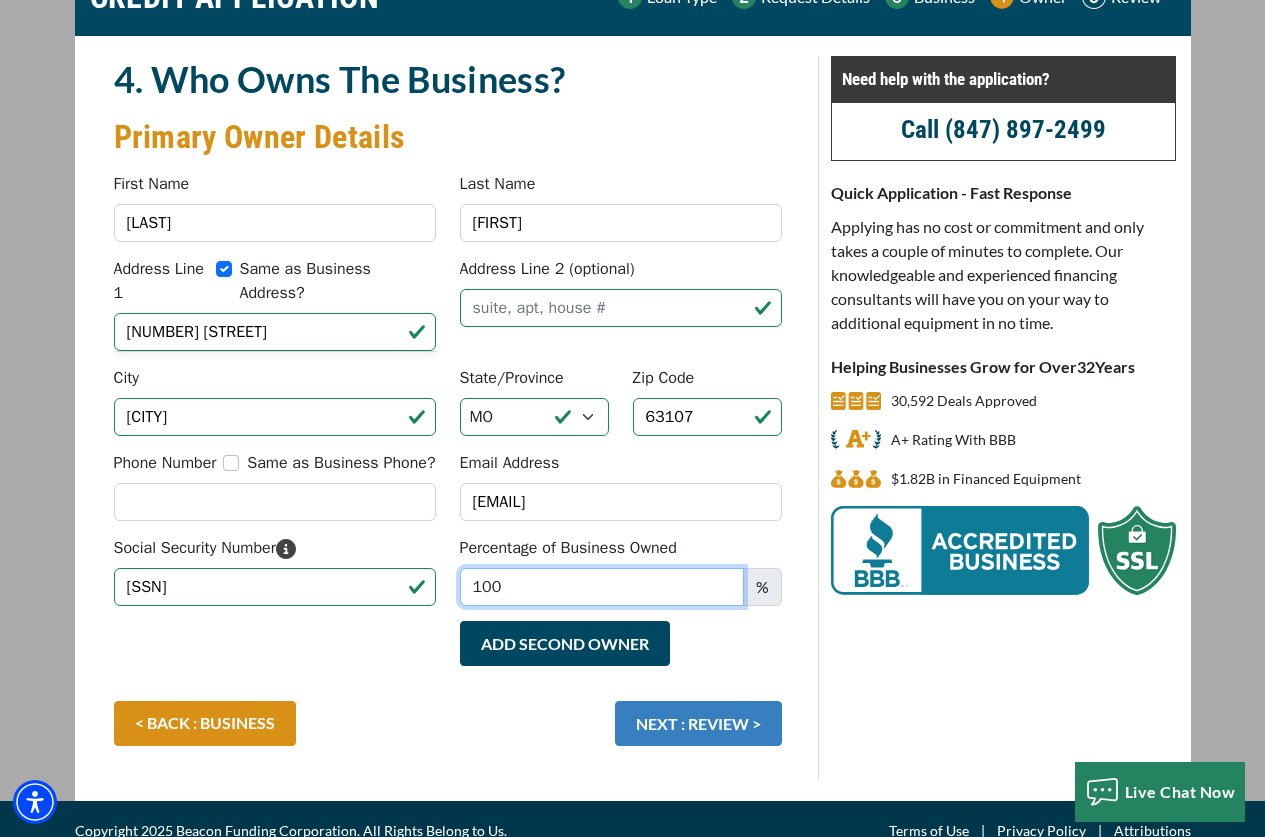 type on "100" 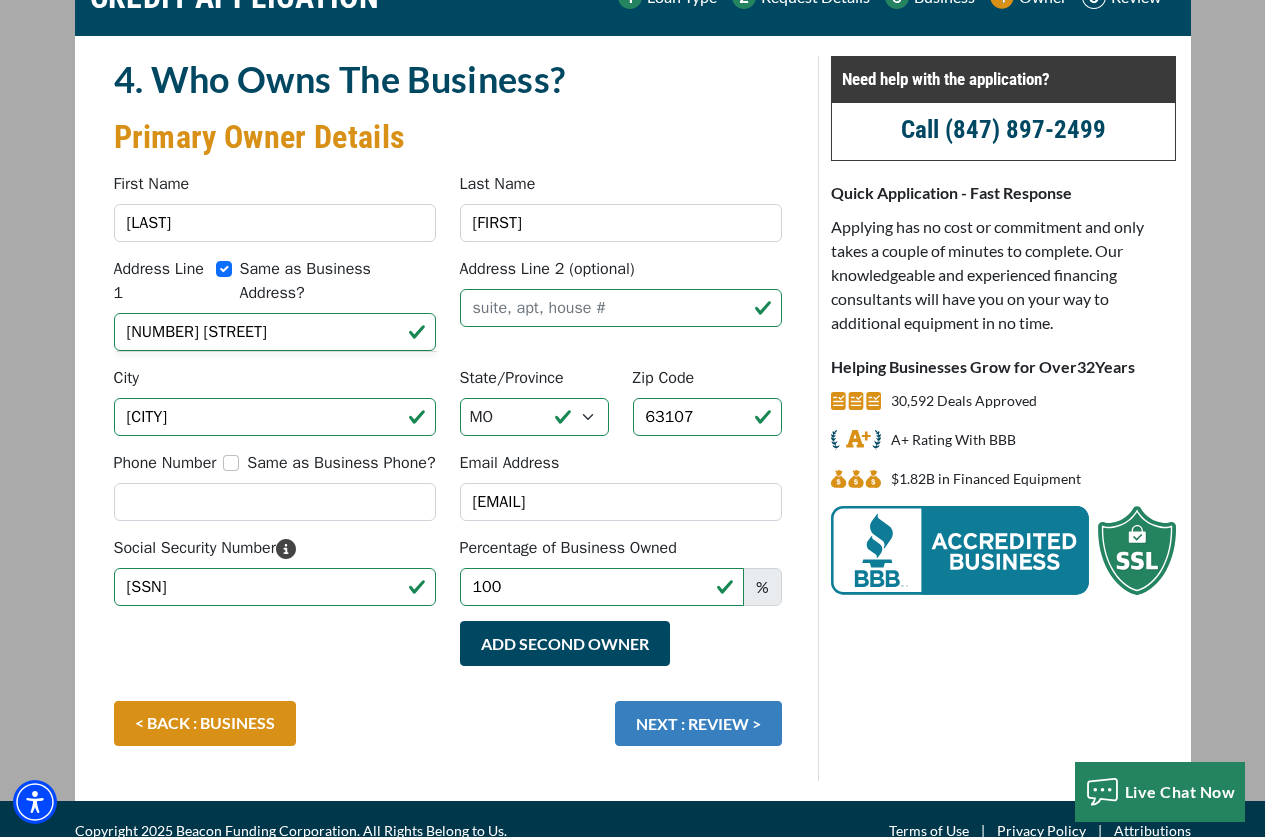 click on "NEXT : REVIEW >" at bounding box center [698, 723] 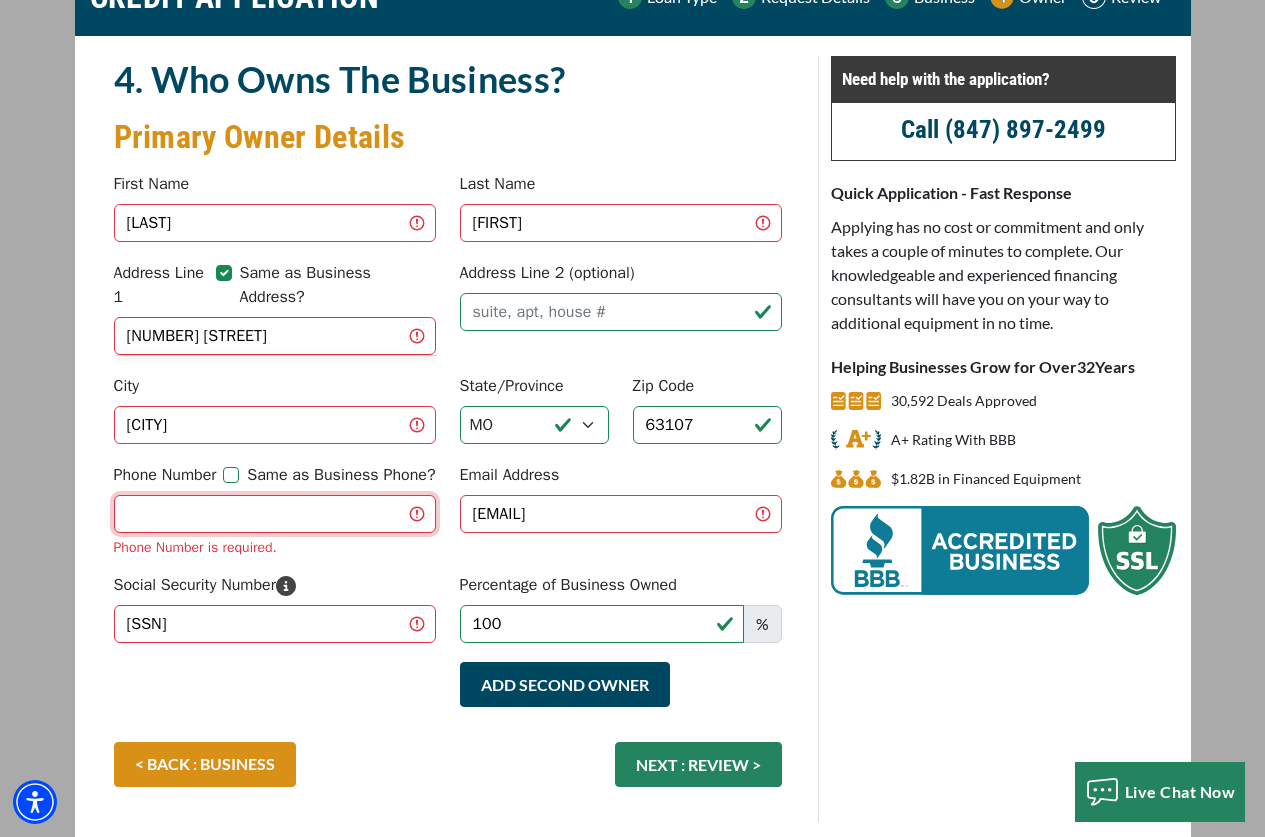 click on "Phone Number" at bounding box center [275, 514] 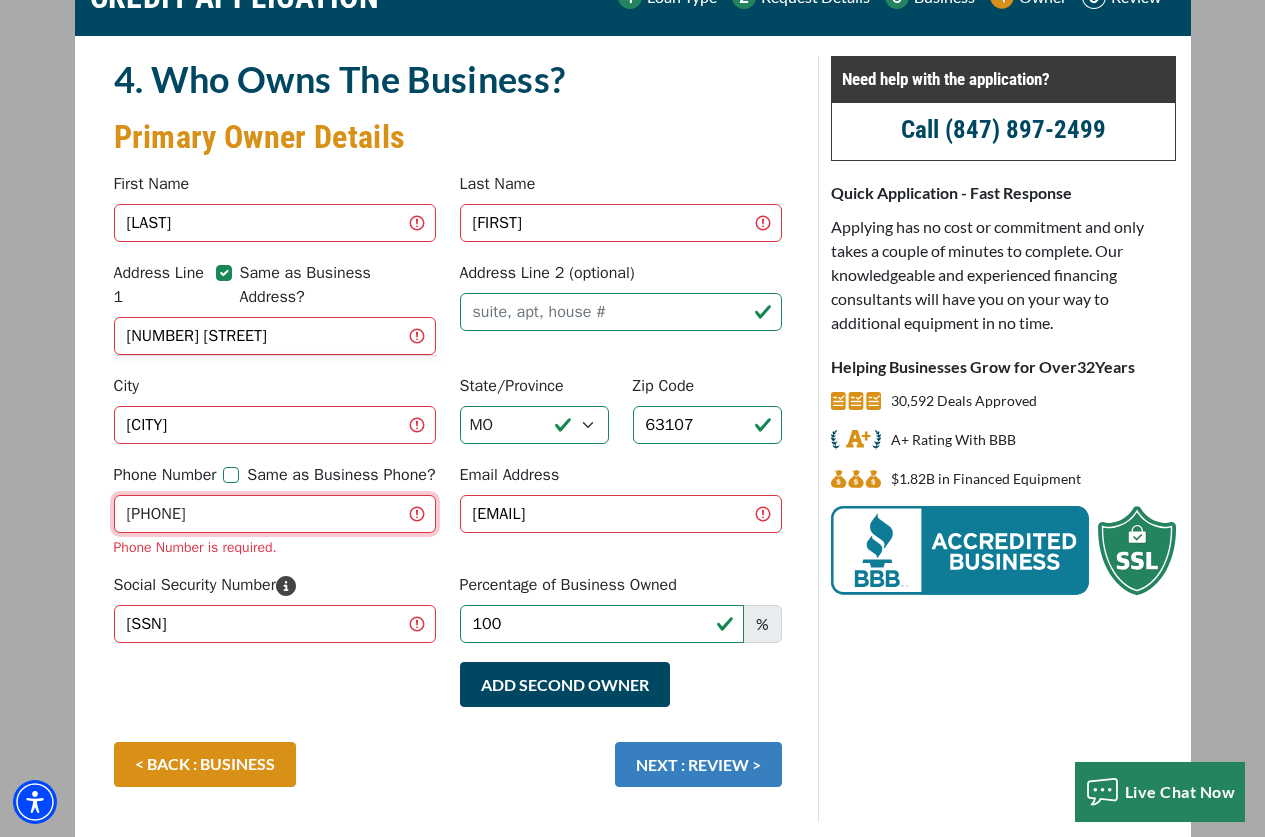 type on "(314) 534-9805" 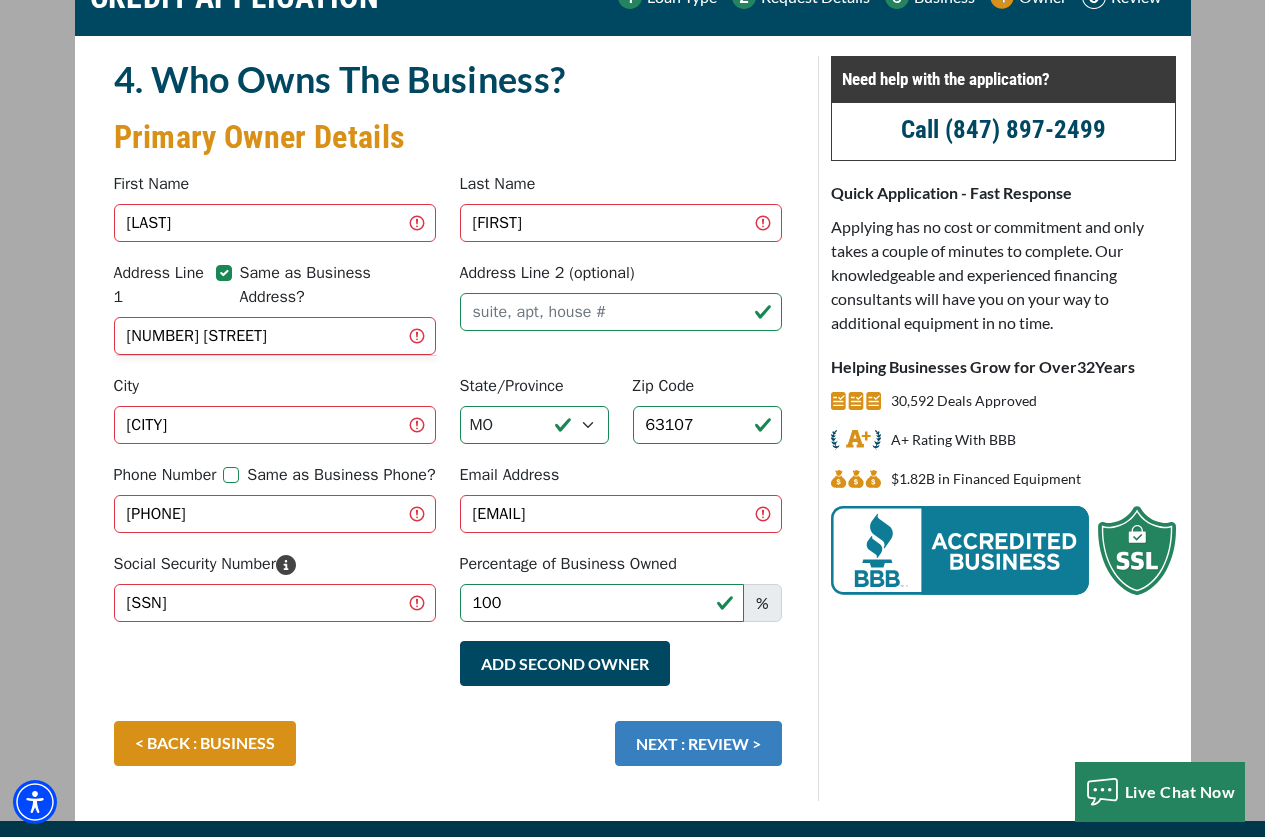 click on "NEXT : REVIEW >" at bounding box center (698, 743) 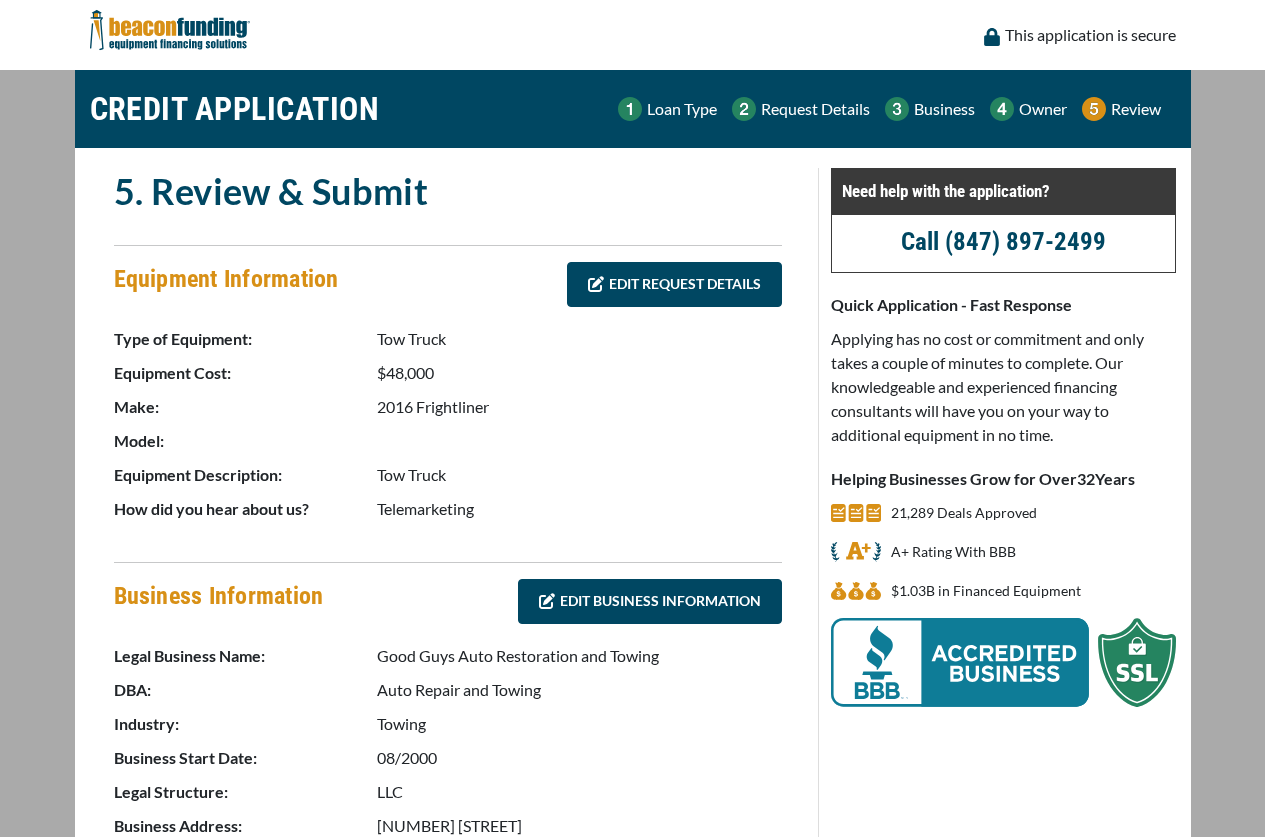 scroll, scrollTop: 0, scrollLeft: 0, axis: both 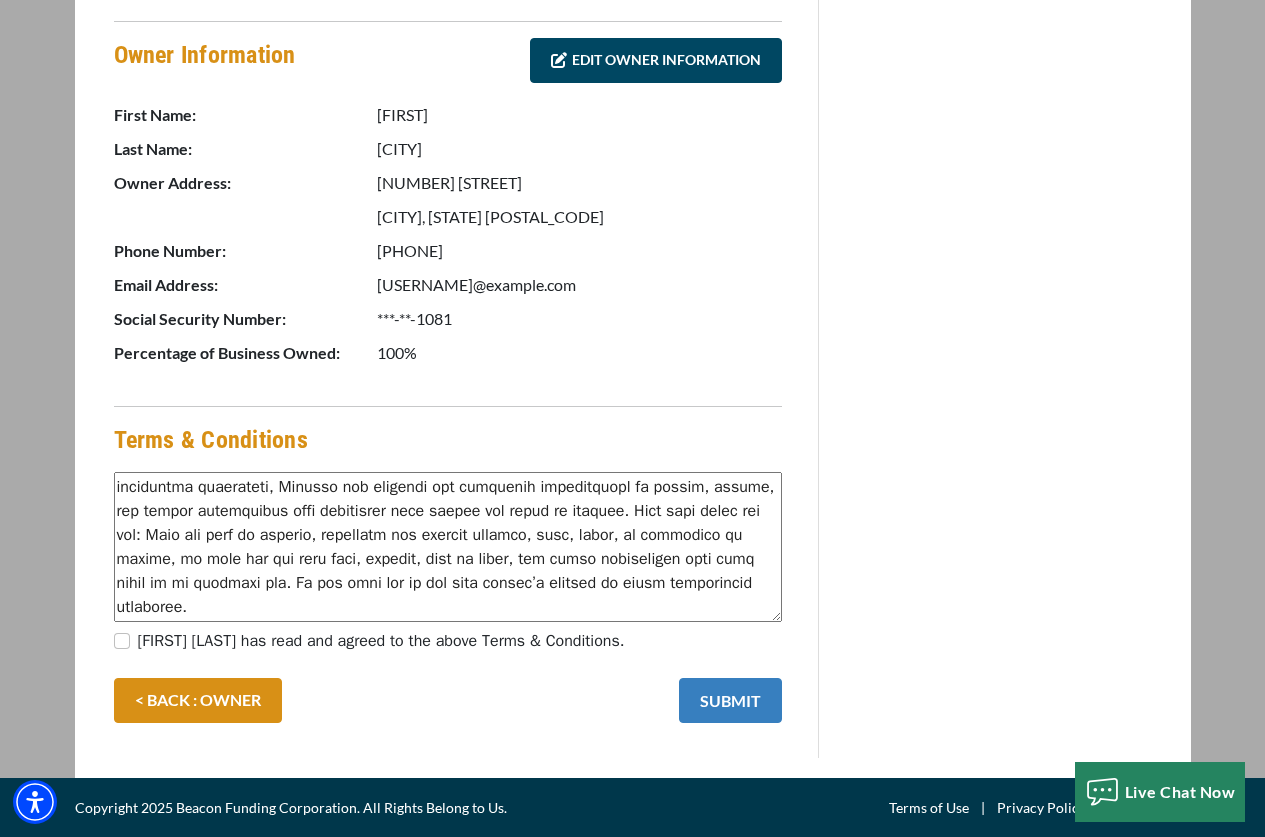click on "SUBMIT" at bounding box center (730, 700) 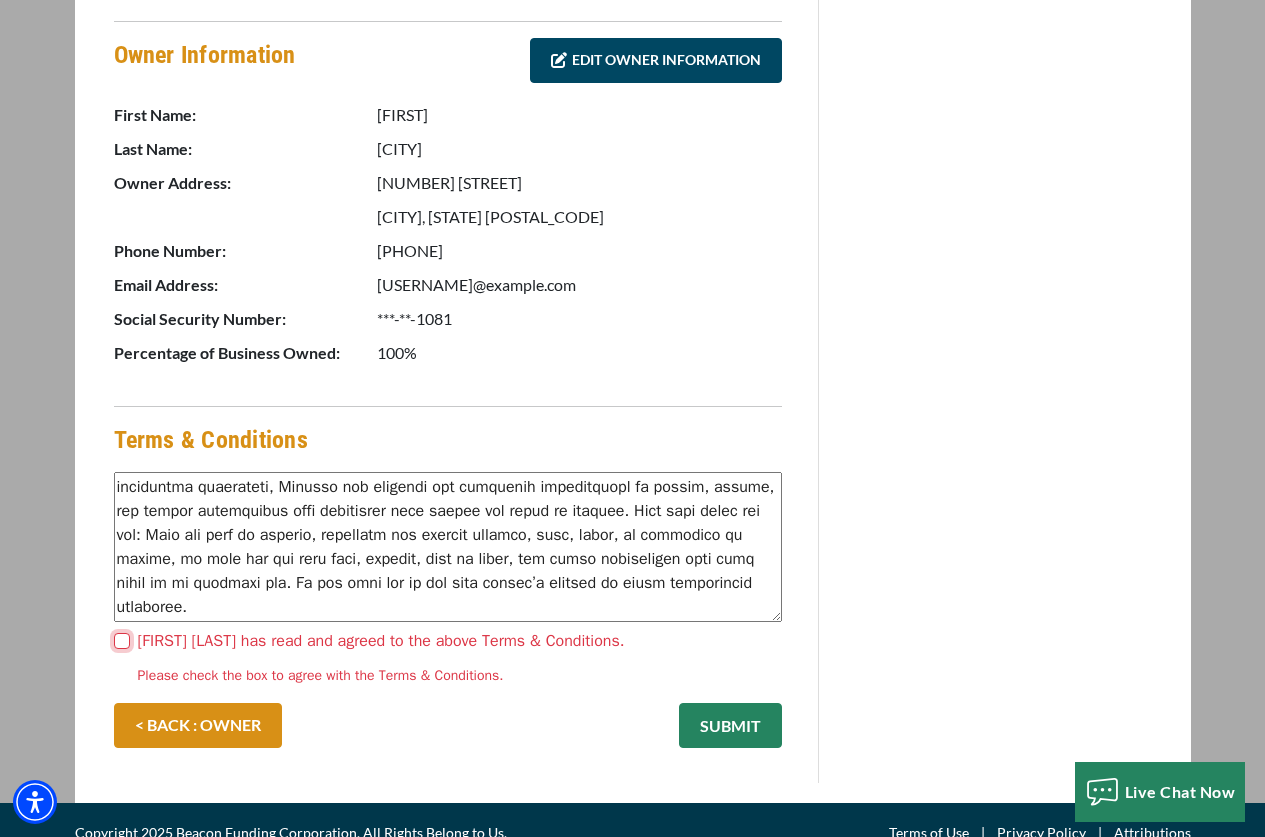 click on "[FIRST] [LAST] has read and agreed to the above Terms & Conditions." at bounding box center (122, 641) 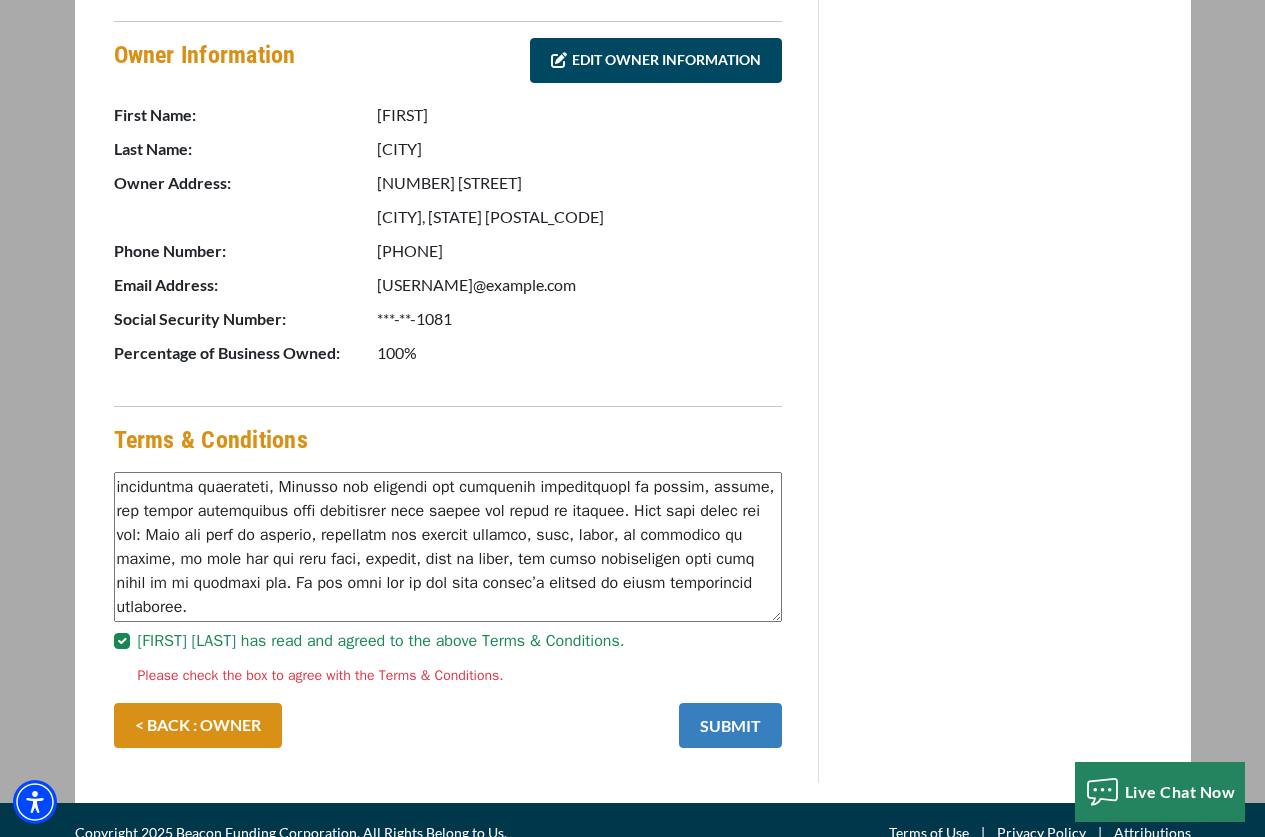 click on "SUBMIT" at bounding box center [730, 725] 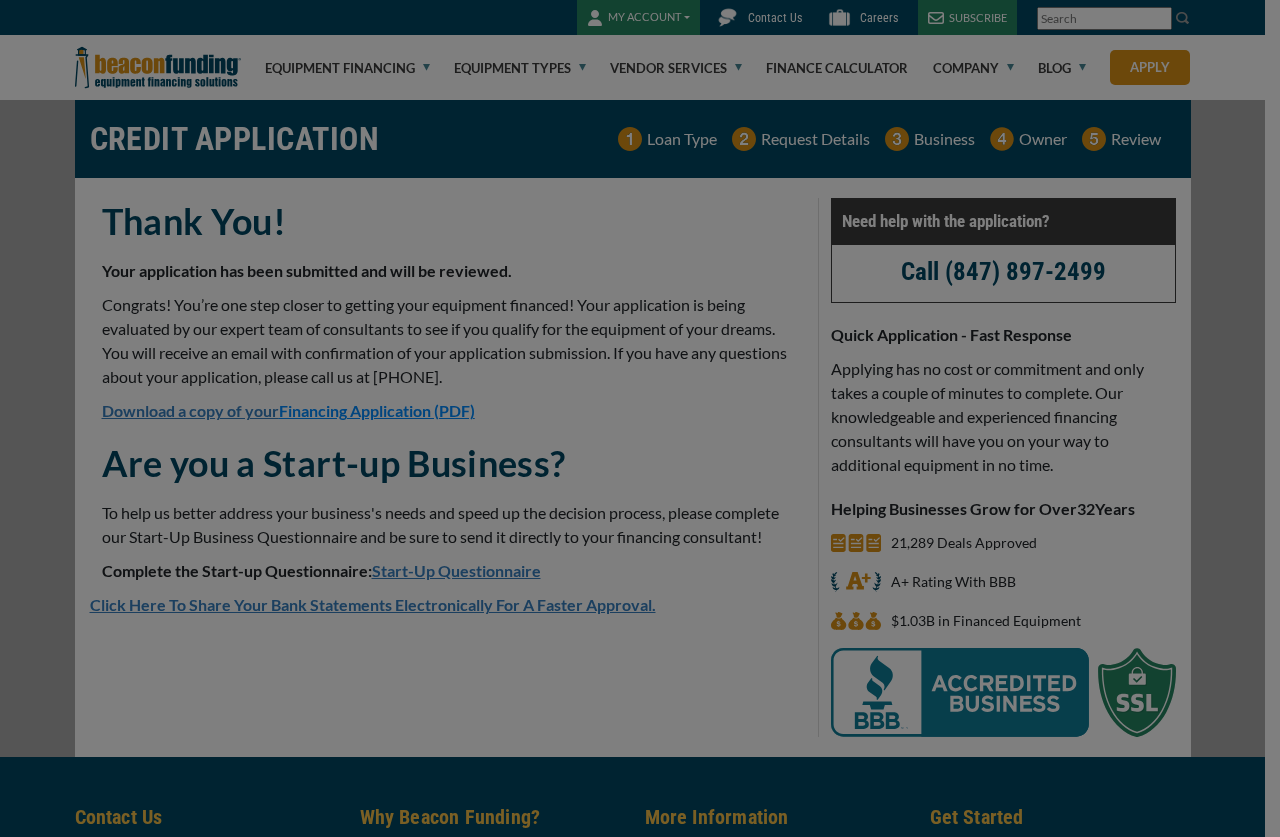 scroll, scrollTop: 0, scrollLeft: 0, axis: both 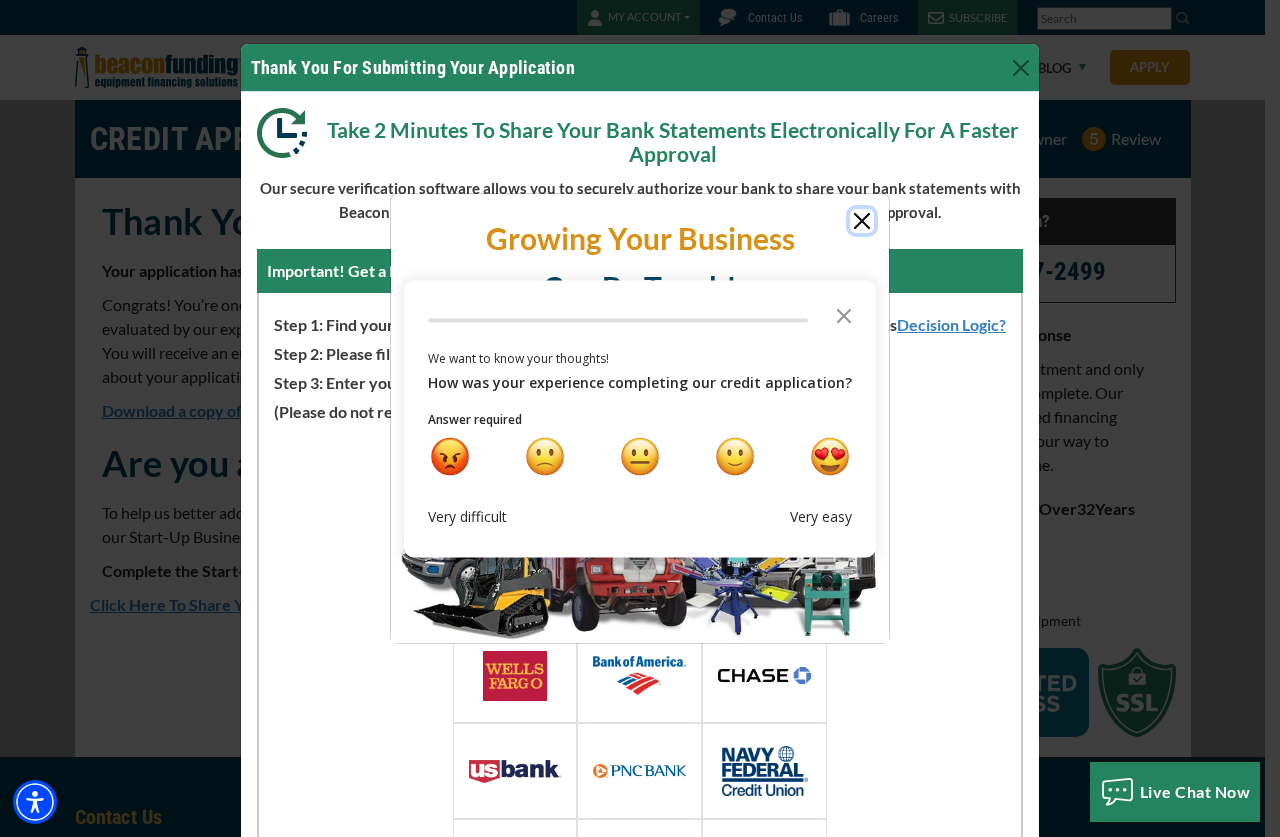 click at bounding box center (862, 221) 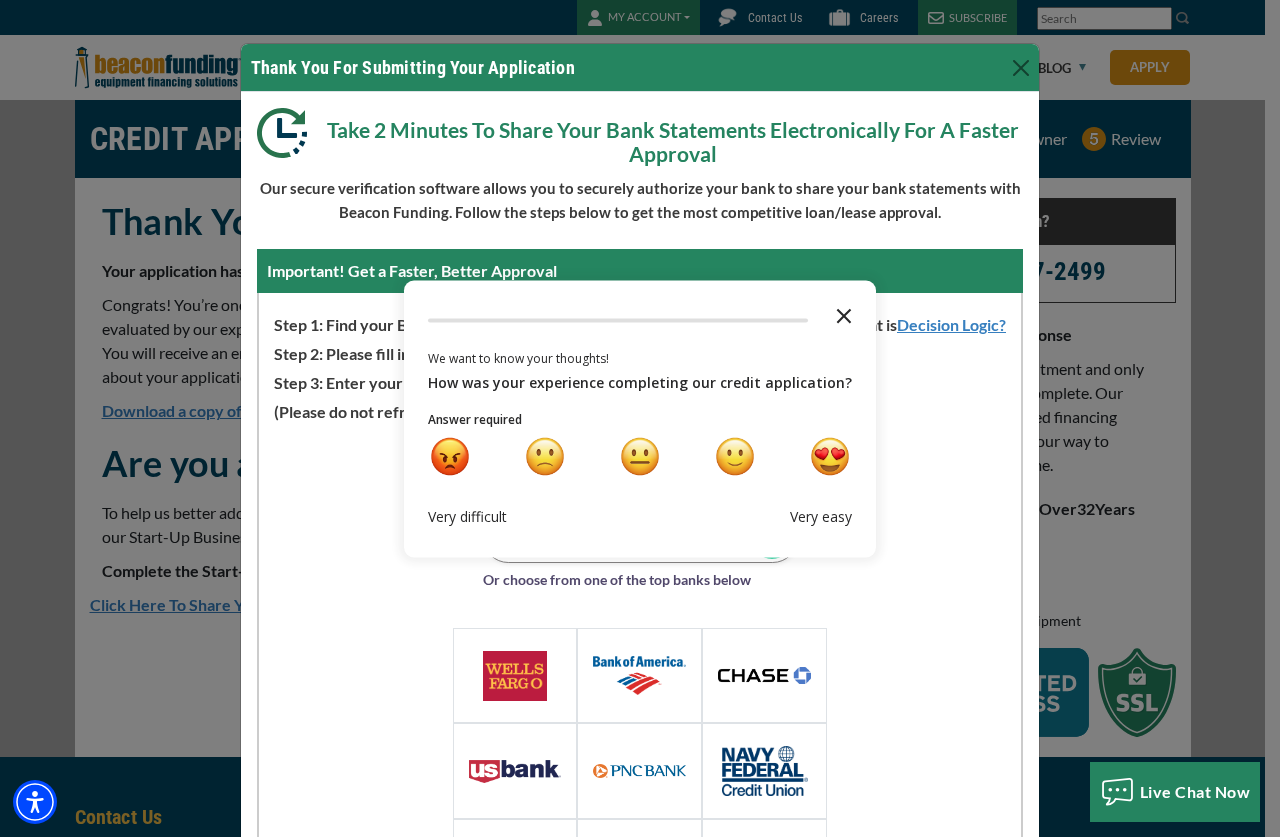 click 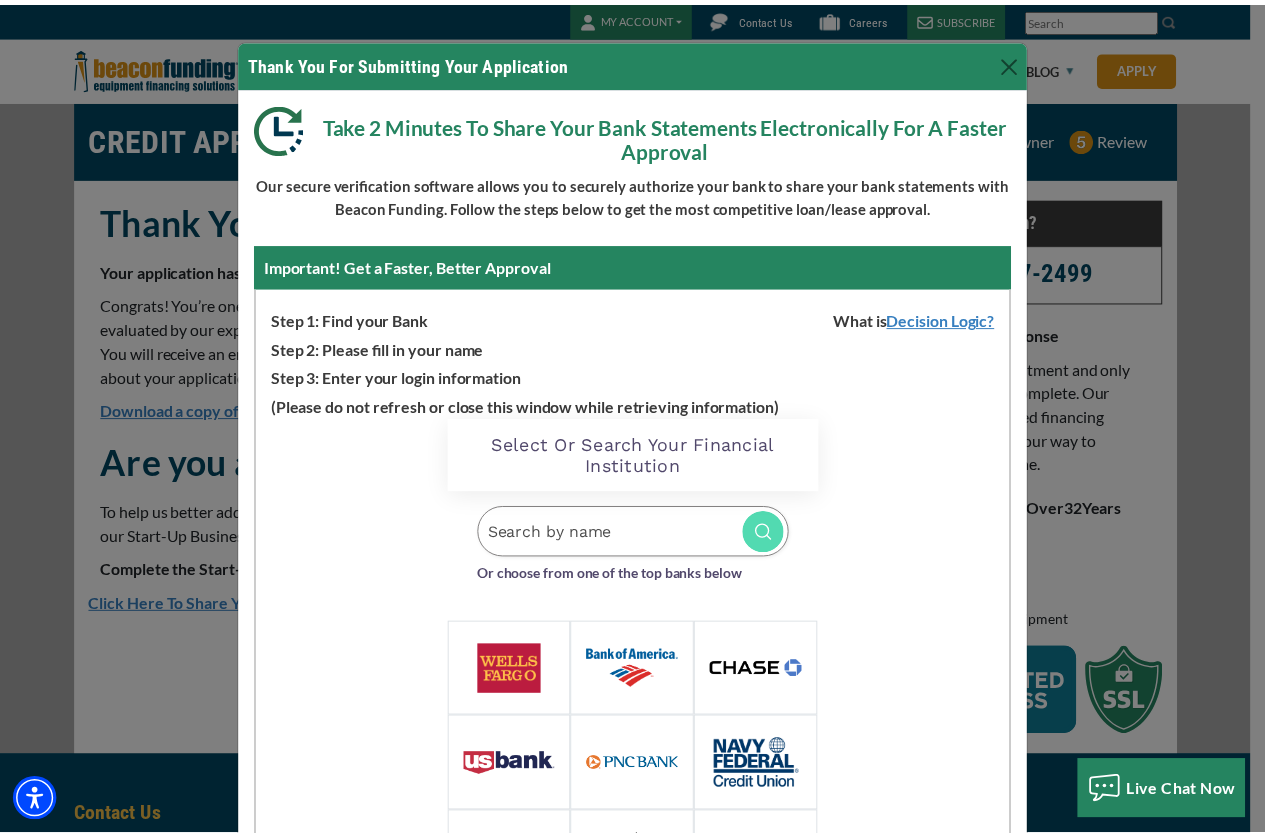 scroll, scrollTop: 0, scrollLeft: 0, axis: both 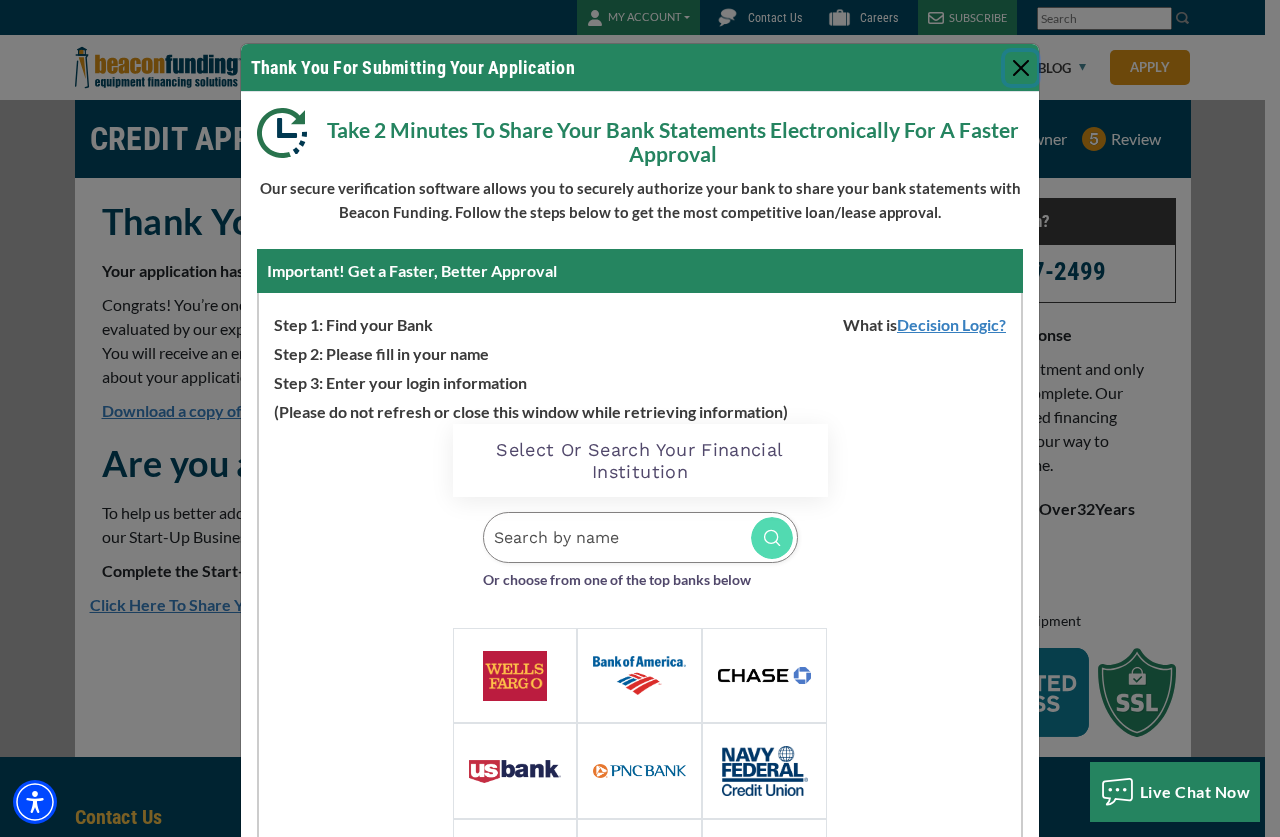 click at bounding box center (1021, 68) 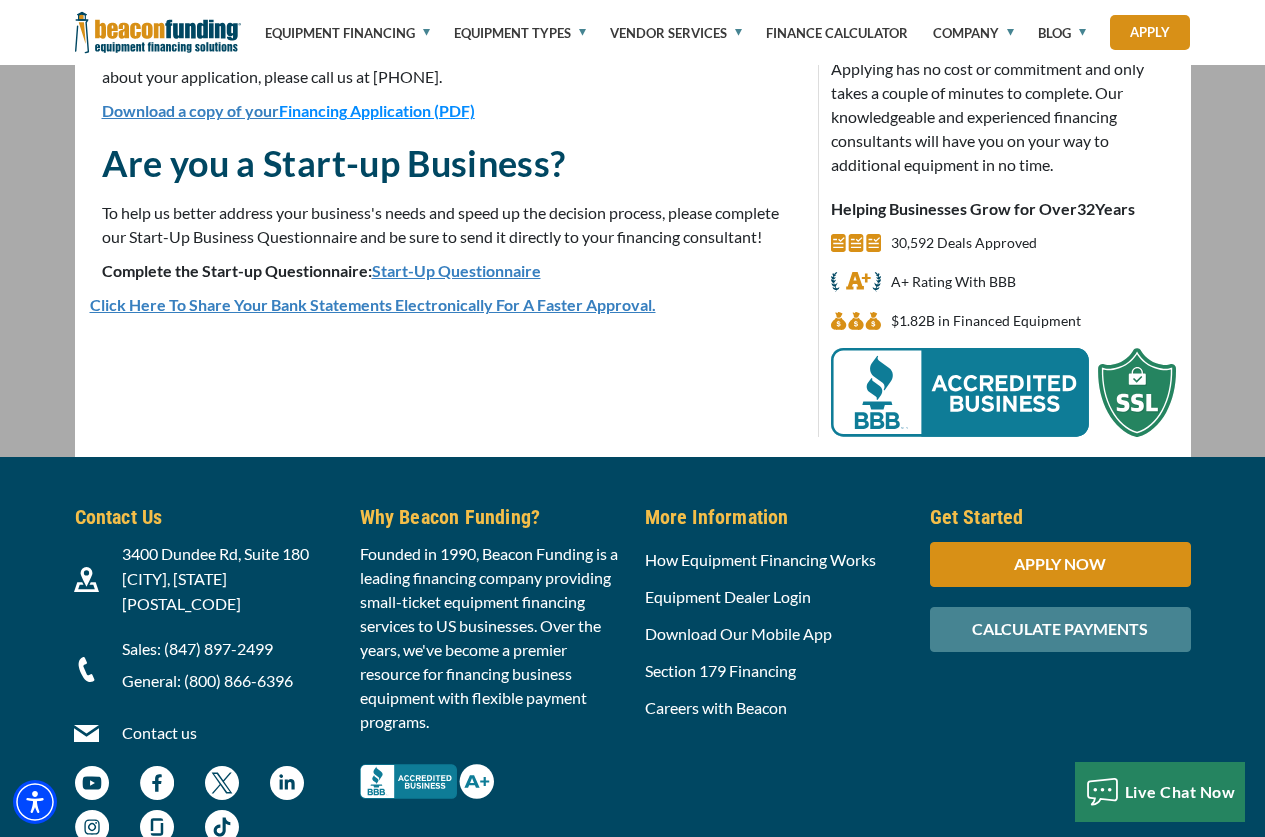 scroll, scrollTop: 0, scrollLeft: 0, axis: both 